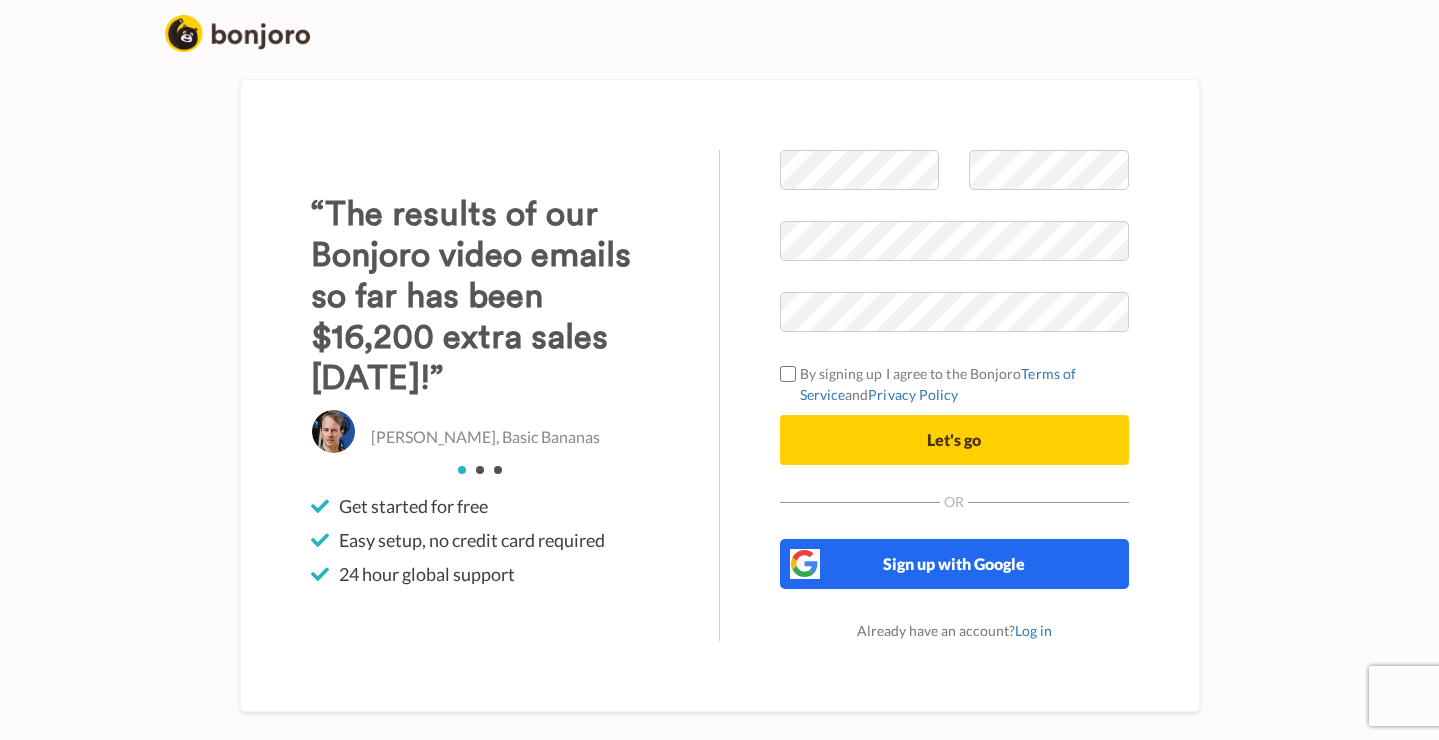 scroll, scrollTop: 0, scrollLeft: 0, axis: both 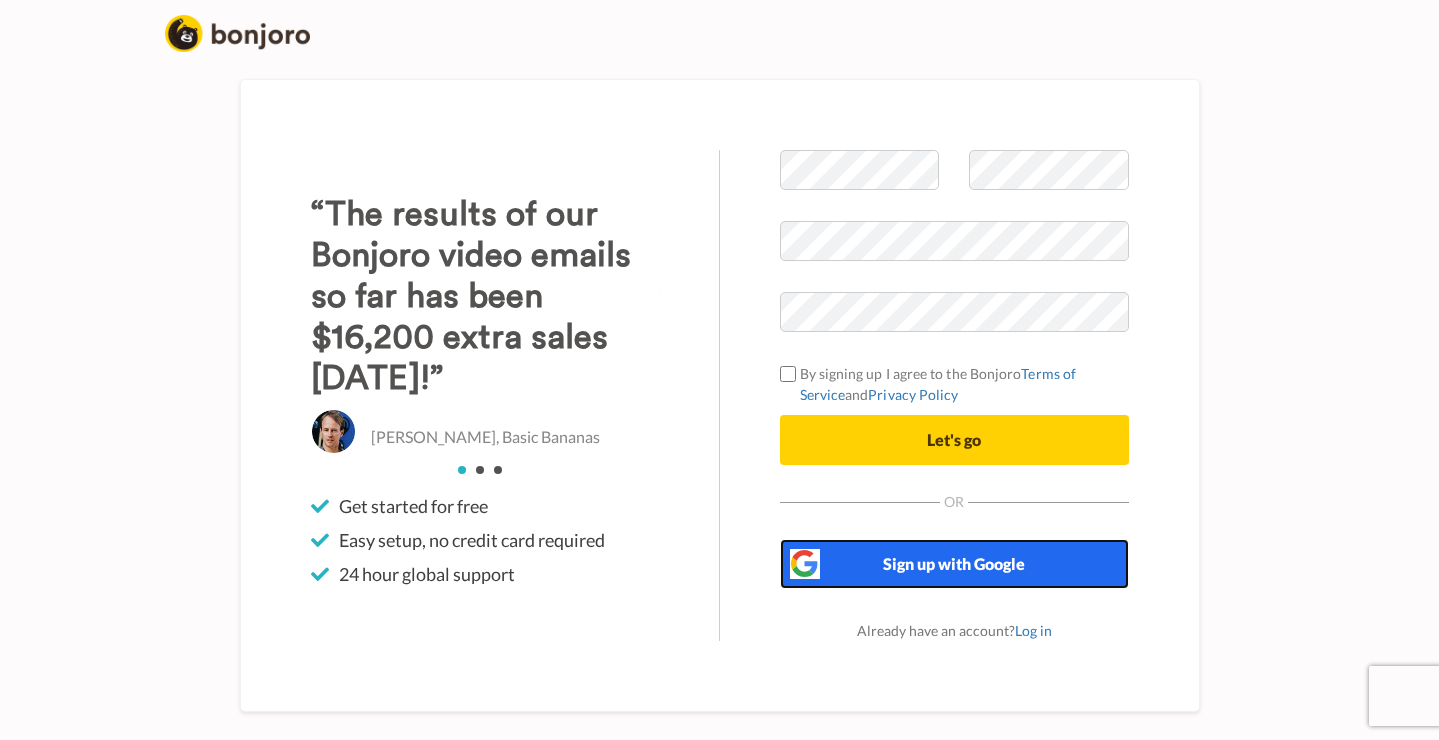 click on "Sign up with Google" at bounding box center [954, 563] 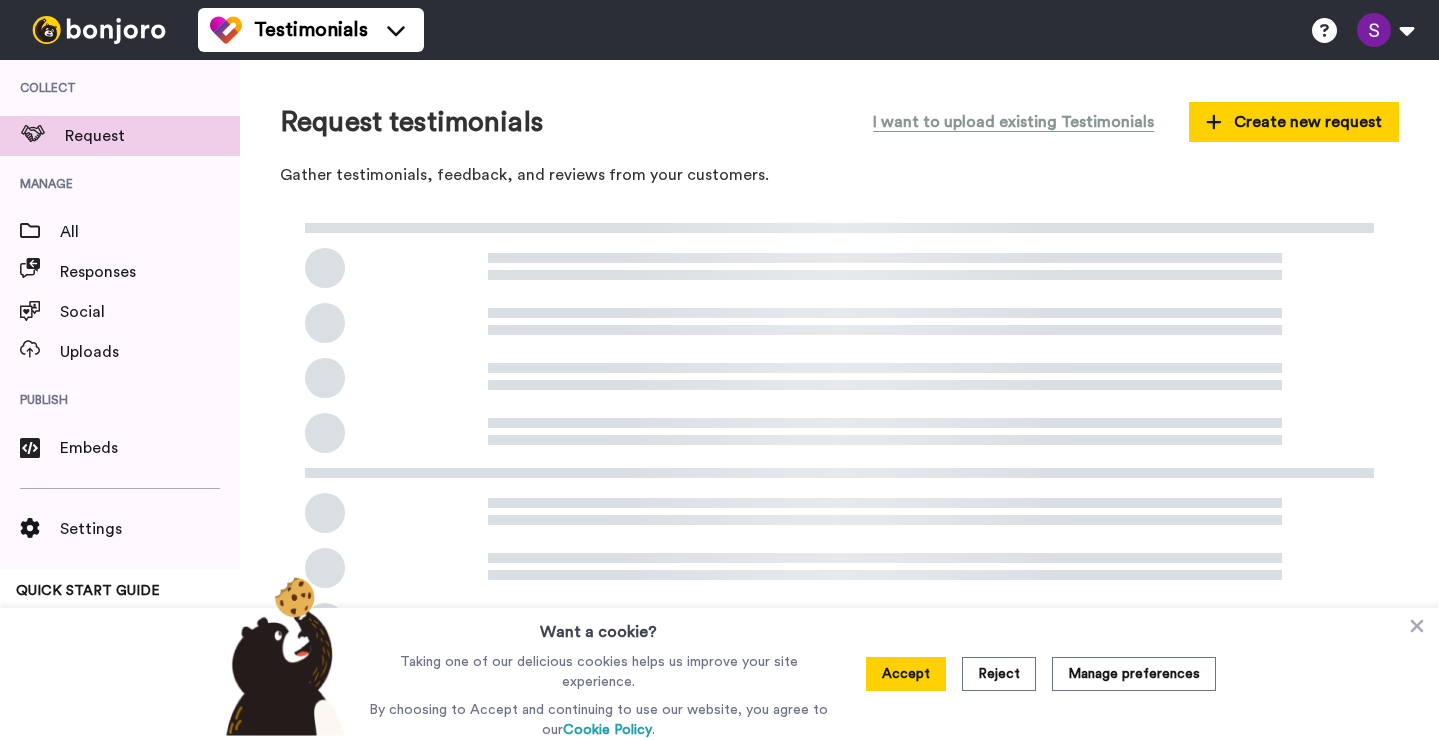 scroll, scrollTop: 0, scrollLeft: 0, axis: both 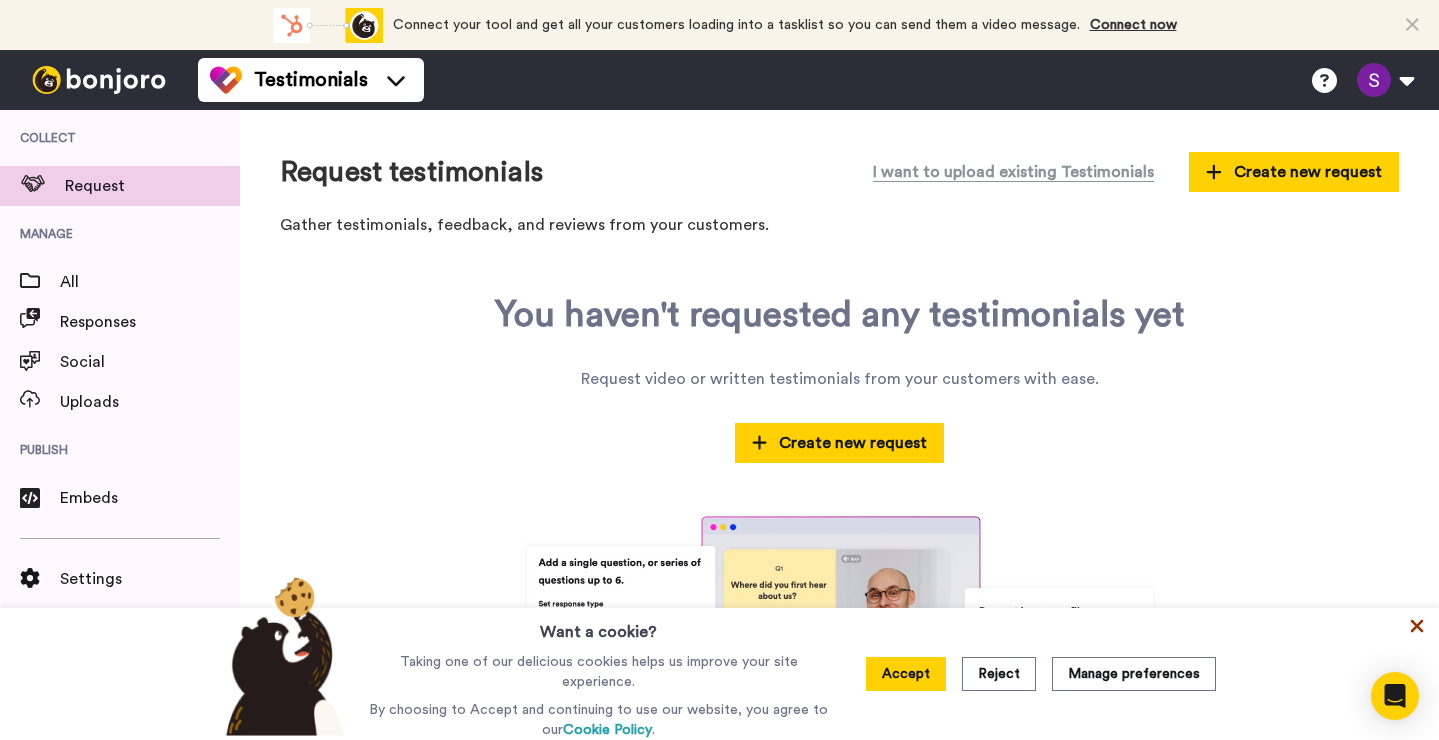 click 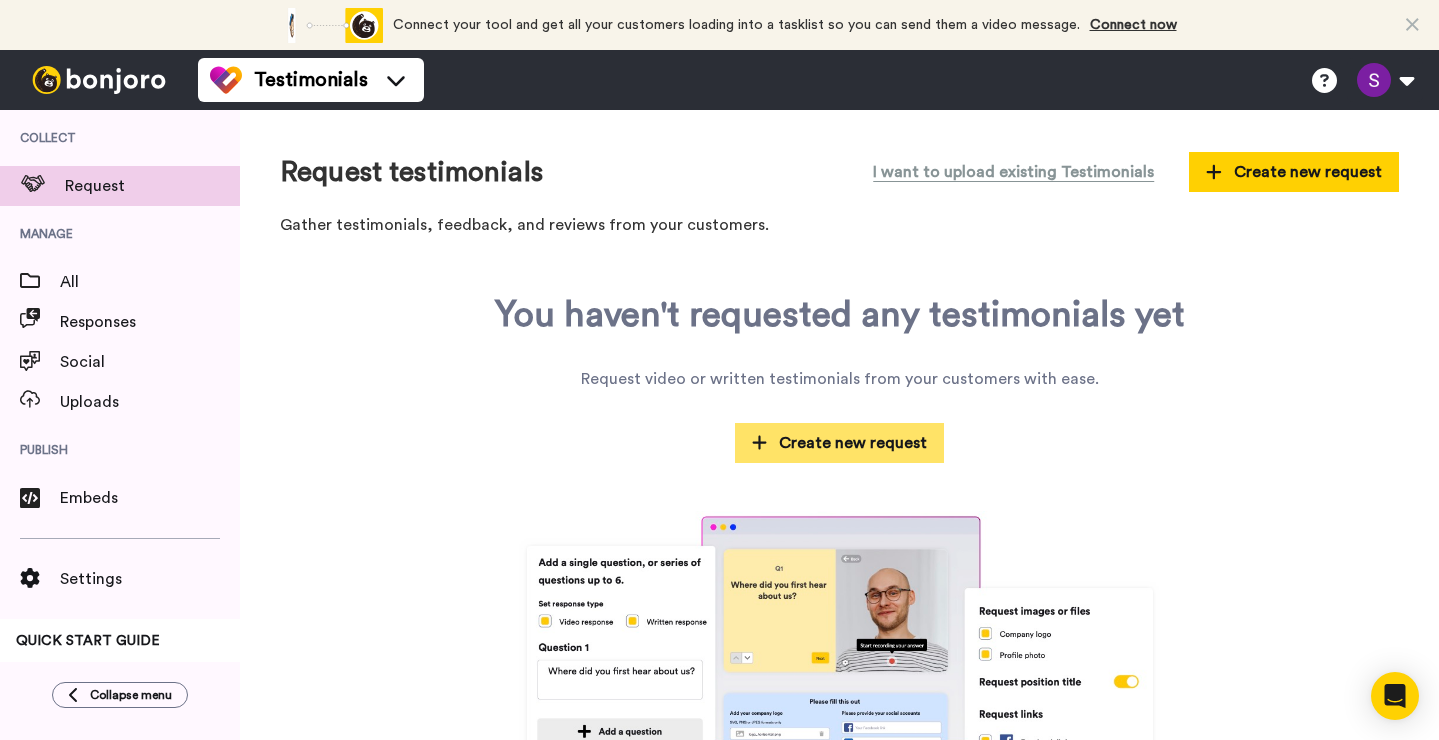 scroll, scrollTop: 29, scrollLeft: 0, axis: vertical 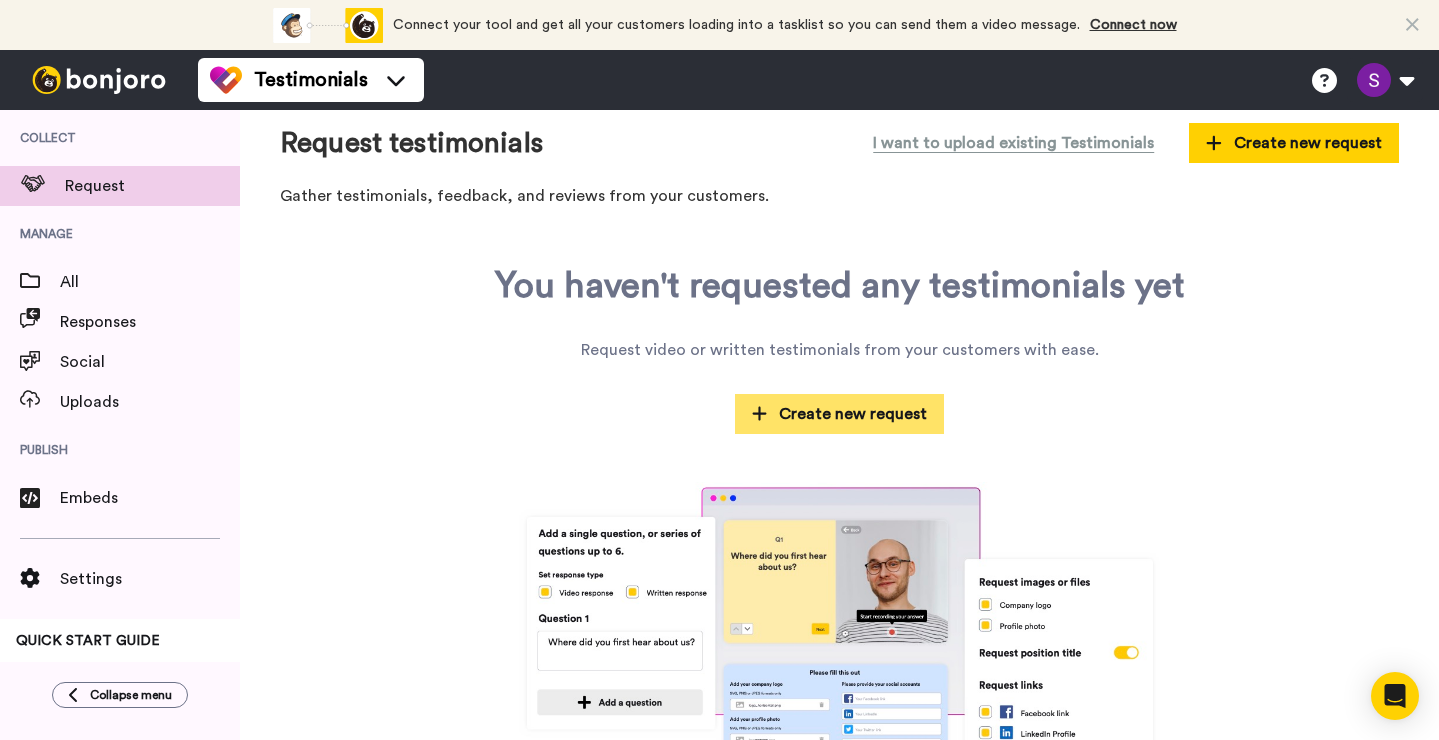click on "Create new request" at bounding box center (840, 414) 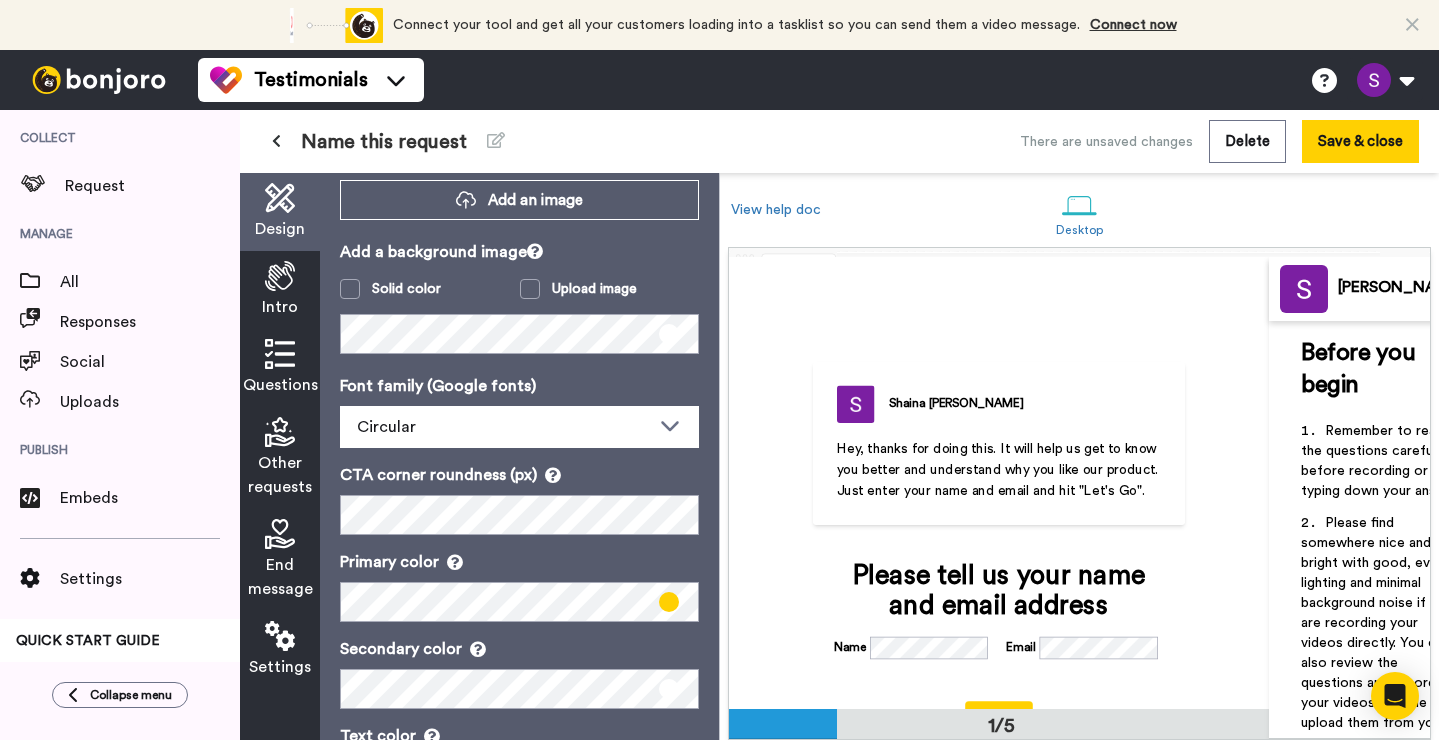 scroll, scrollTop: 129, scrollLeft: 0, axis: vertical 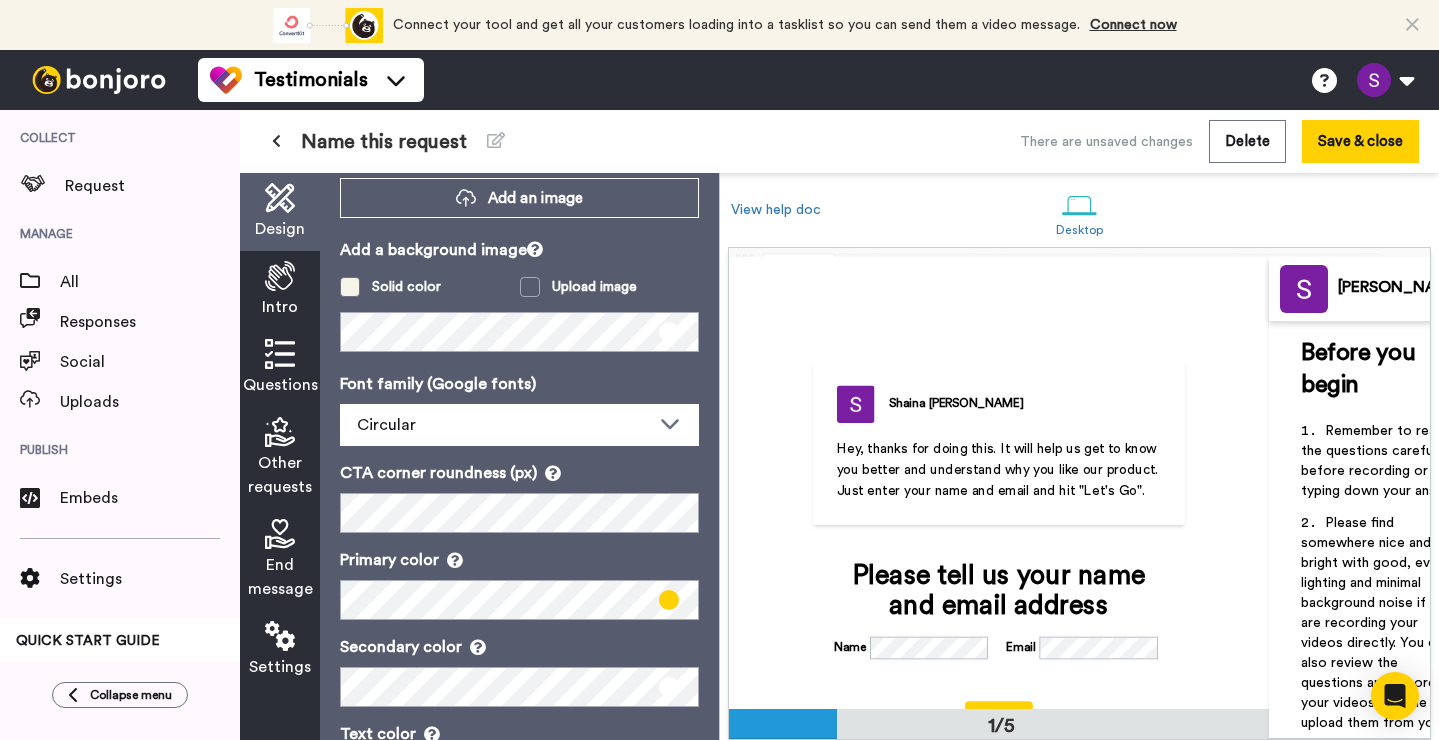 click at bounding box center (350, 287) 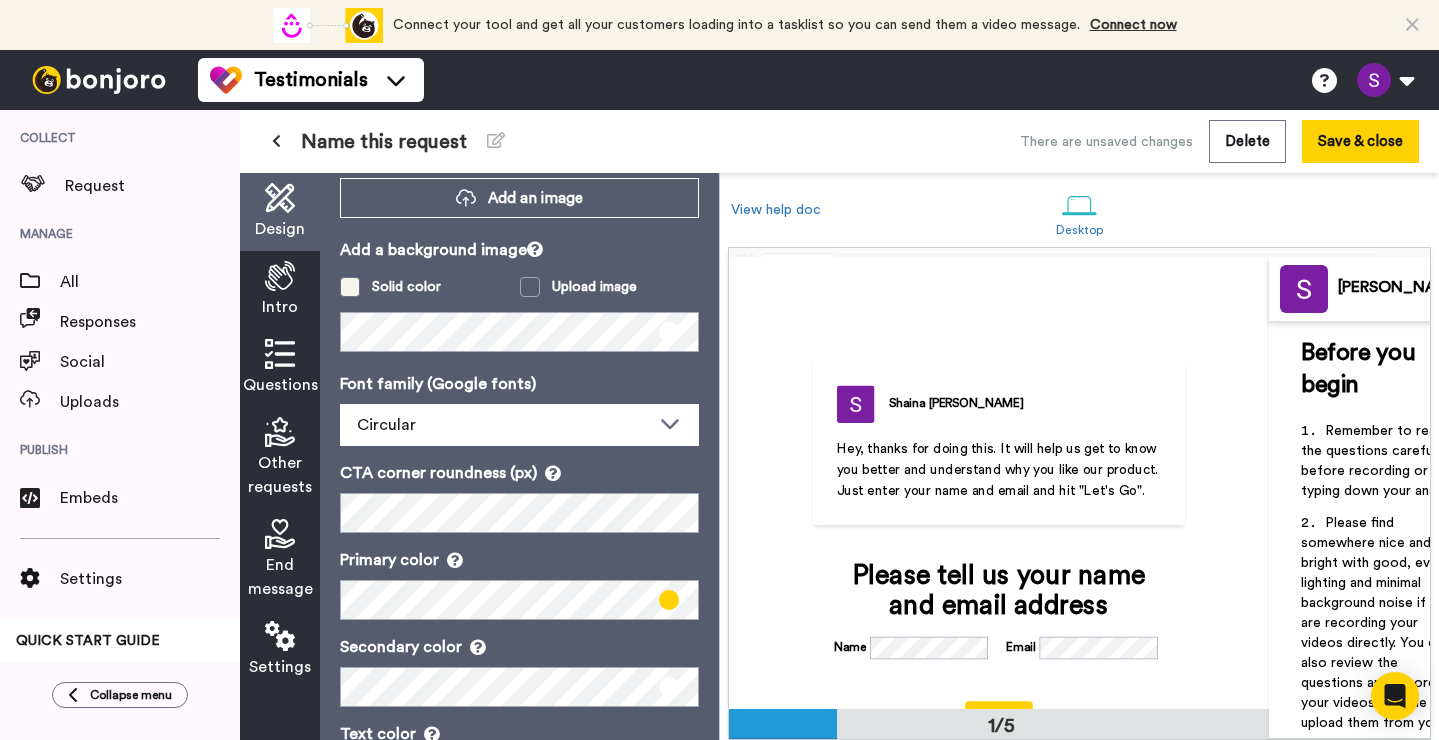 click on "Solid color" at bounding box center [406, 287] 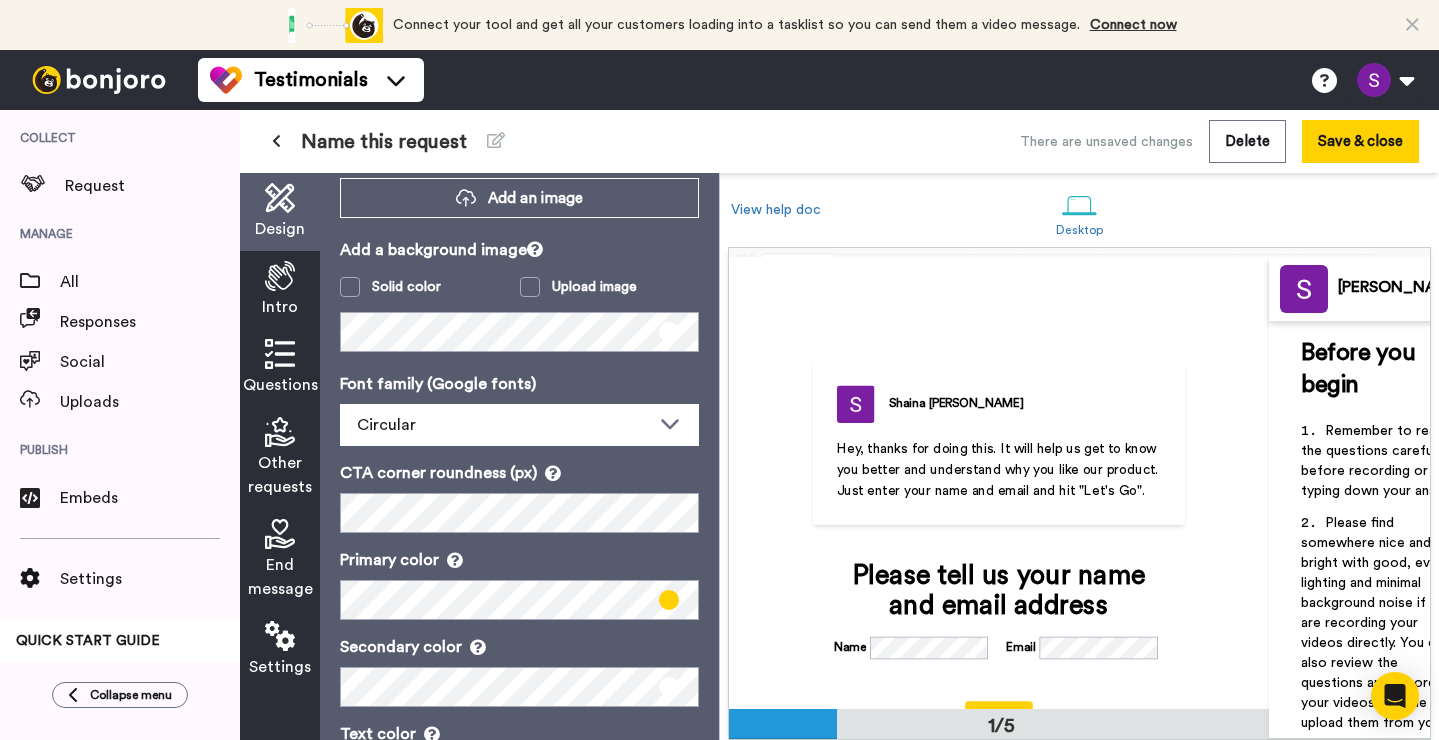 click at bounding box center [669, 600] 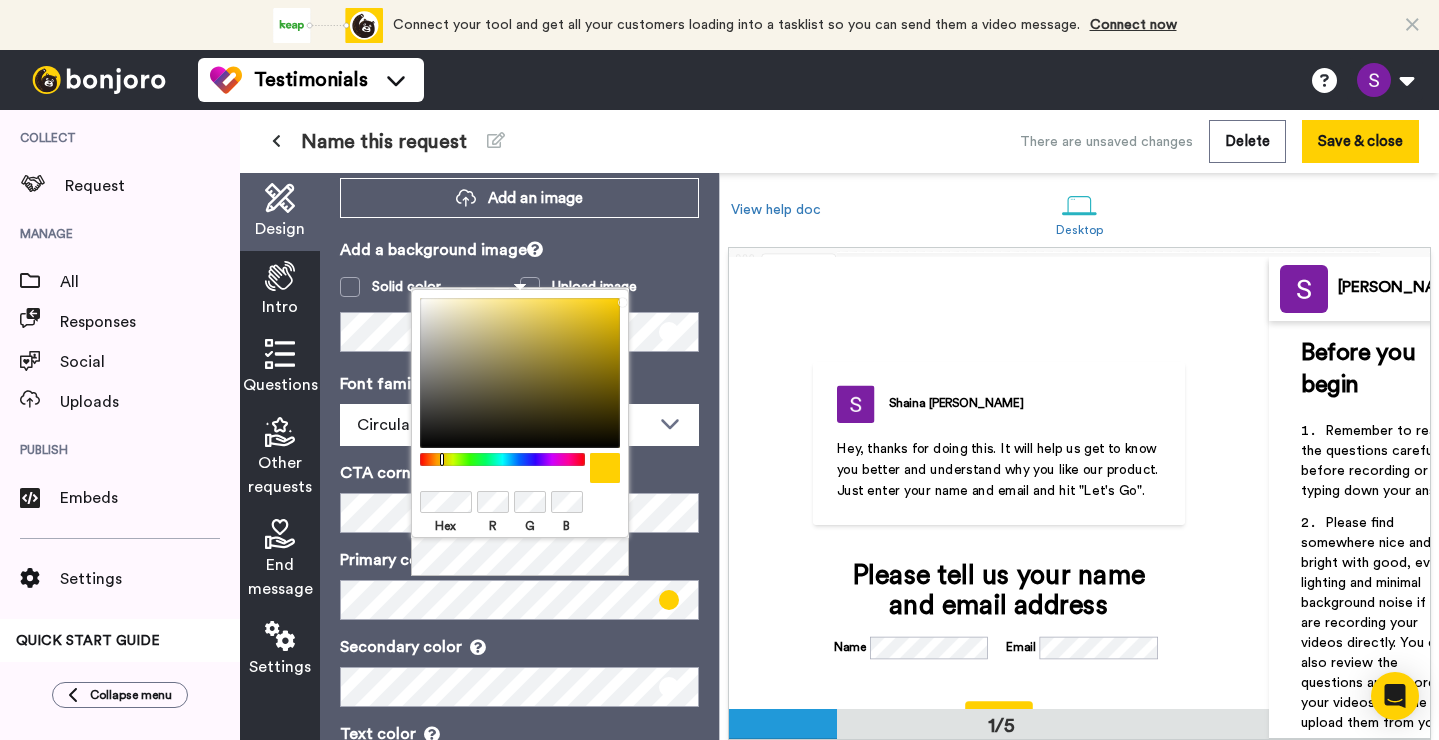 click at bounding box center [502, 459] 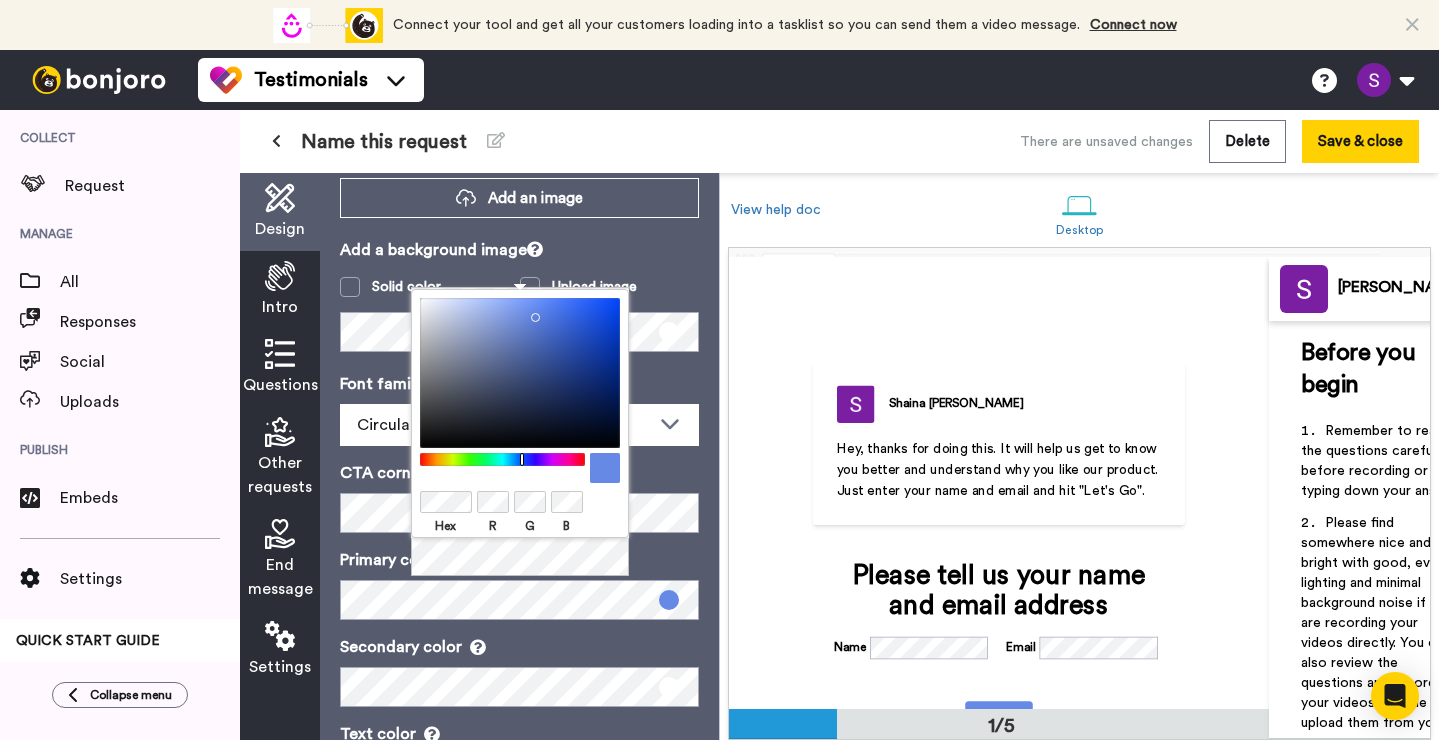 click at bounding box center (520, 373) 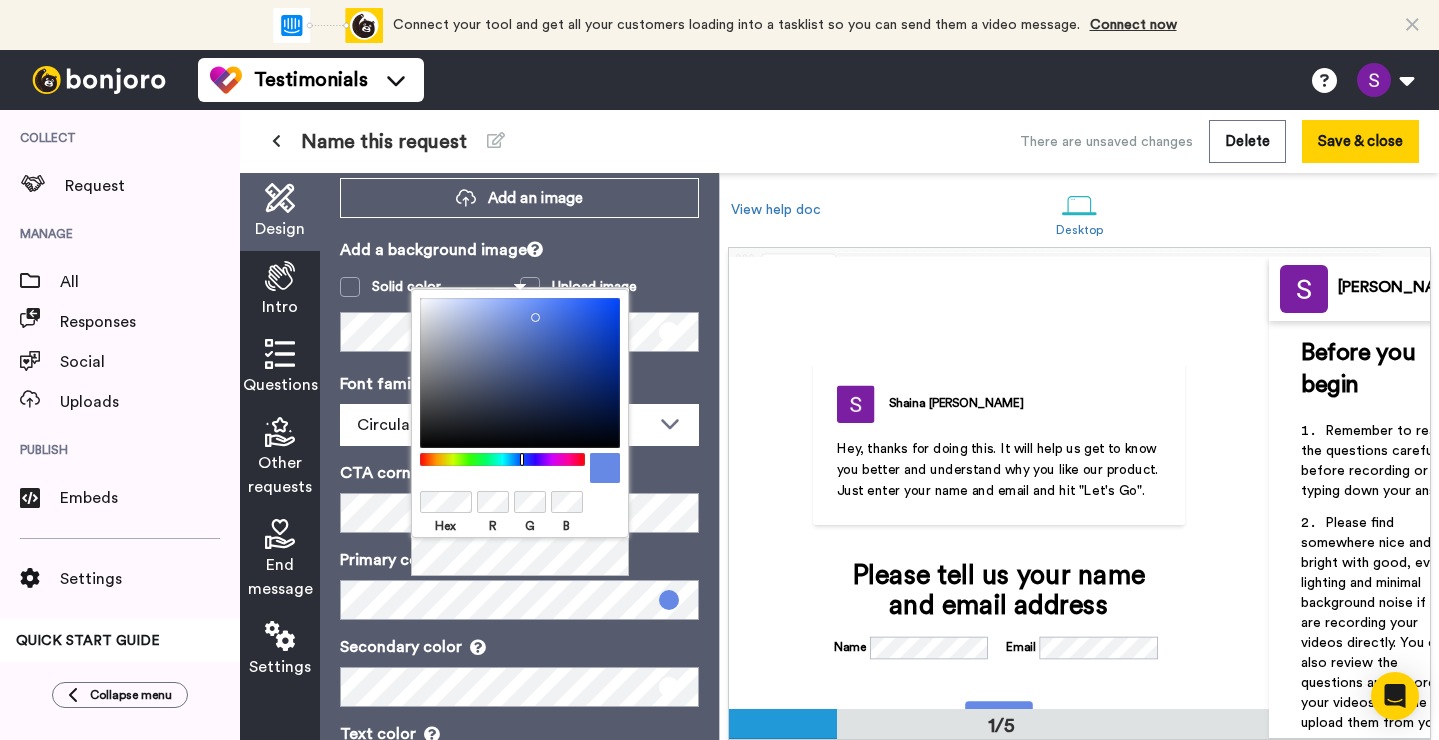 click on "Hex R G B" at bounding box center (520, 413) 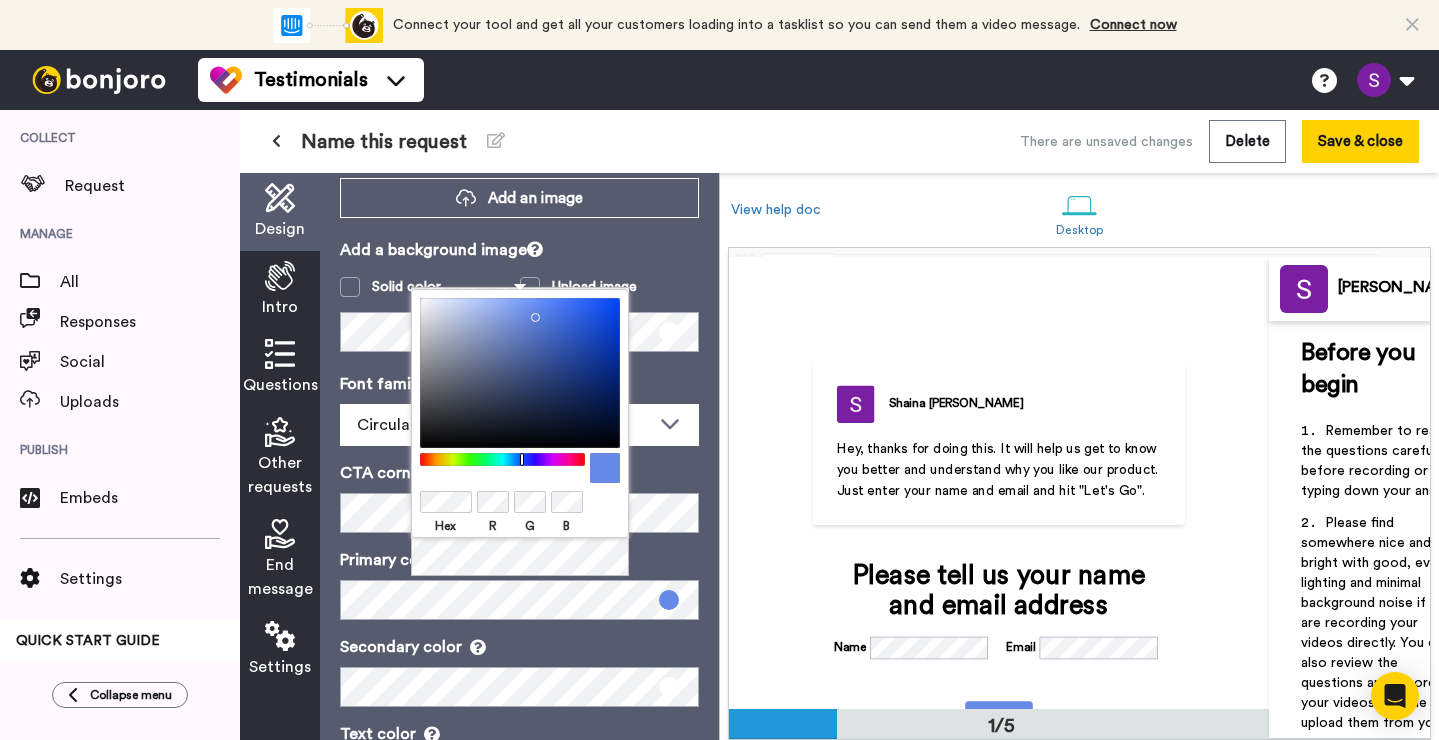 click at bounding box center [520, 373] 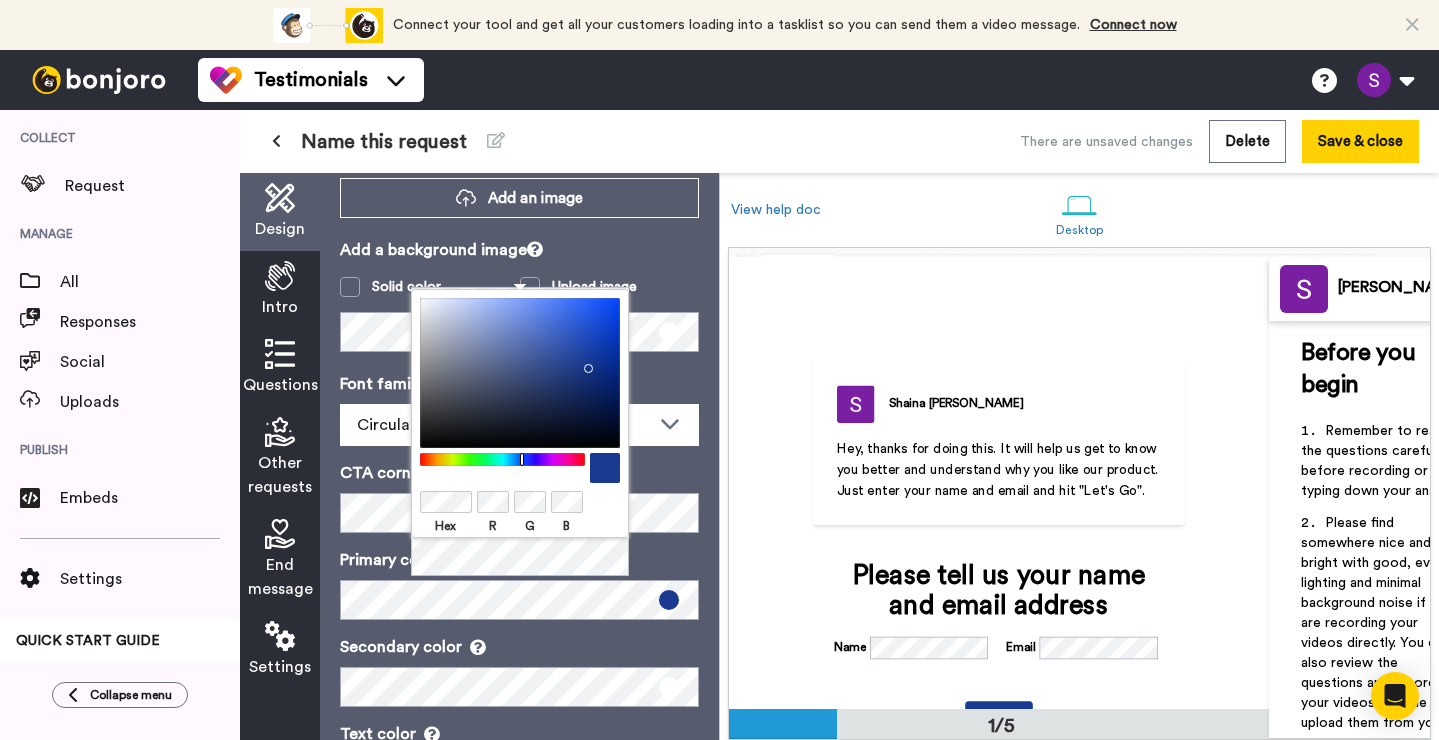 click at bounding box center [520, 373] 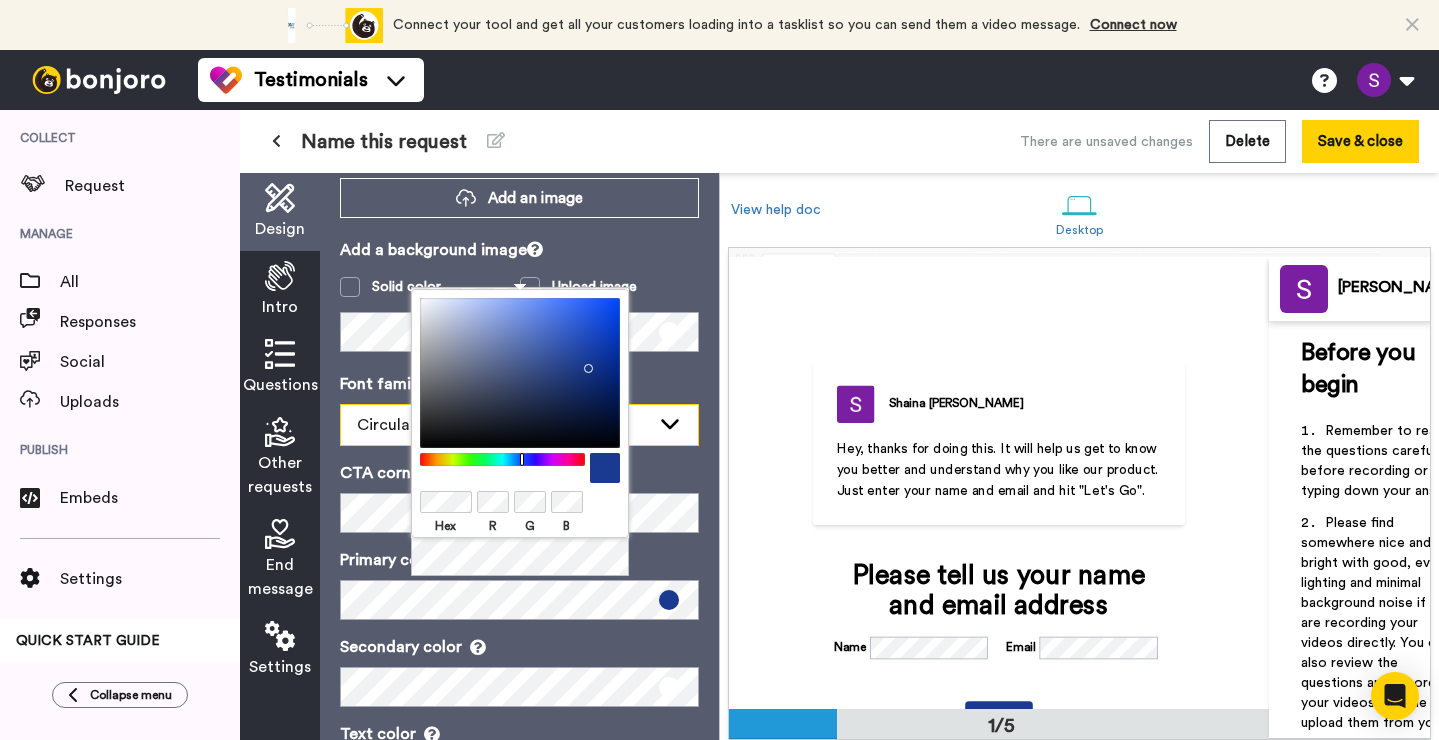 click on "Circular" at bounding box center (503, 425) 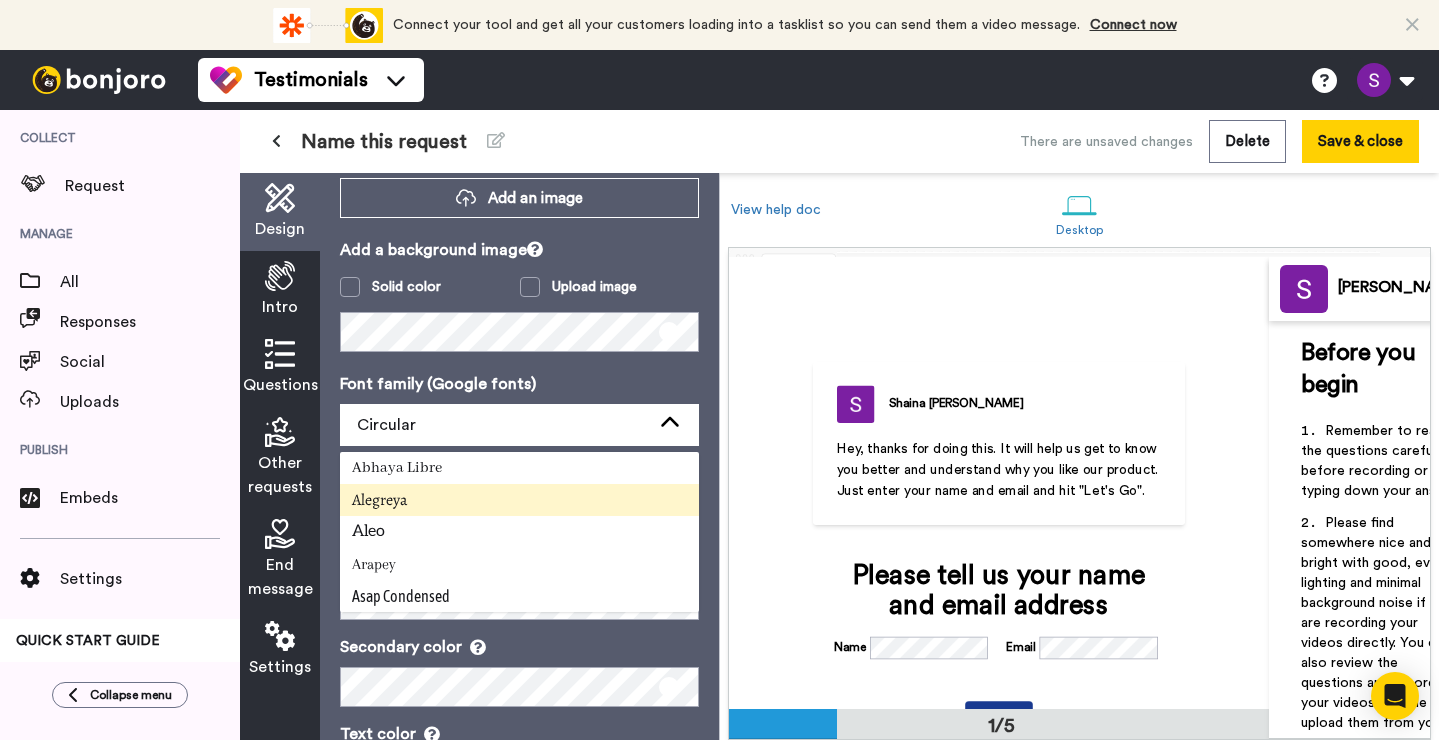click on "Alegreya" at bounding box center [379, 500] 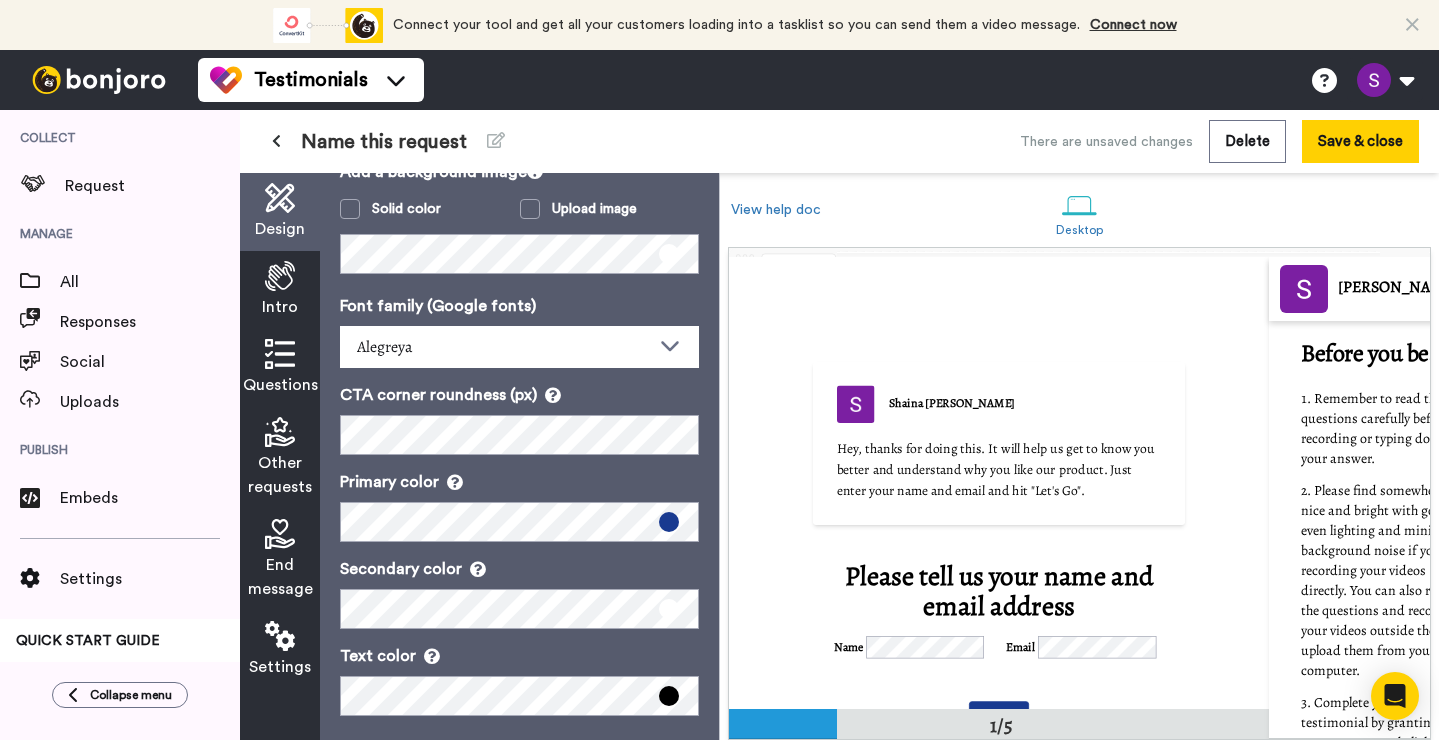 scroll, scrollTop: 223, scrollLeft: 0, axis: vertical 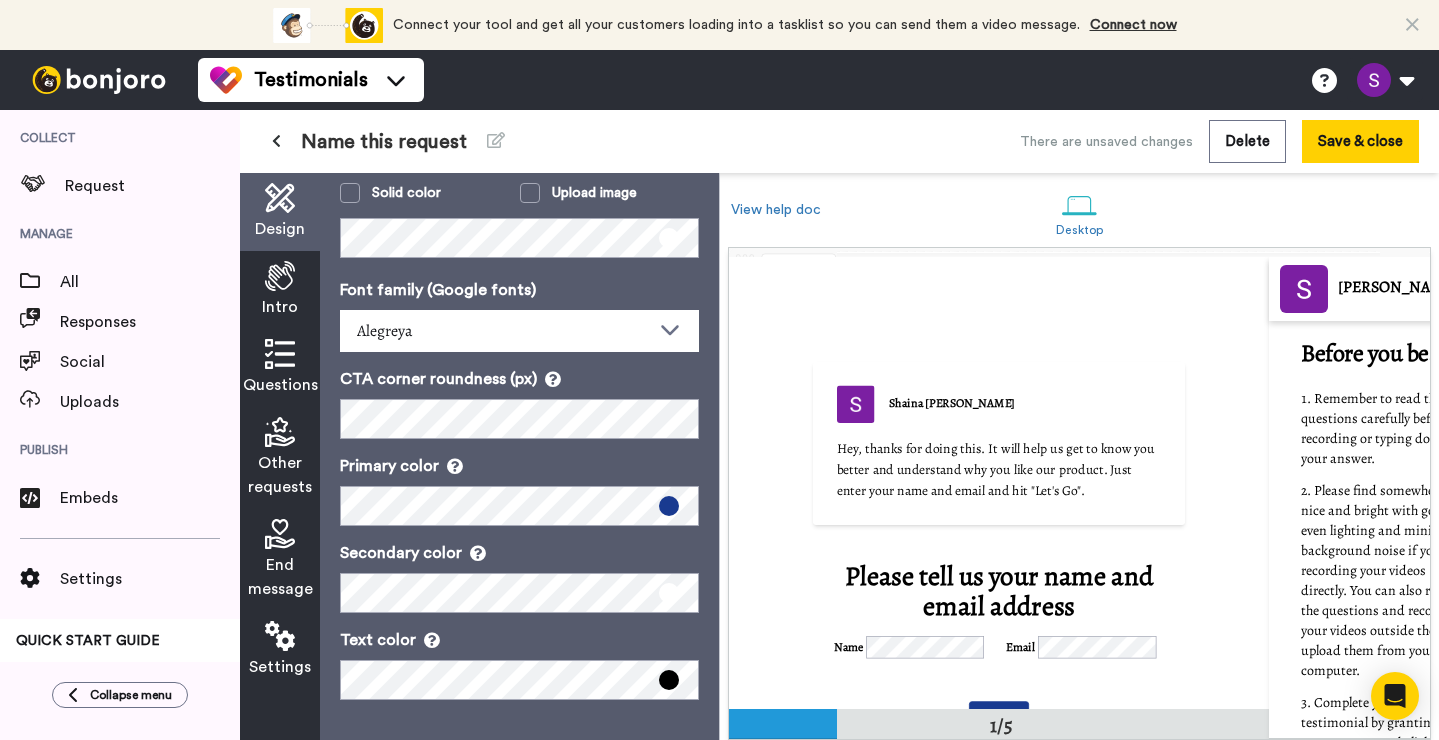click at bounding box center (669, 680) 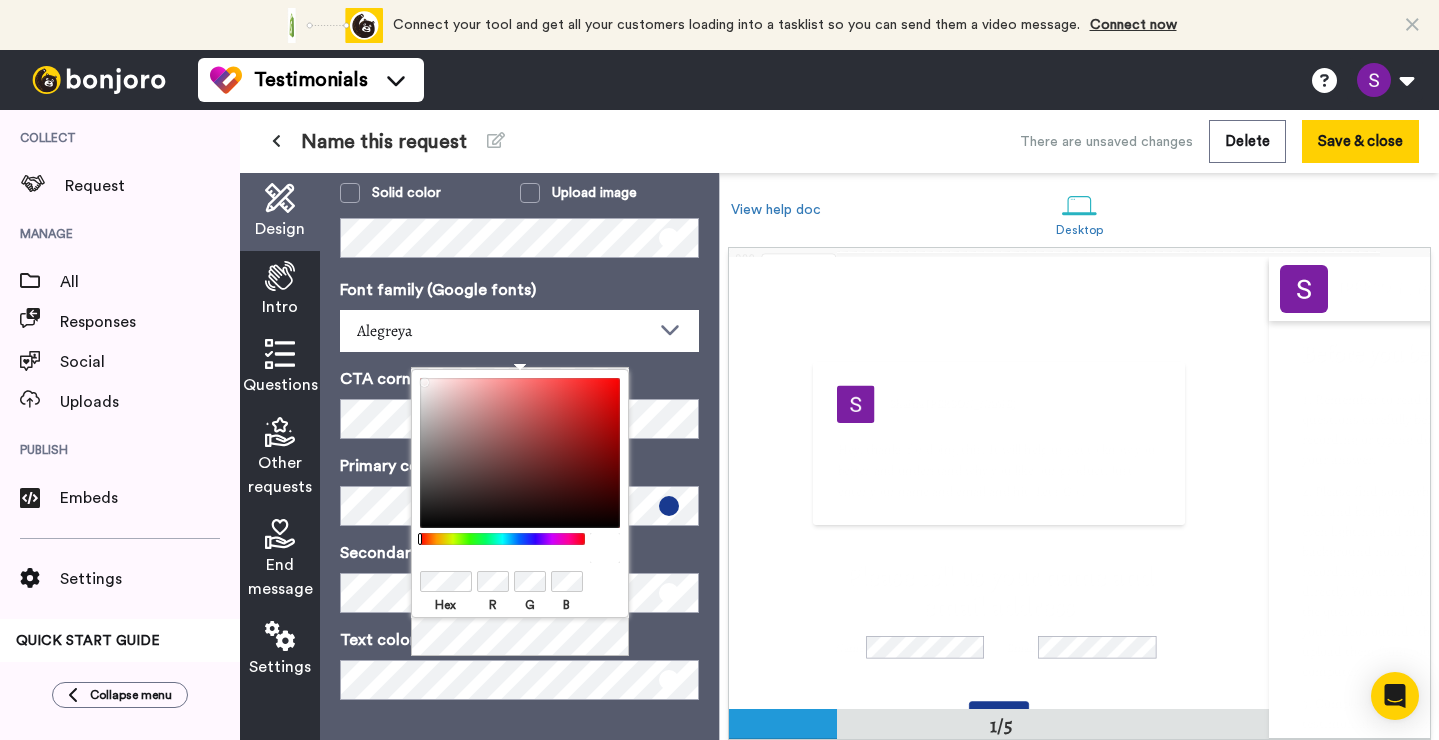 drag, startPoint x: 427, startPoint y: 381, endPoint x: 396, endPoint y: 356, distance: 39.824615 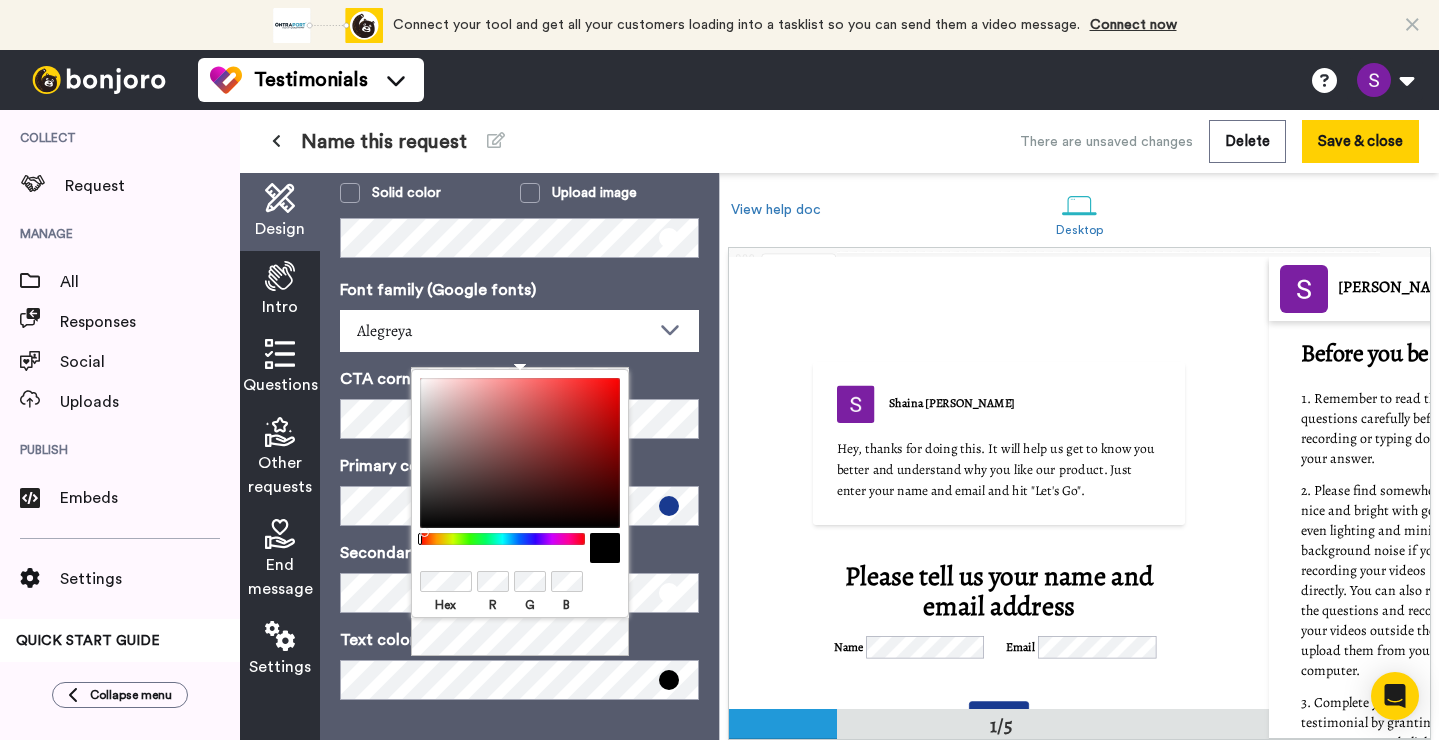 drag, startPoint x: 421, startPoint y: 384, endPoint x: 340, endPoint y: 638, distance: 266.6027 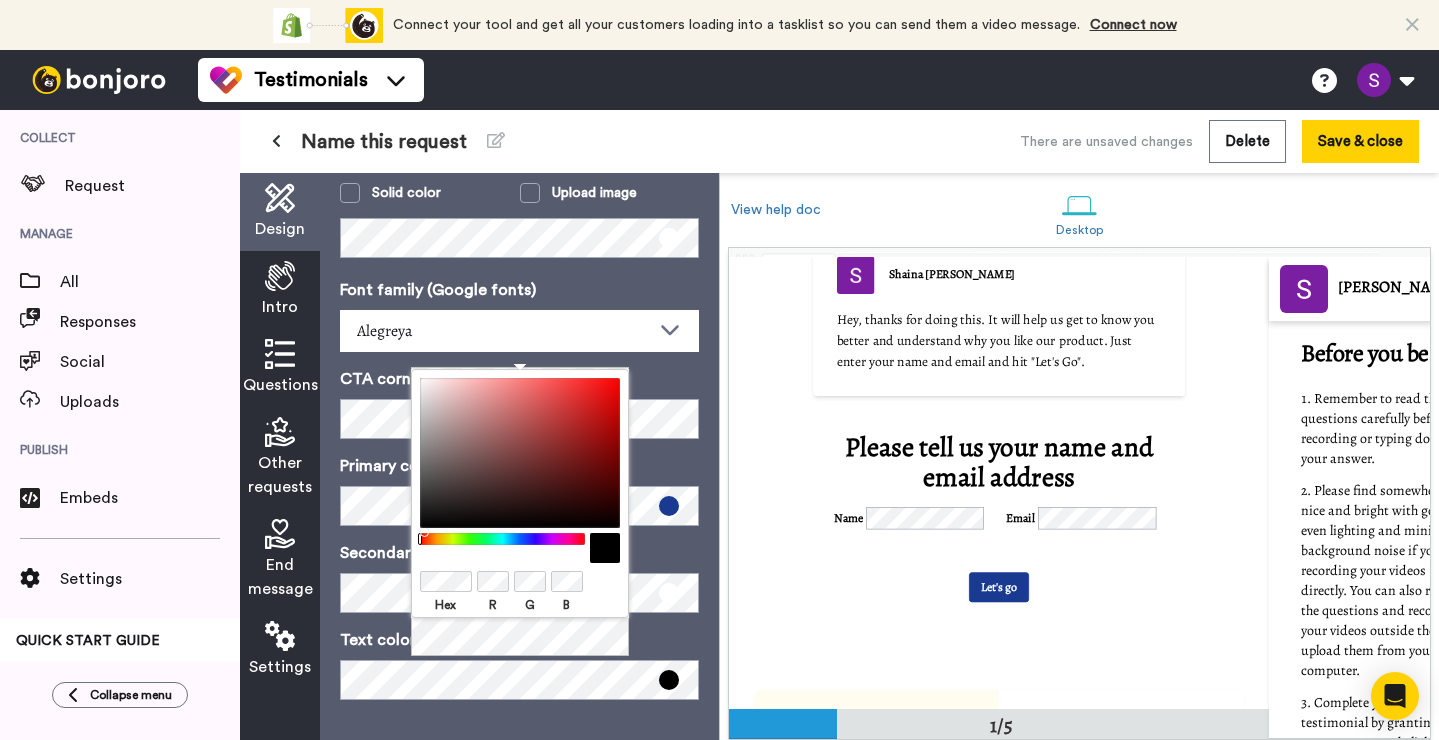 scroll, scrollTop: 135, scrollLeft: 0, axis: vertical 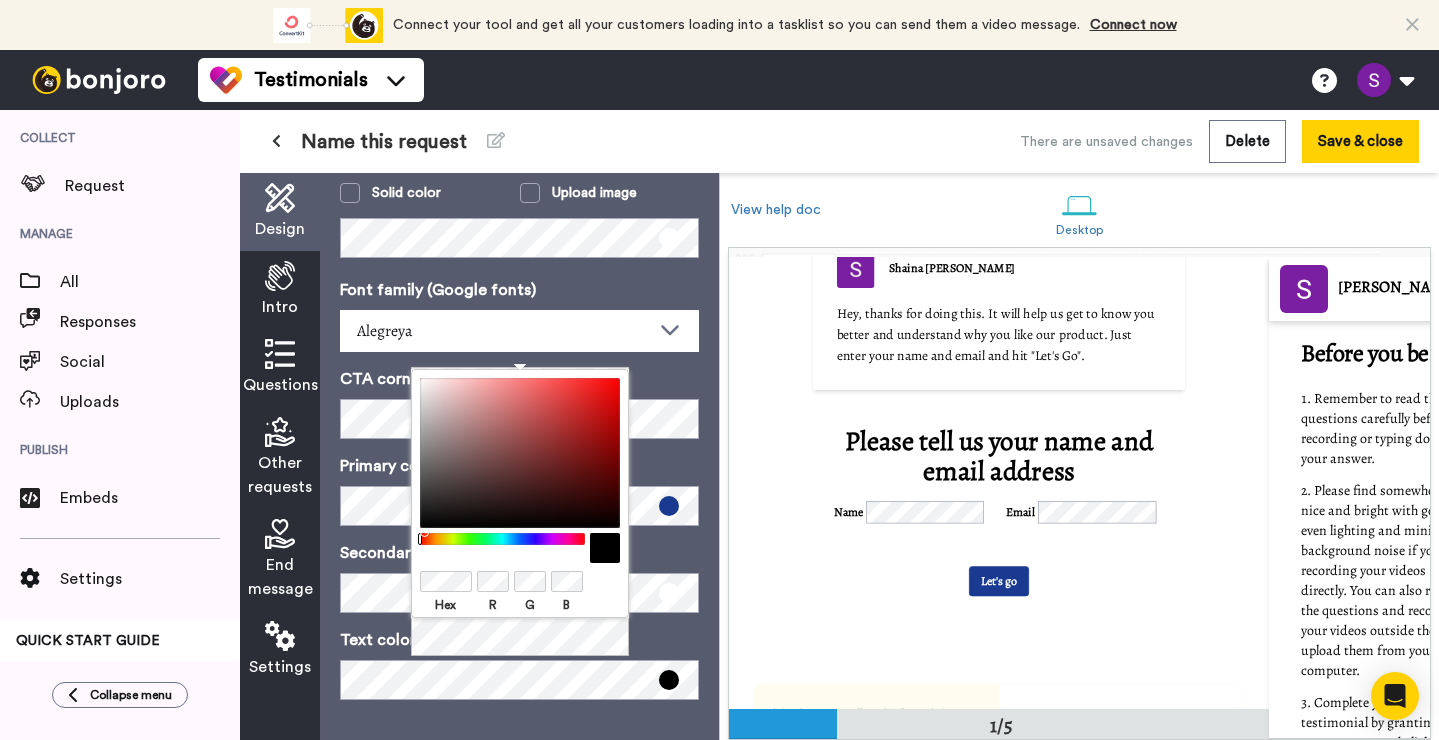 click at bounding box center [280, 276] 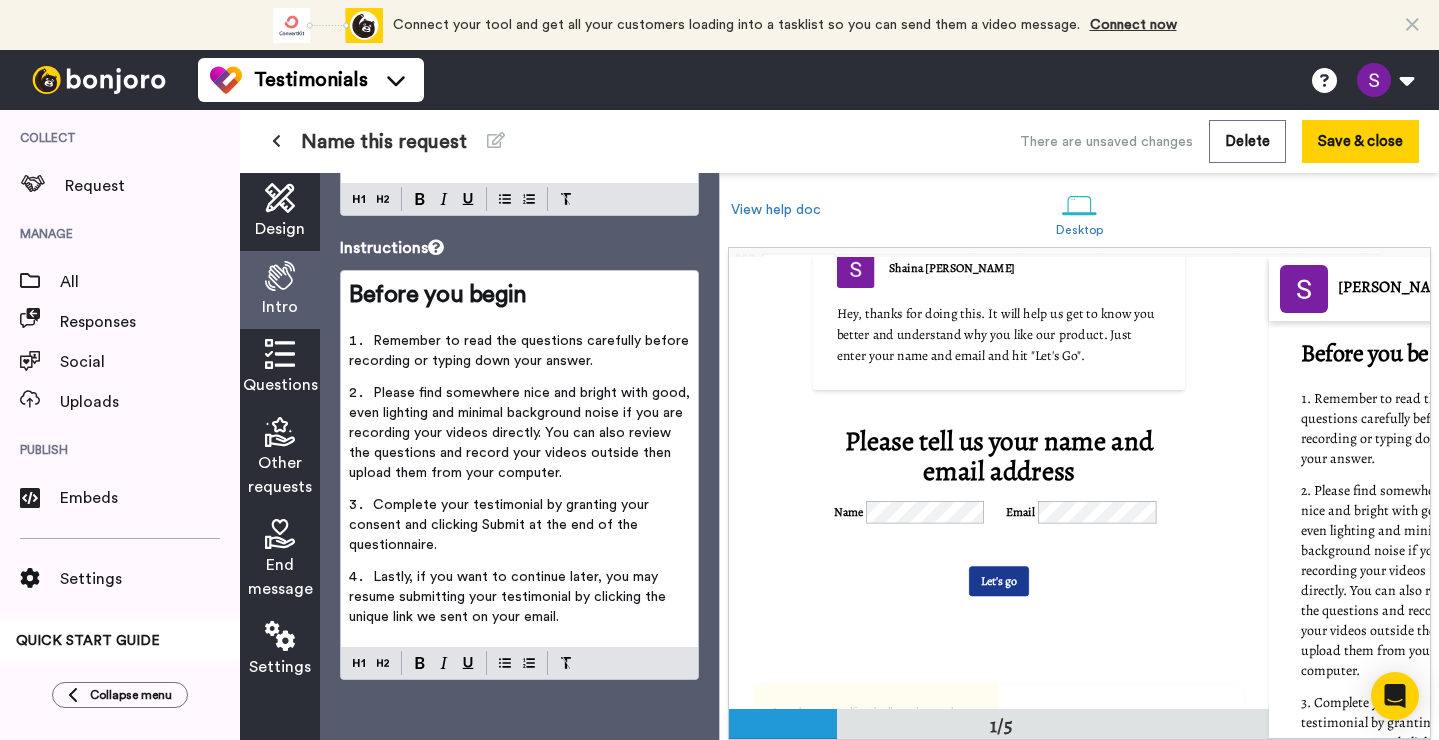 scroll, scrollTop: 0, scrollLeft: 0, axis: both 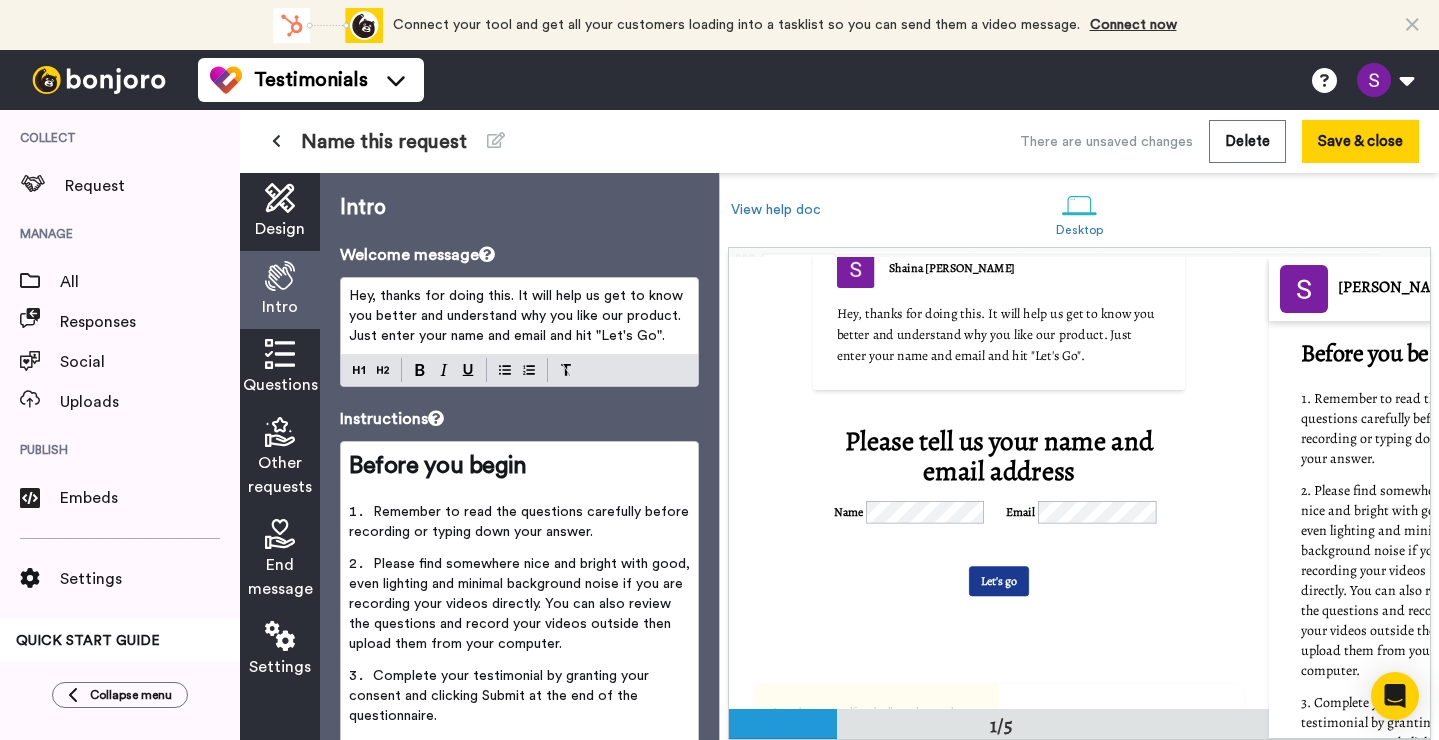 click on "Hey, thanks for doing this. It will help us get to know you better and understand why you like our product. Just enter your name and email and hit "Let's Go"." at bounding box center (518, 316) 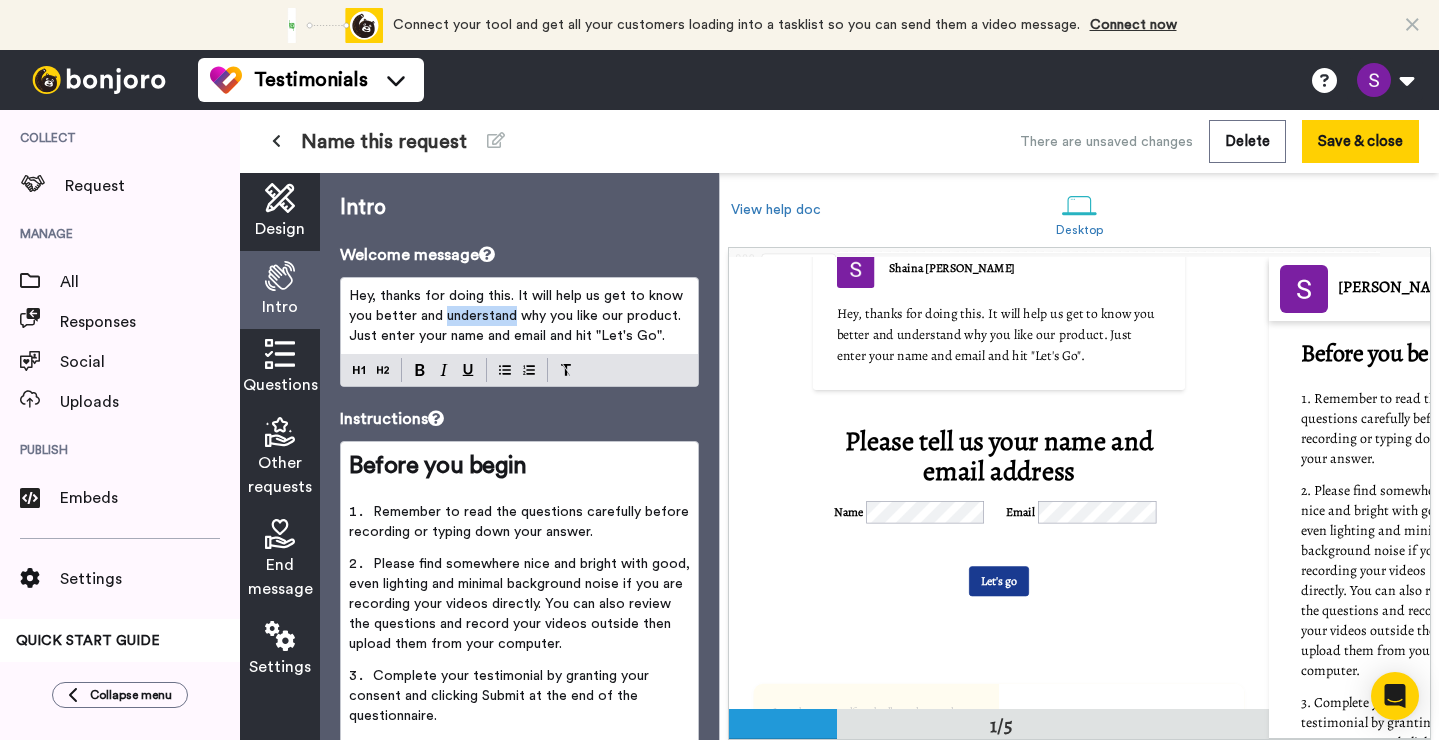 click on "Hey, thanks for doing this. It will help us get to know you better and understand why you like our product. Just enter your name and email and hit "Let's Go"." at bounding box center (518, 316) 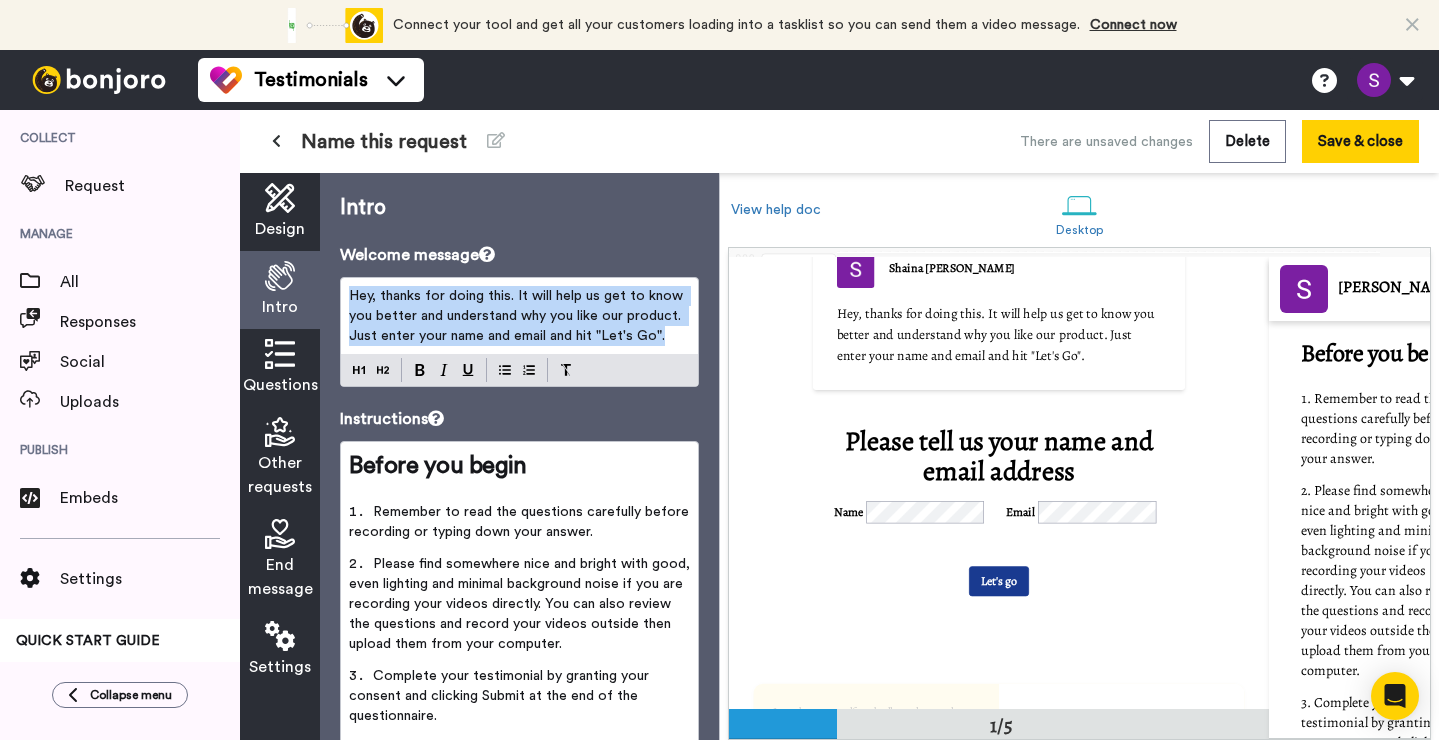 click on "Hey, thanks for doing this. It will help us get to know you better and understand why you like our product. Just enter your name and email and hit "Let's Go"." at bounding box center (518, 316) 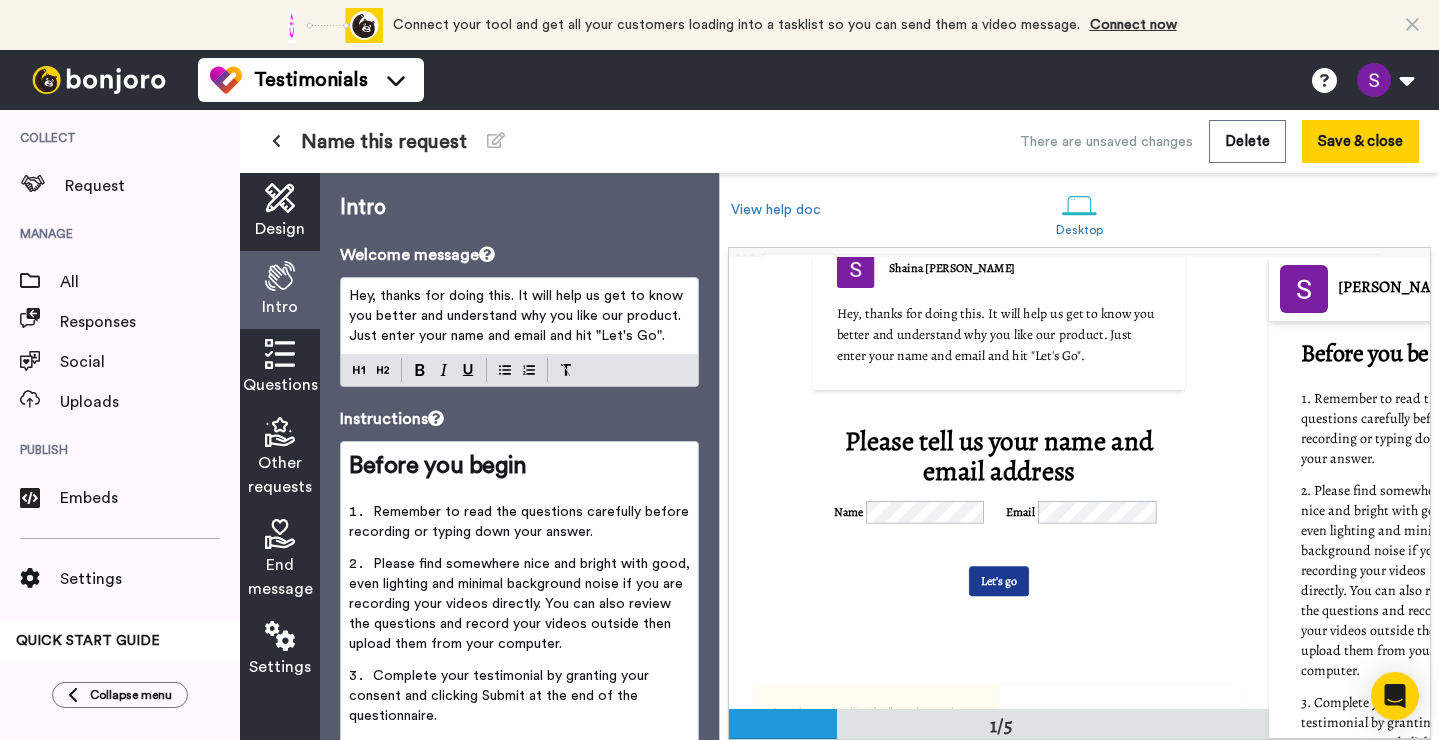 type 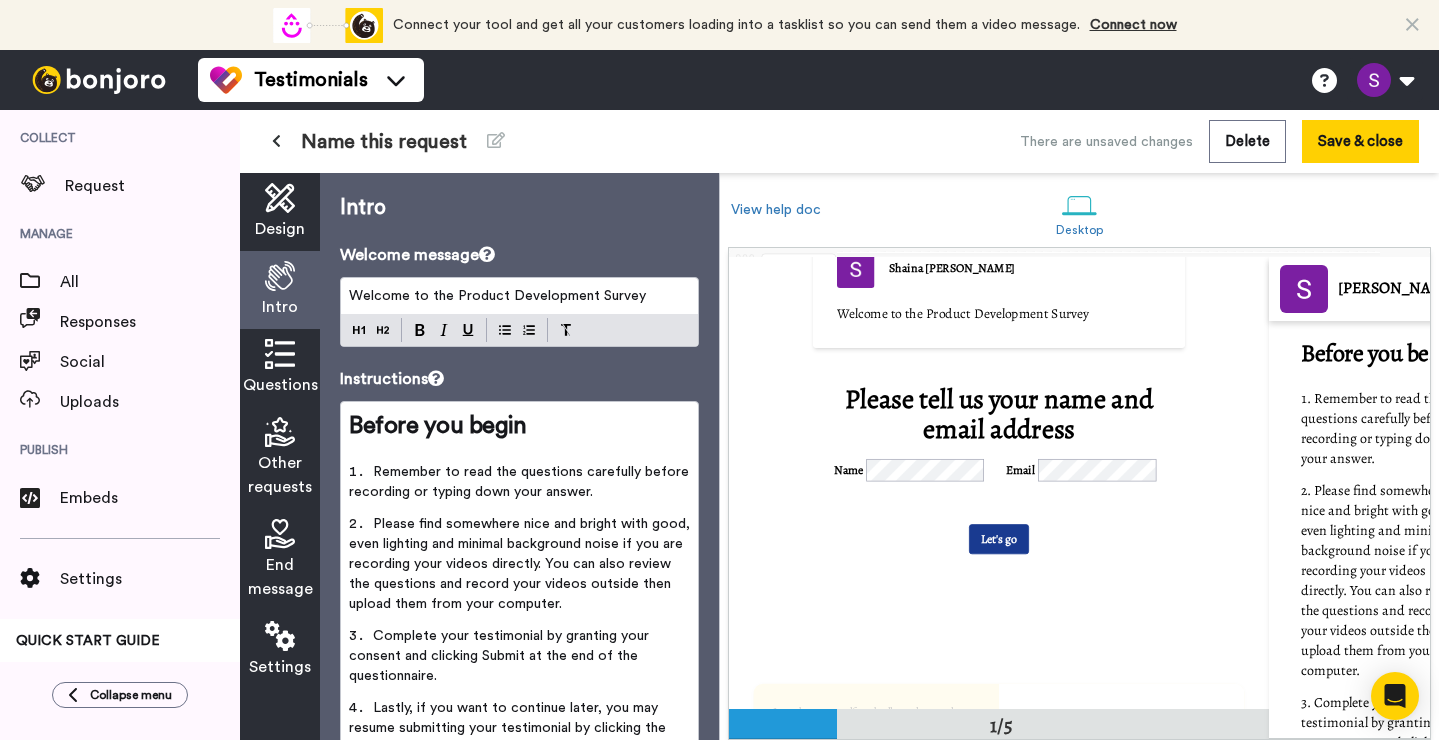 click on "Welcome to the Product Development Survey" at bounding box center (519, 296) 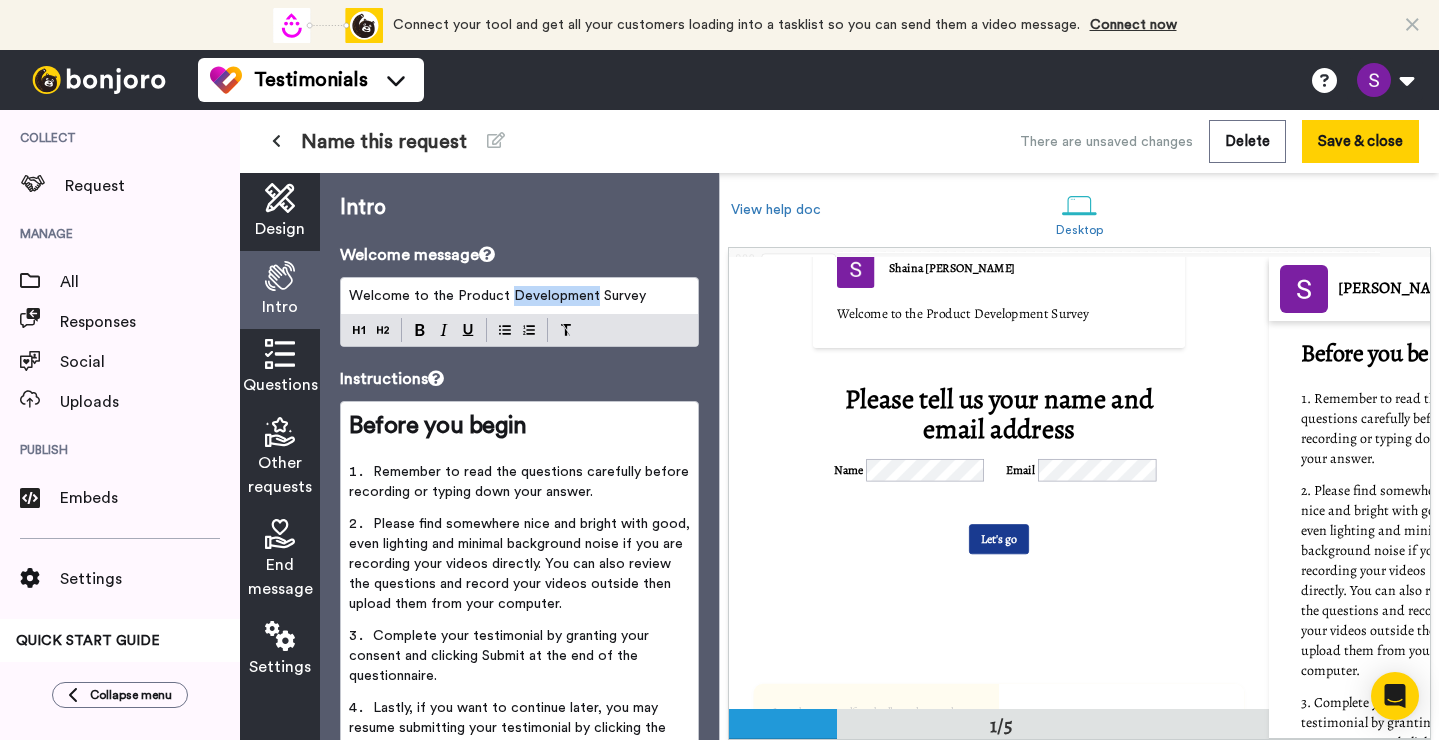 click on "Welcome to the Product Development Survey" at bounding box center [519, 296] 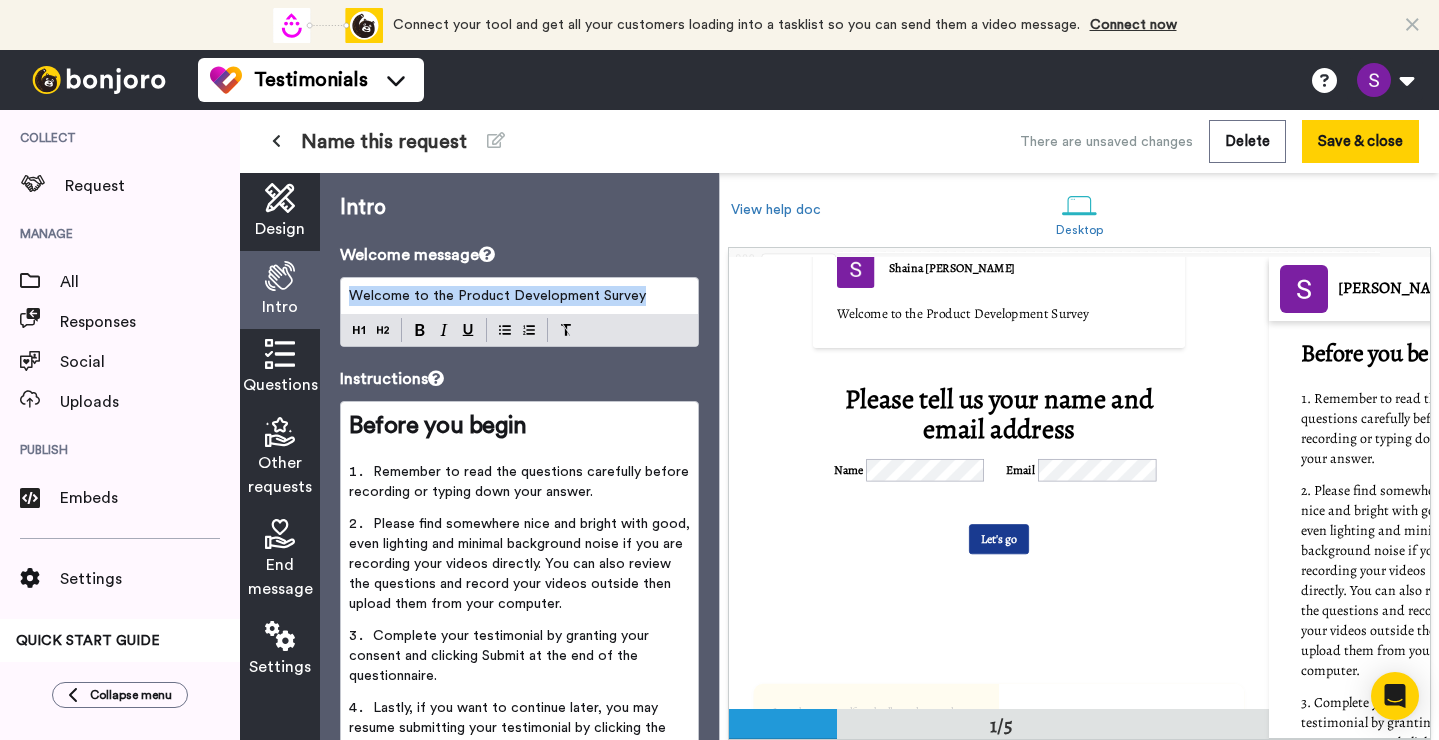 click on "Welcome to the Product Development Survey" at bounding box center [519, 296] 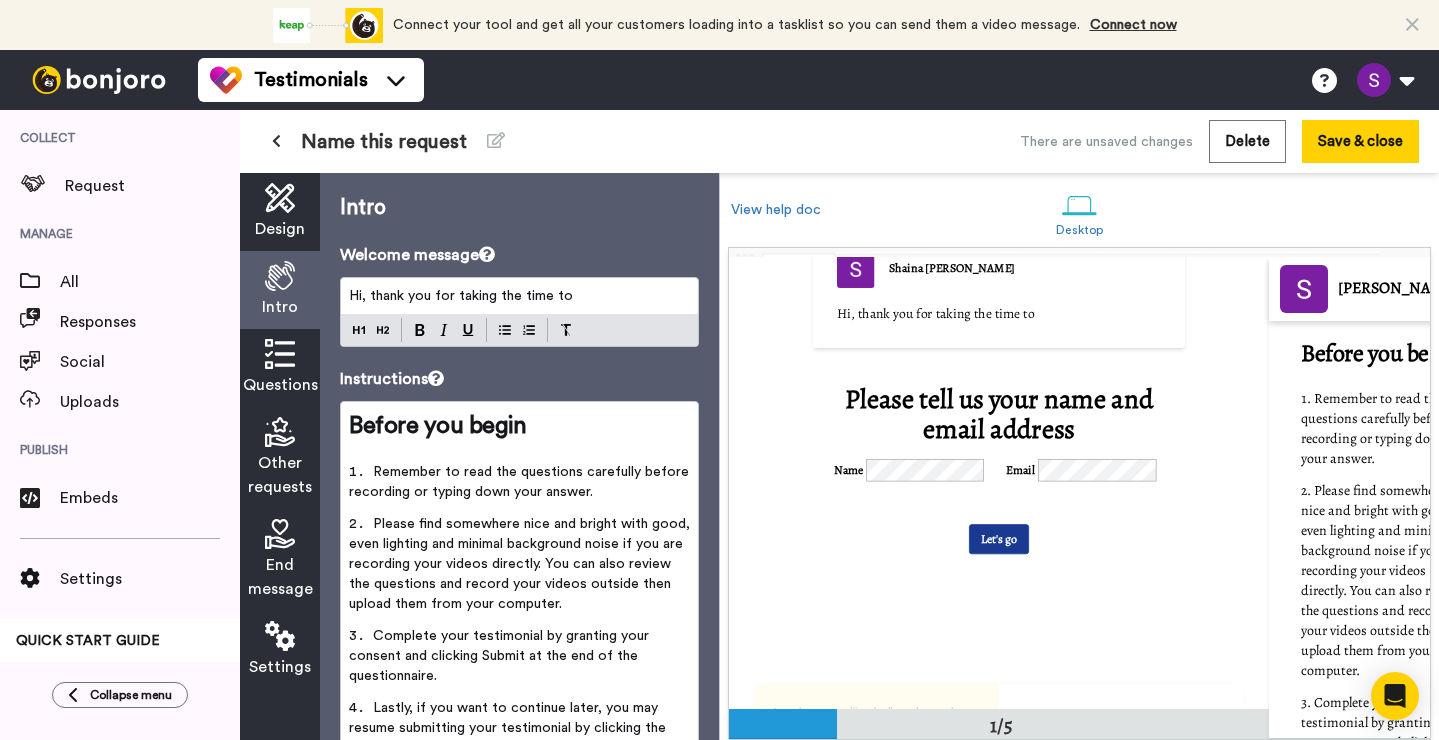 drag, startPoint x: 367, startPoint y: 297, endPoint x: 689, endPoint y: 322, distance: 322.96902 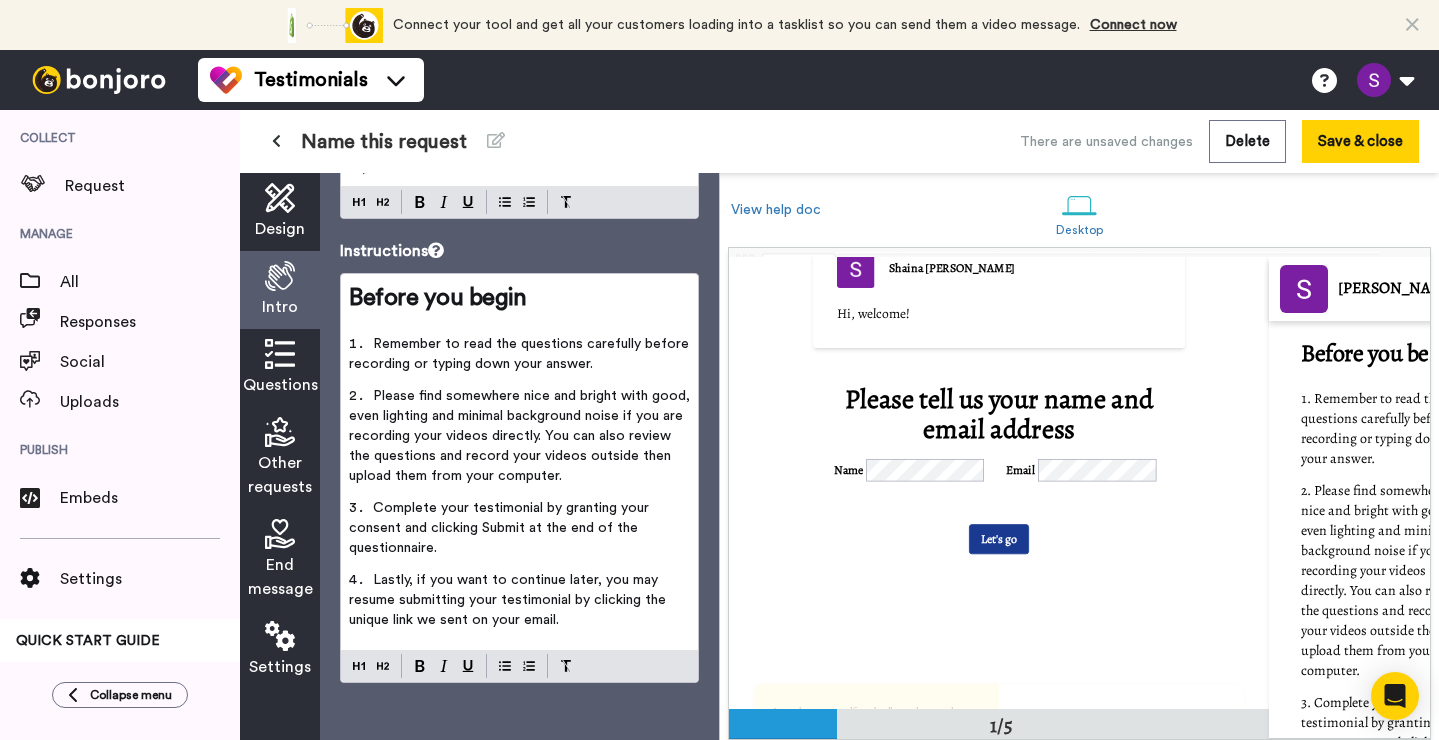 scroll, scrollTop: 131, scrollLeft: 0, axis: vertical 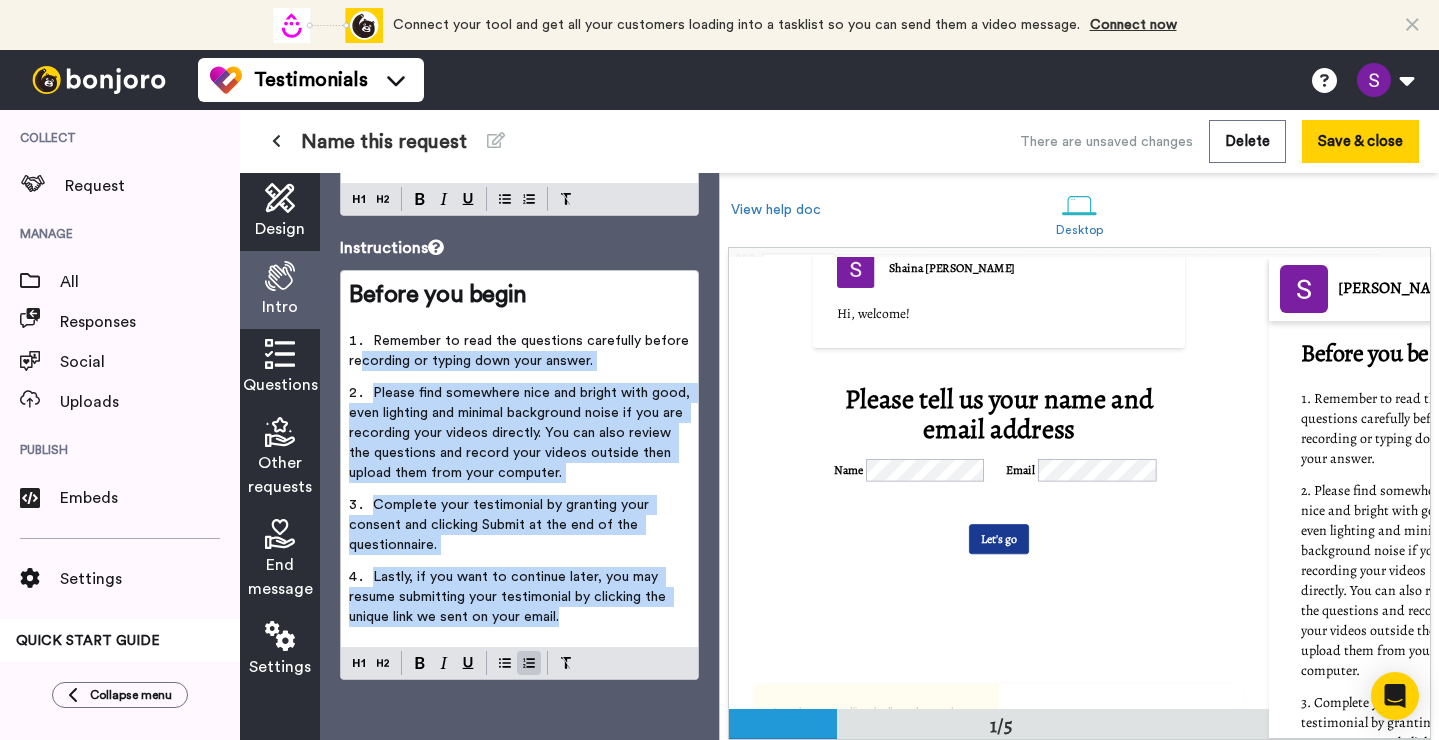 drag, startPoint x: 573, startPoint y: 625, endPoint x: 361, endPoint y: 360, distance: 339.36557 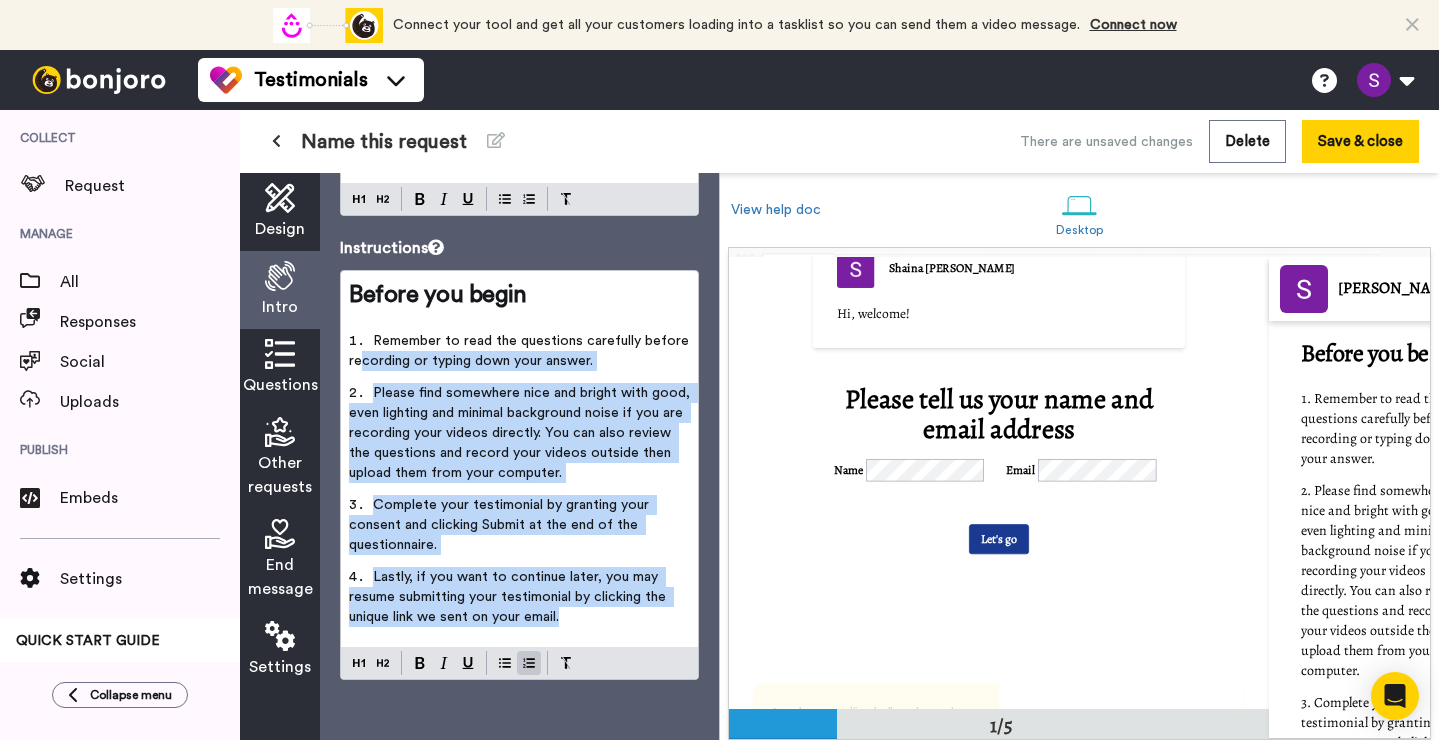 click on "Remember to read the questions carefully before recording or typing down your answer. Please find somewhere nice and bright with good, even lighting and minimal background noise if you are recording your videos directly. You can also review the questions and record your videos outside then upload them from your computer. Complete your testimonial by granting your consent and clicking Submit at the end of the questionnaire. Lastly, if you want to continue later, you may resume submitting your testimonial by clicking the unique link we sent on your email." at bounding box center [519, 485] 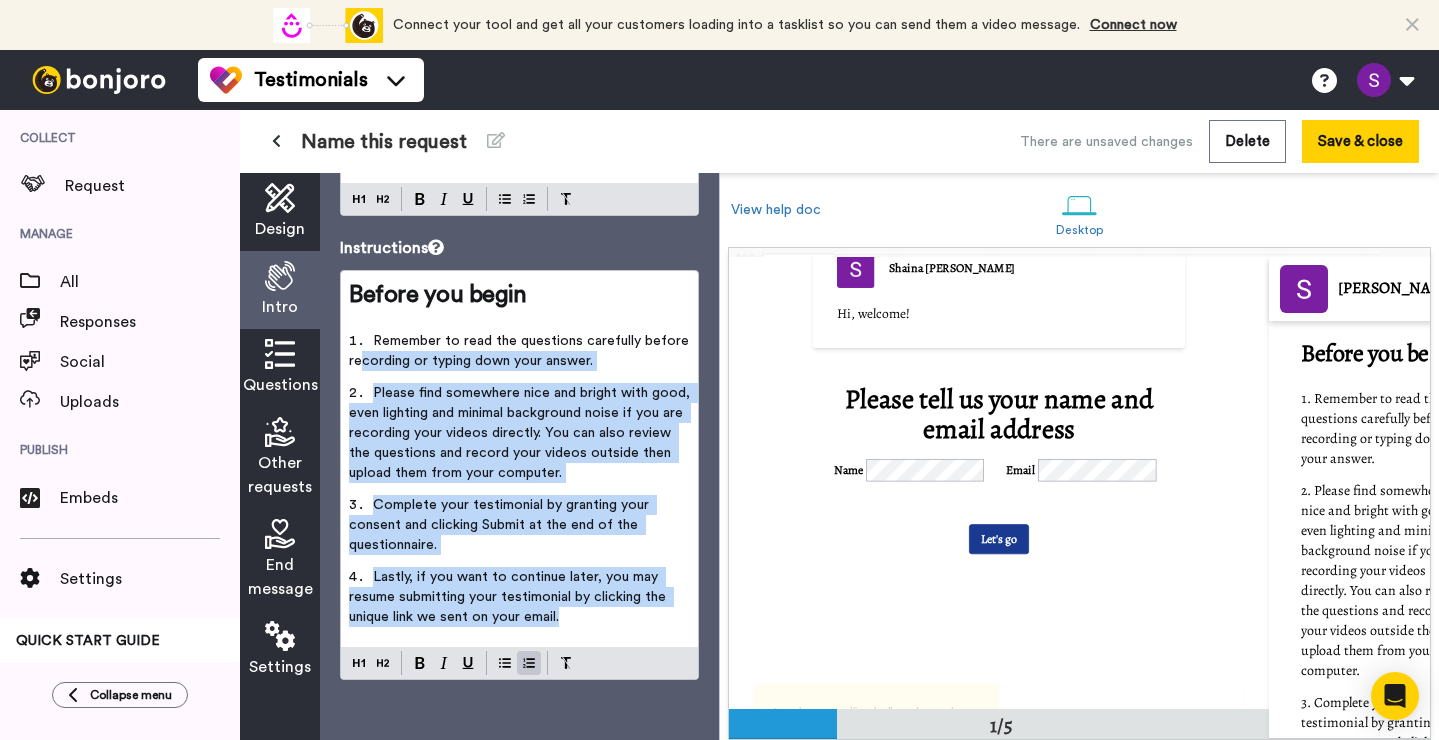 click on "Remember to read the questions carefully before recording or typing down your answer." at bounding box center (521, 351) 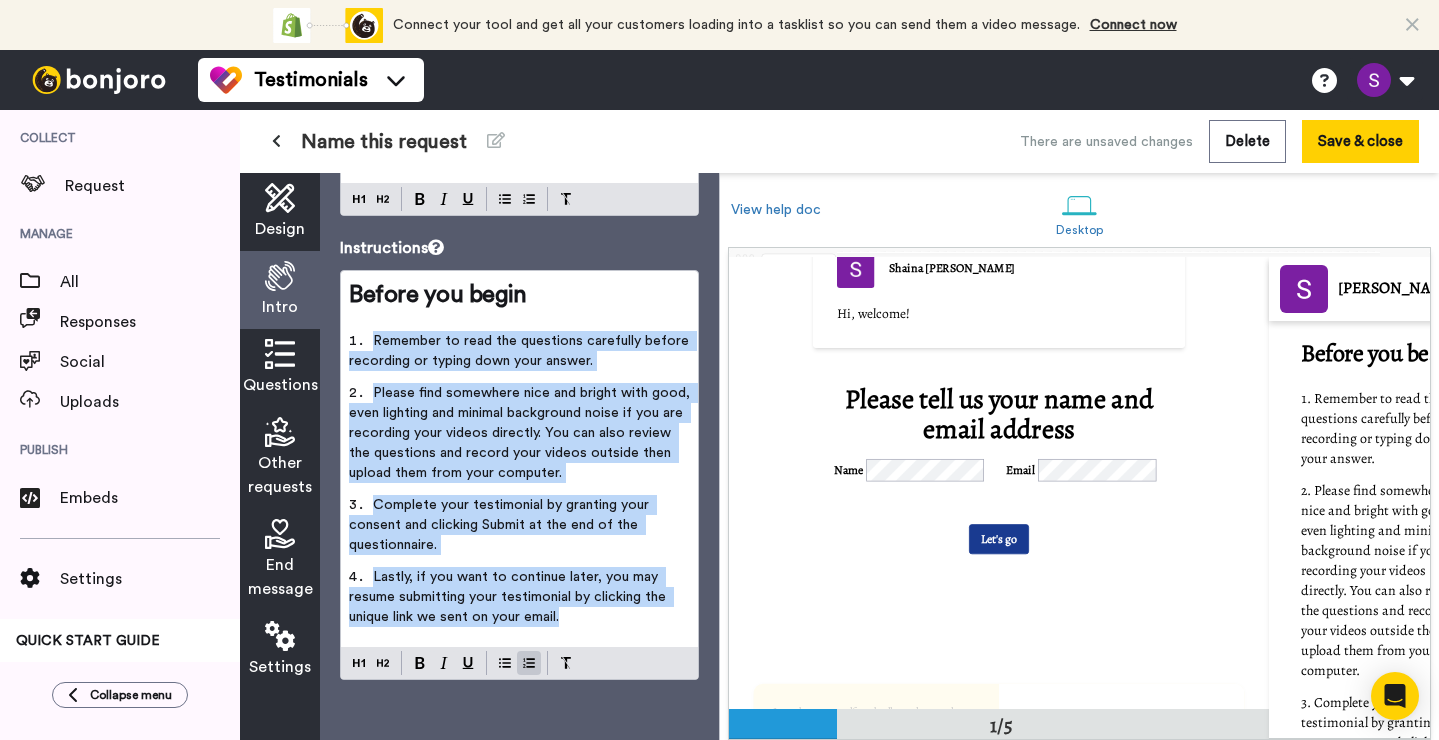 drag, startPoint x: 375, startPoint y: 339, endPoint x: 658, endPoint y: 626, distance: 403.0608 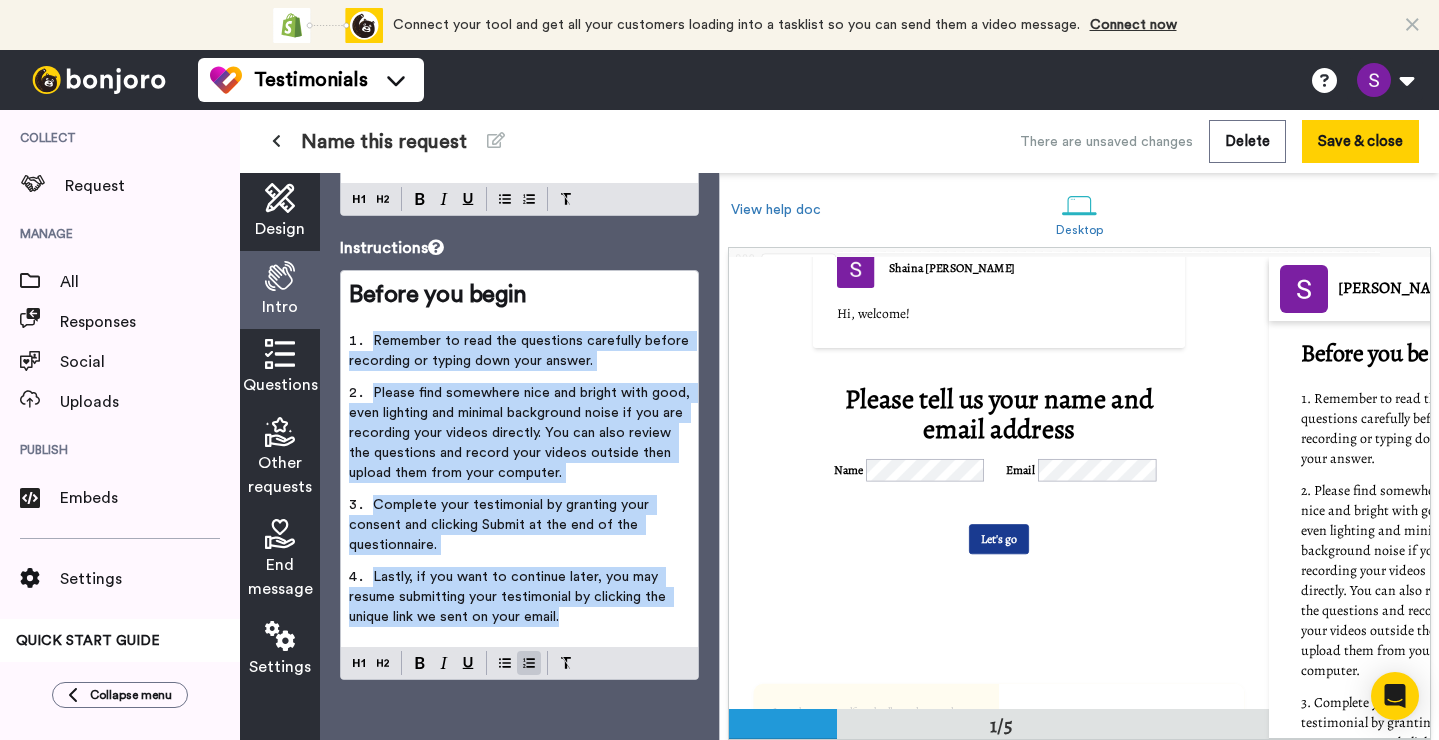 click on "Remember to read the questions carefully before recording or typing down your answer. Please find somewhere nice and bright with good, even lighting and minimal background noise if you are recording your videos directly. You can also review the questions and record your videos outside then upload them from your computer. Complete your testimonial by granting your consent and clicking Submit at the end of the questionnaire. Lastly, if you want to continue later, you may resume submitting your testimonial by clicking the unique link we sent on your email." at bounding box center [519, 485] 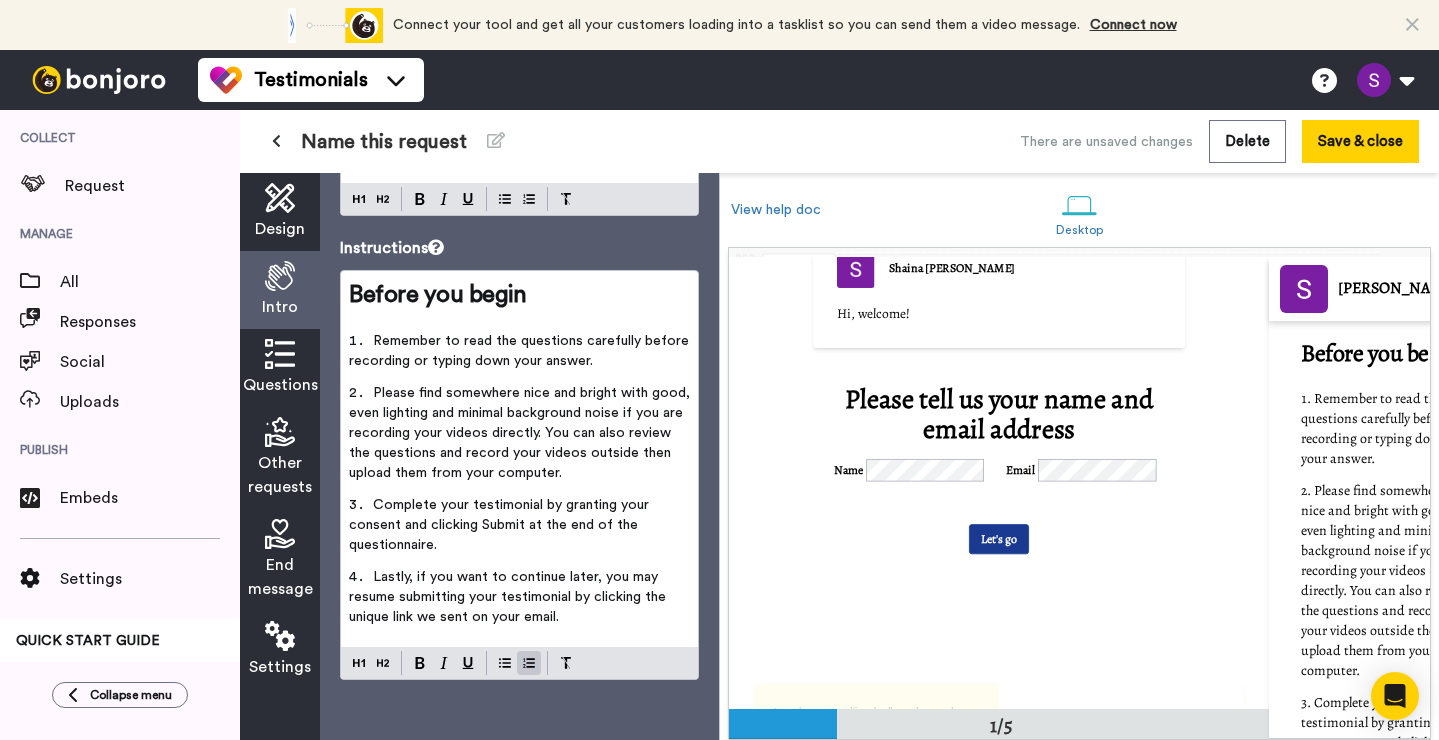 scroll, scrollTop: 0, scrollLeft: 0, axis: both 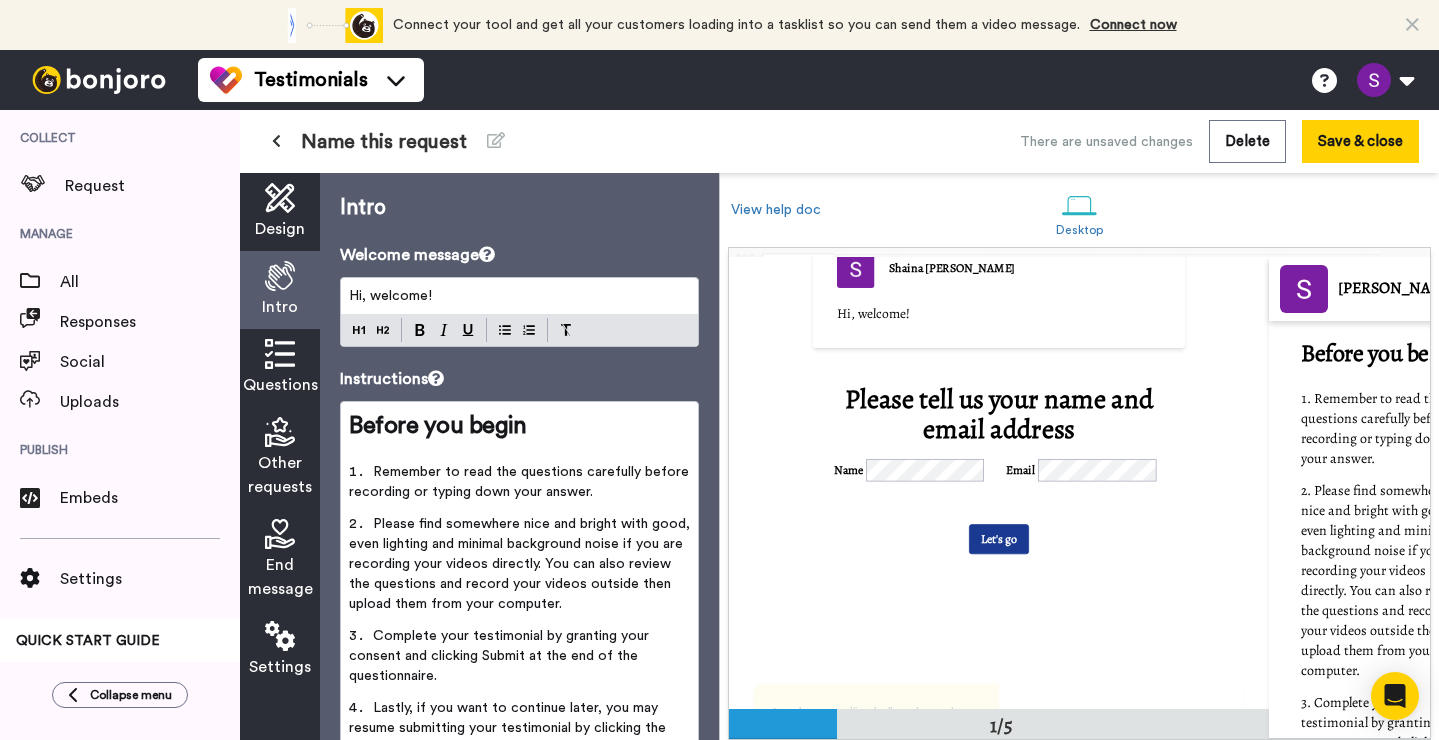 type 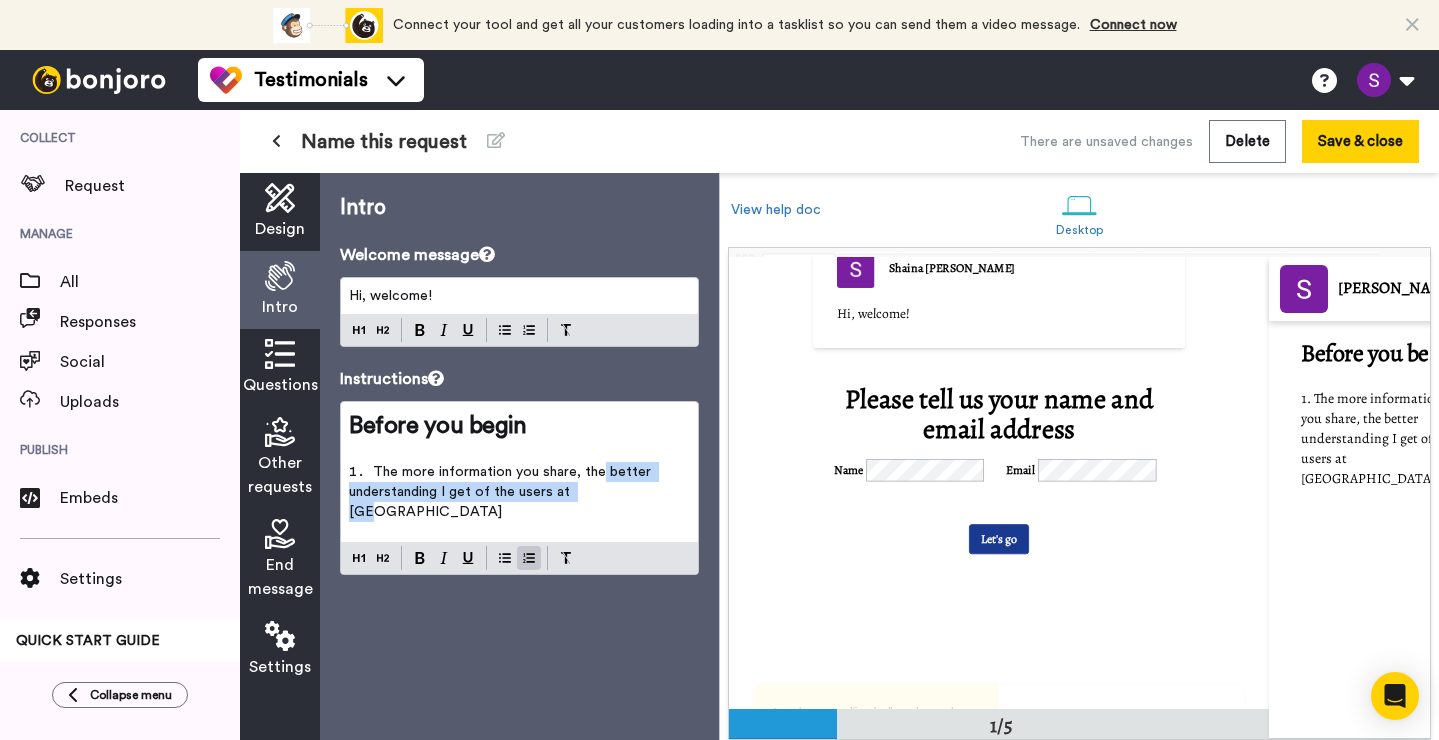 drag, startPoint x: 615, startPoint y: 499, endPoint x: 620, endPoint y: 476, distance: 23.537205 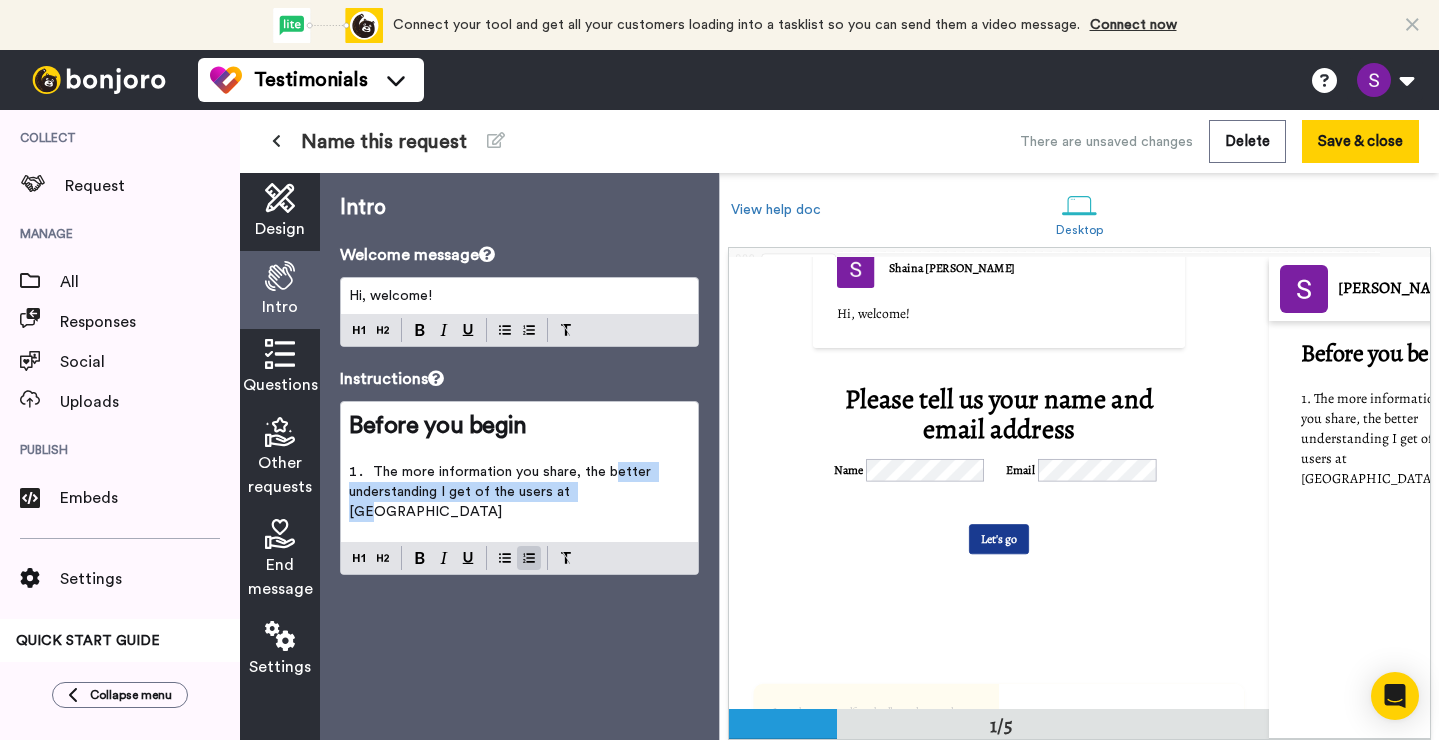 click on "The more information you share, the better understanding I get of the users at Gra" at bounding box center [502, 492] 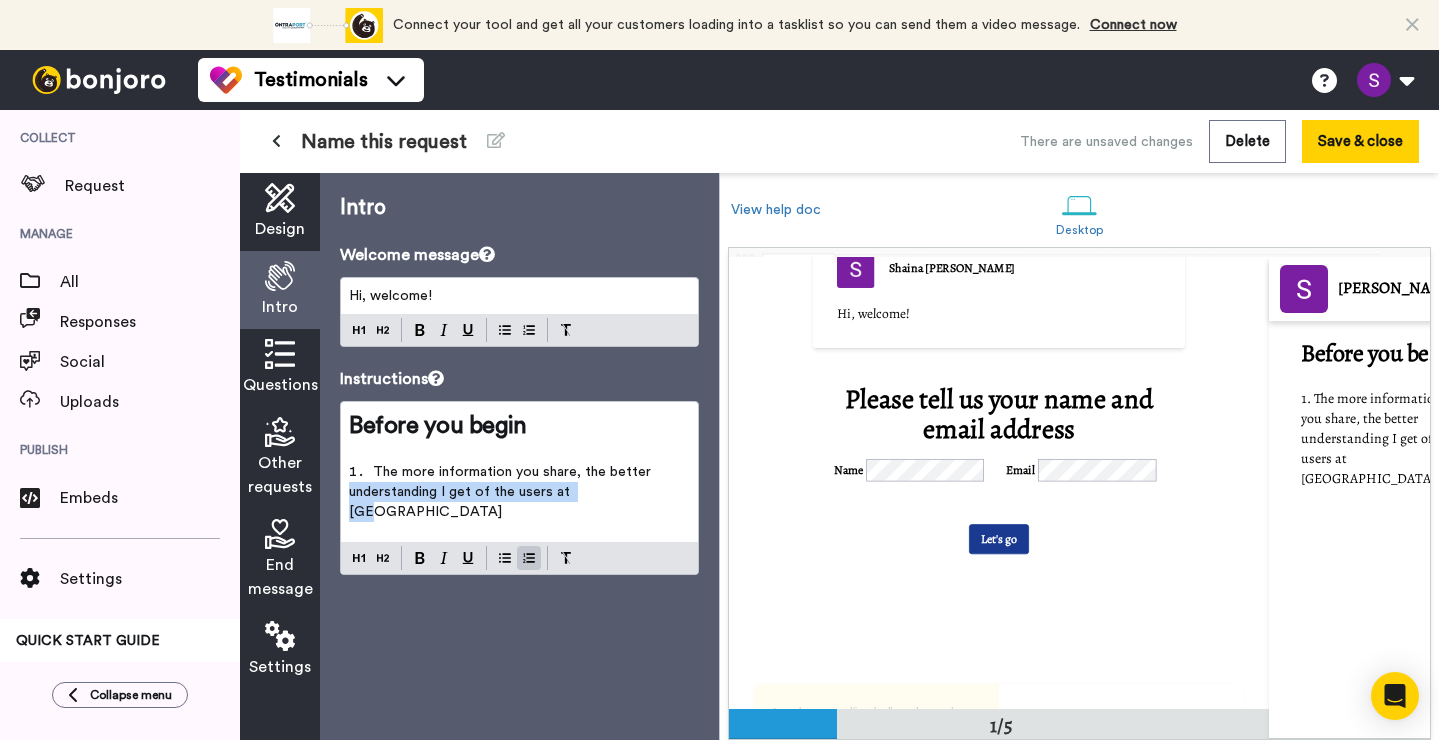 drag, startPoint x: 649, startPoint y: 470, endPoint x: 669, endPoint y: 503, distance: 38.587563 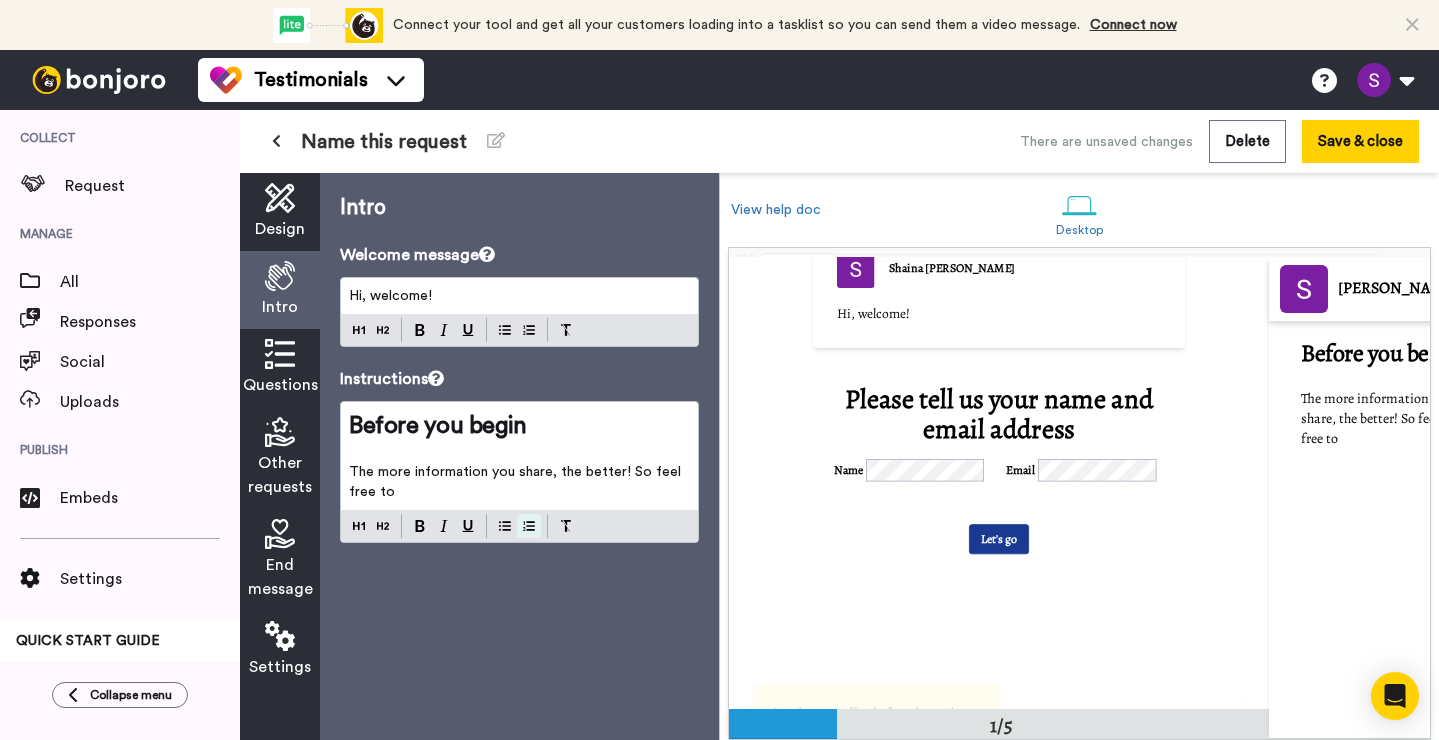 click on "Intro Welcome message   Hi, welcome! Instructions   Before you begin ﻿ The more information you share, the better! So feel free to" at bounding box center (519, 456) 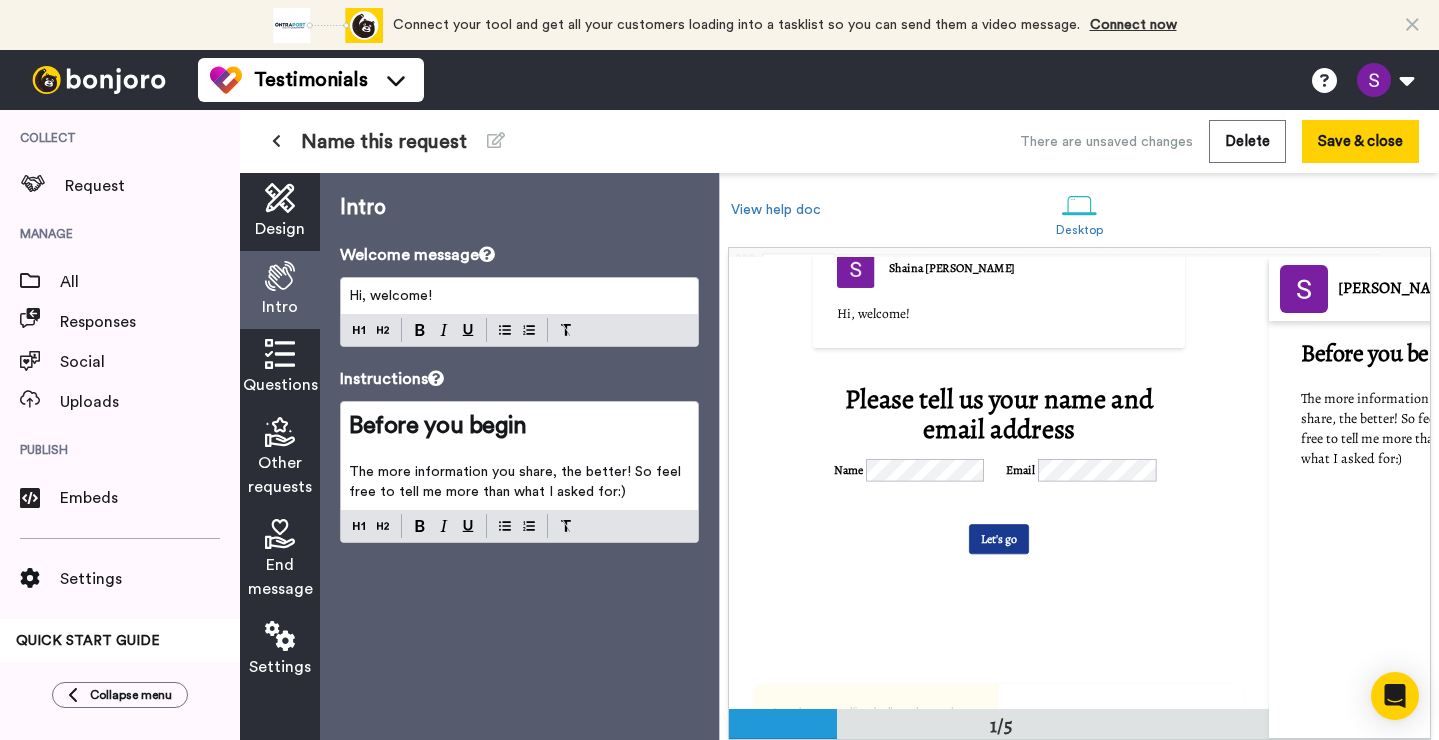 click on "Questions" at bounding box center (280, 368) 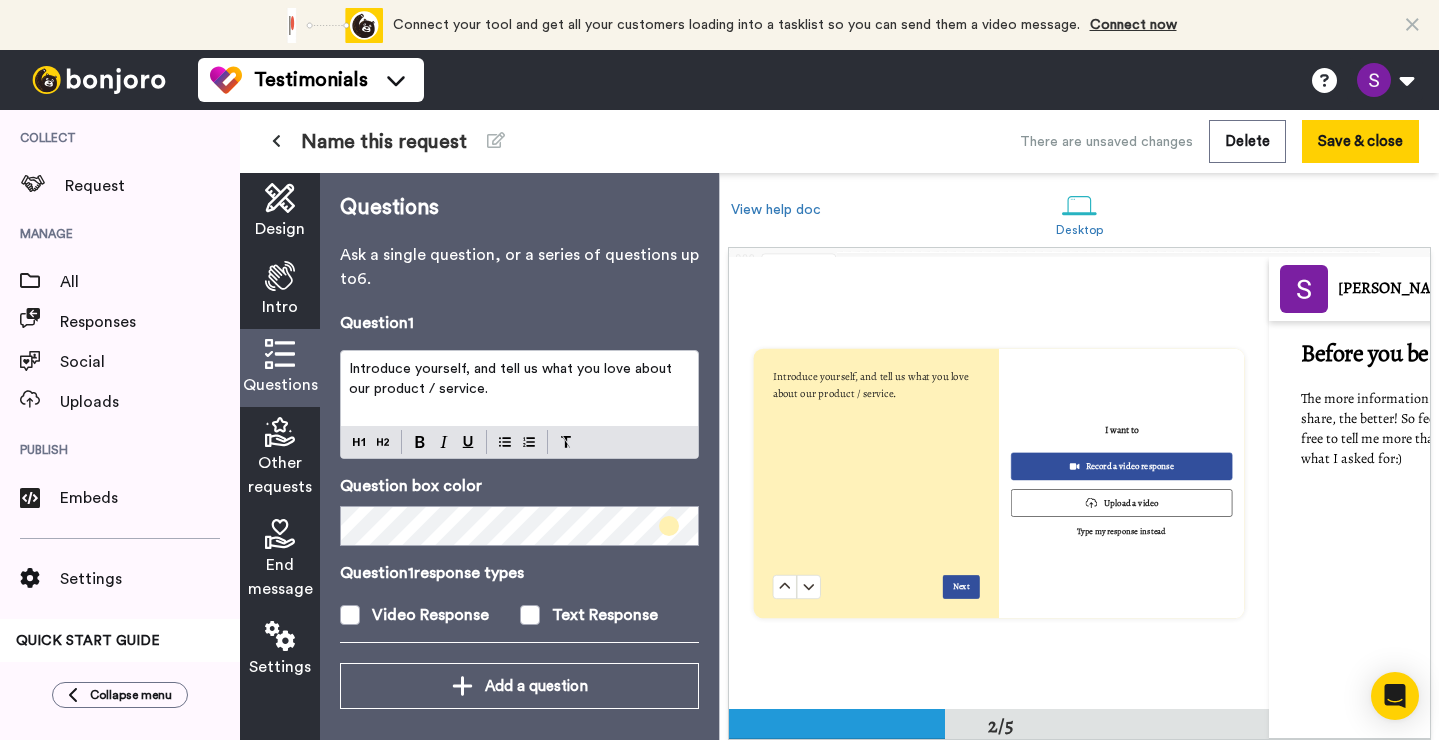 scroll, scrollTop: 471, scrollLeft: 0, axis: vertical 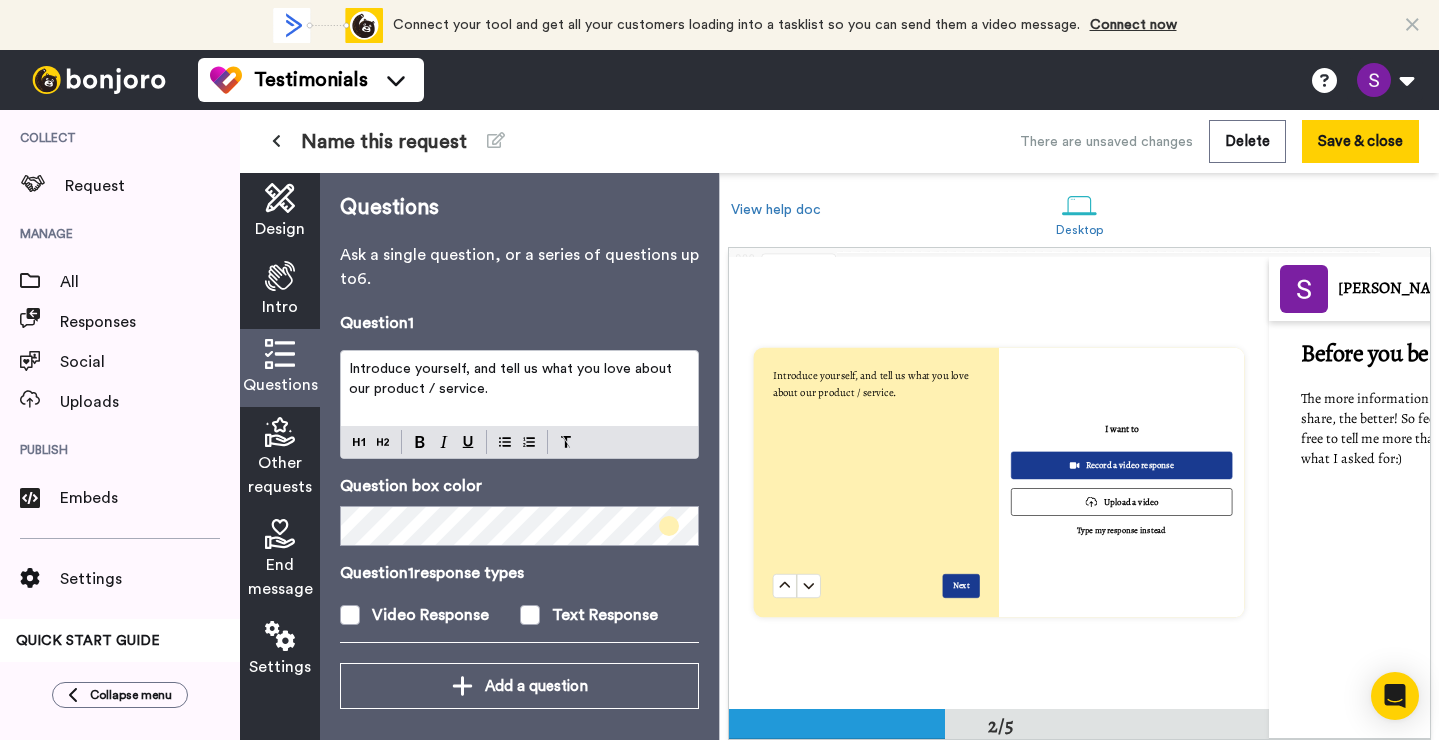 click on "Introduce yourself, and tell us what you love about our product / service." at bounding box center (512, 379) 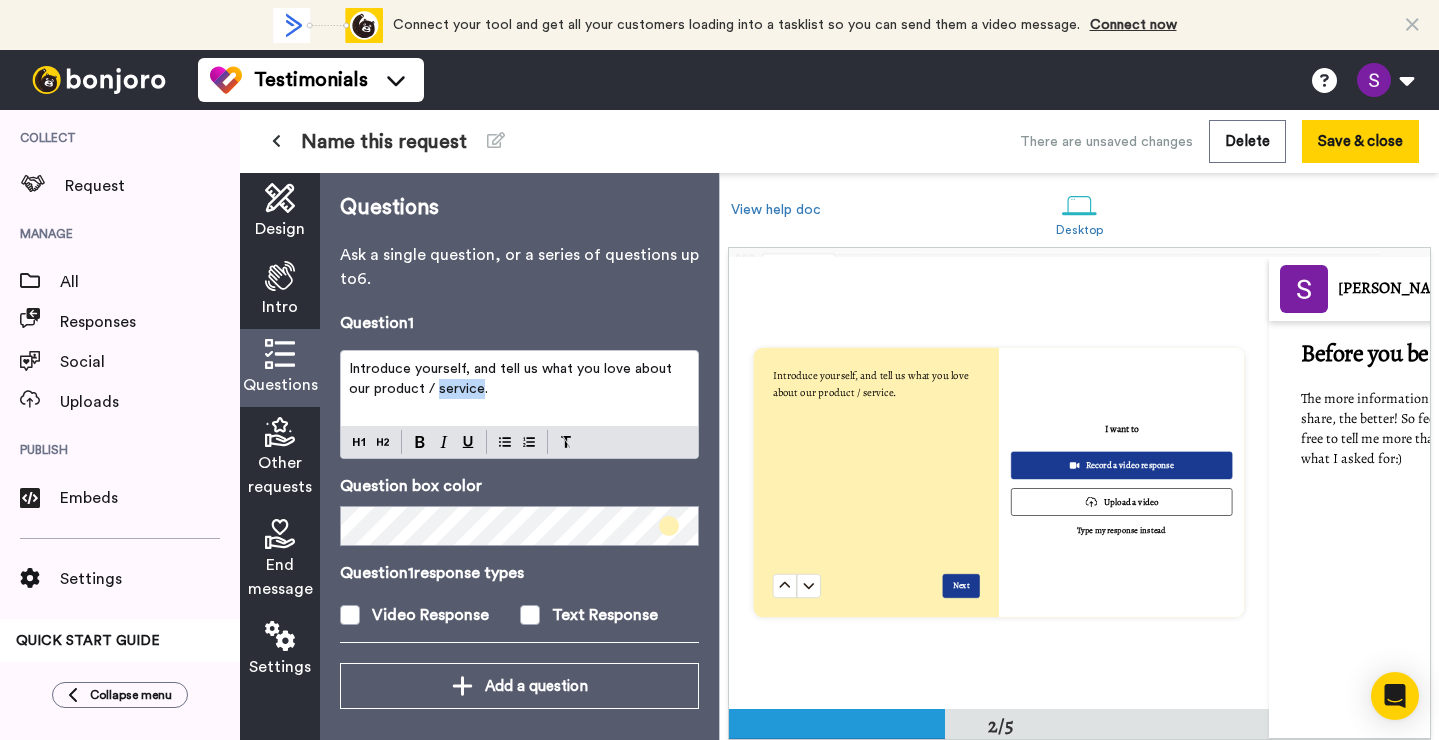 click on "Introduce yourself, and tell us what you love about our product / service." at bounding box center [512, 379] 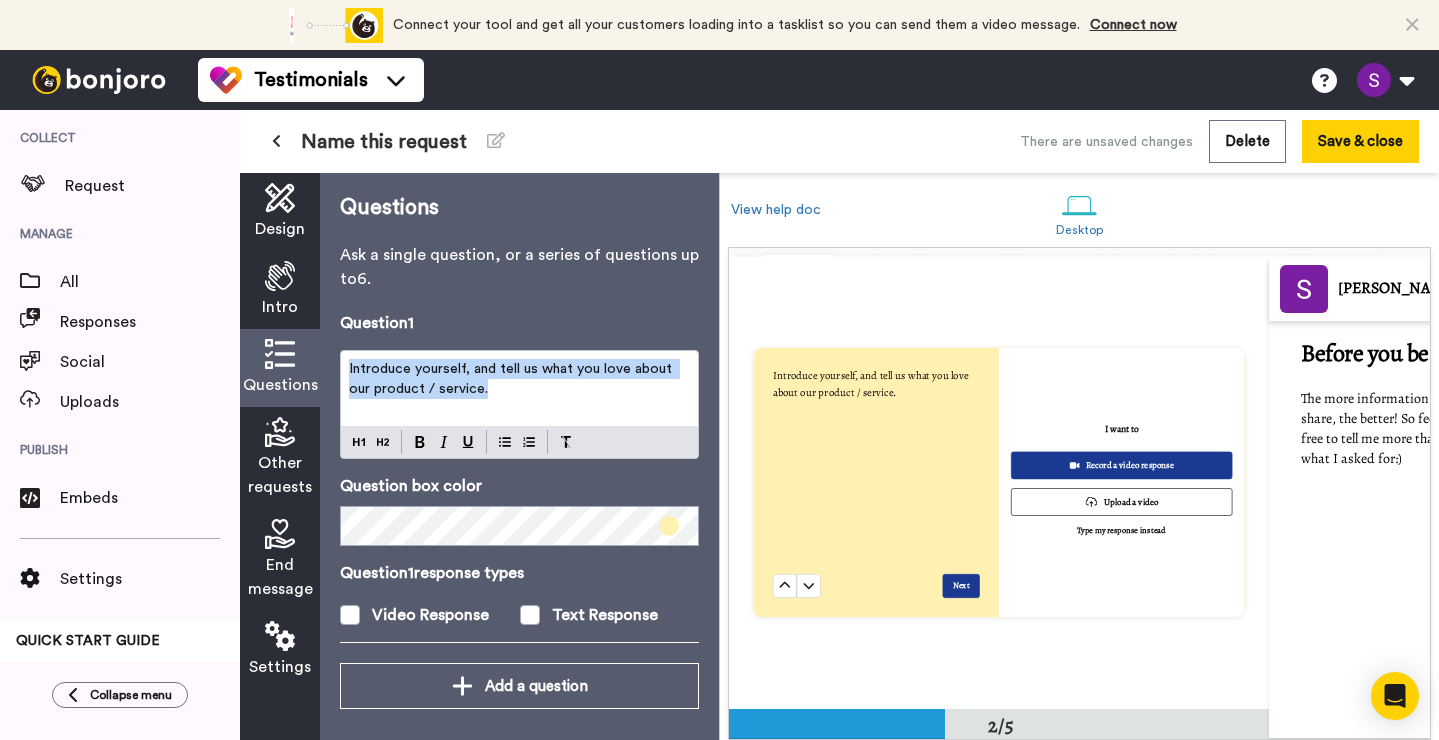 click on "Introduce yourself, and tell us what you love about our product / service." at bounding box center (512, 379) 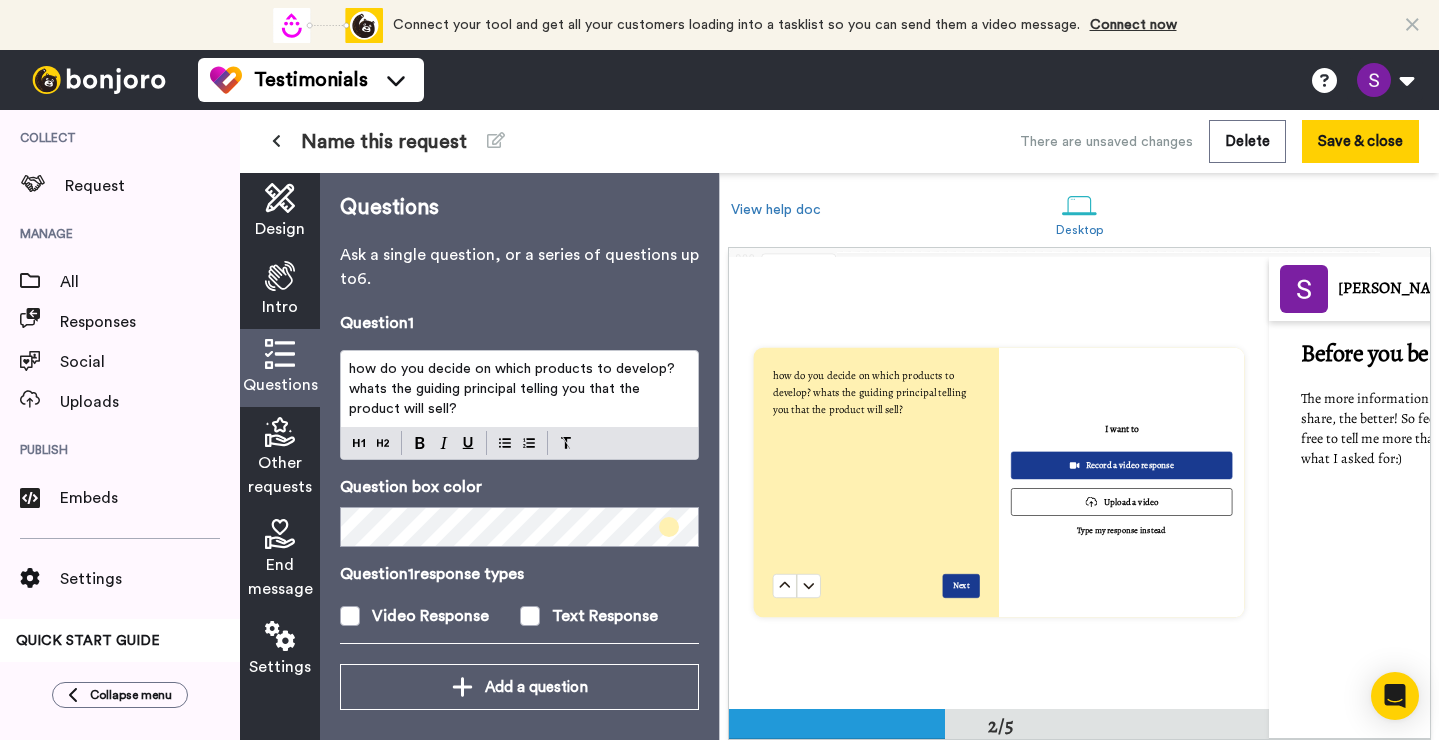 click on "how do you decide on which products to develop? whats the guiding principal telling you that the product will sell?" at bounding box center [514, 389] 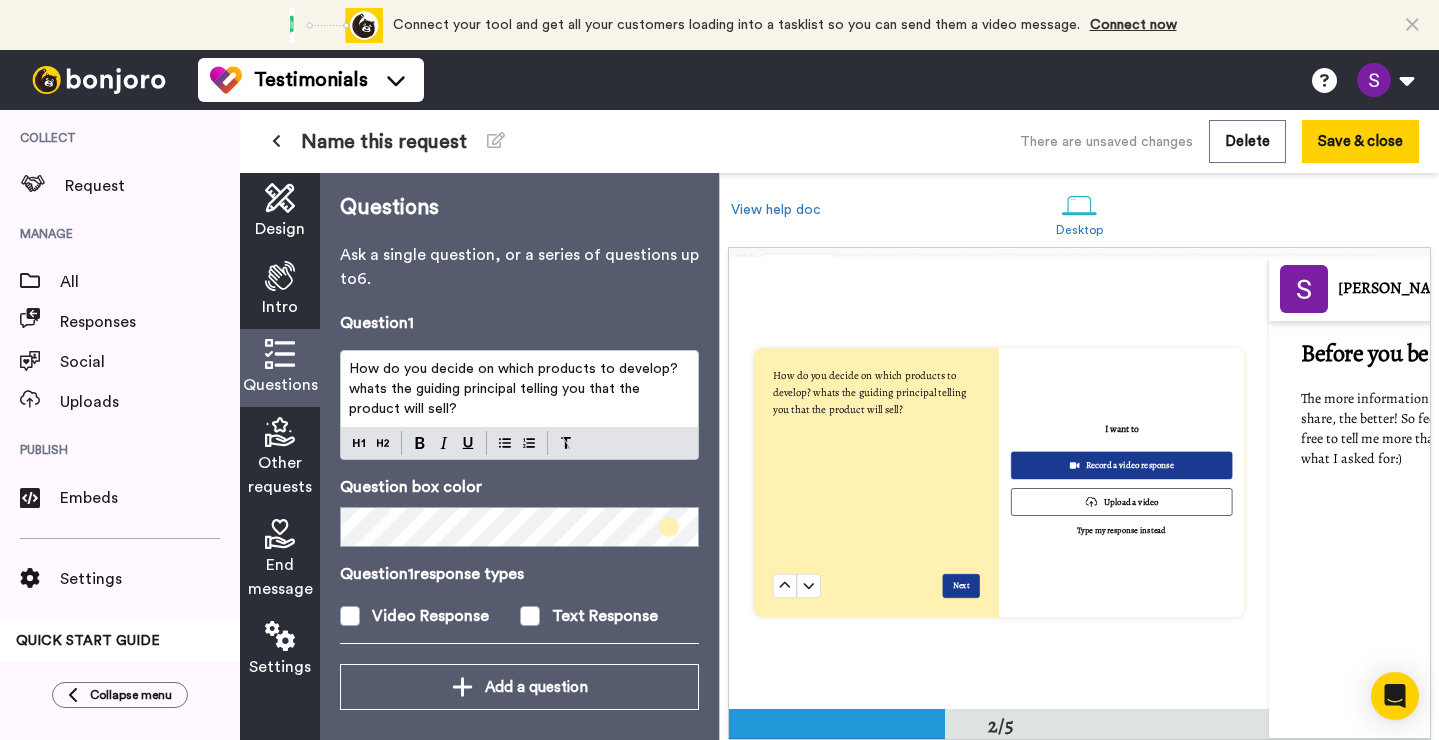 click on "How do you decide on which products to develop? whats the guiding principal telling you that the product will sell?" at bounding box center (515, 389) 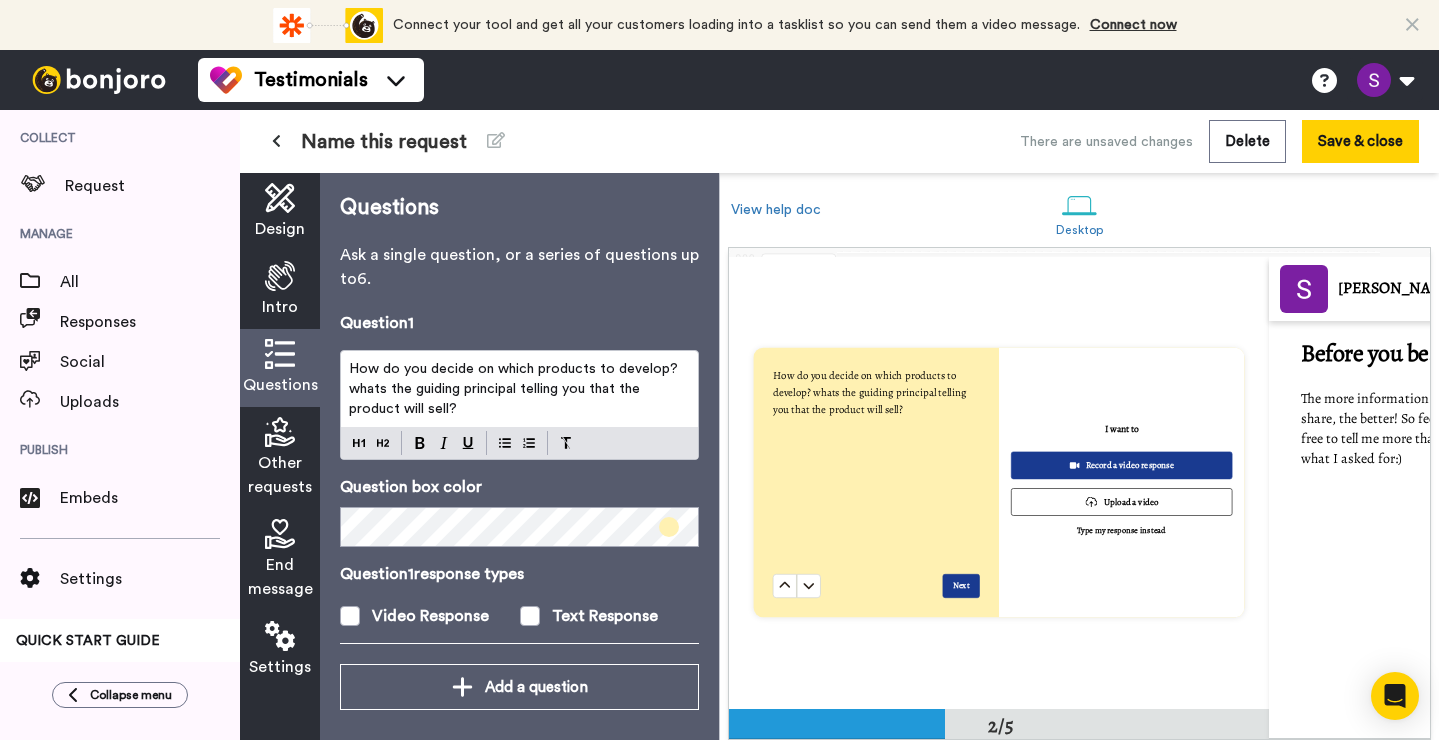 click on "How do you decide on which products to develop? whats the guiding principal telling you that the product will sell?" at bounding box center [515, 389] 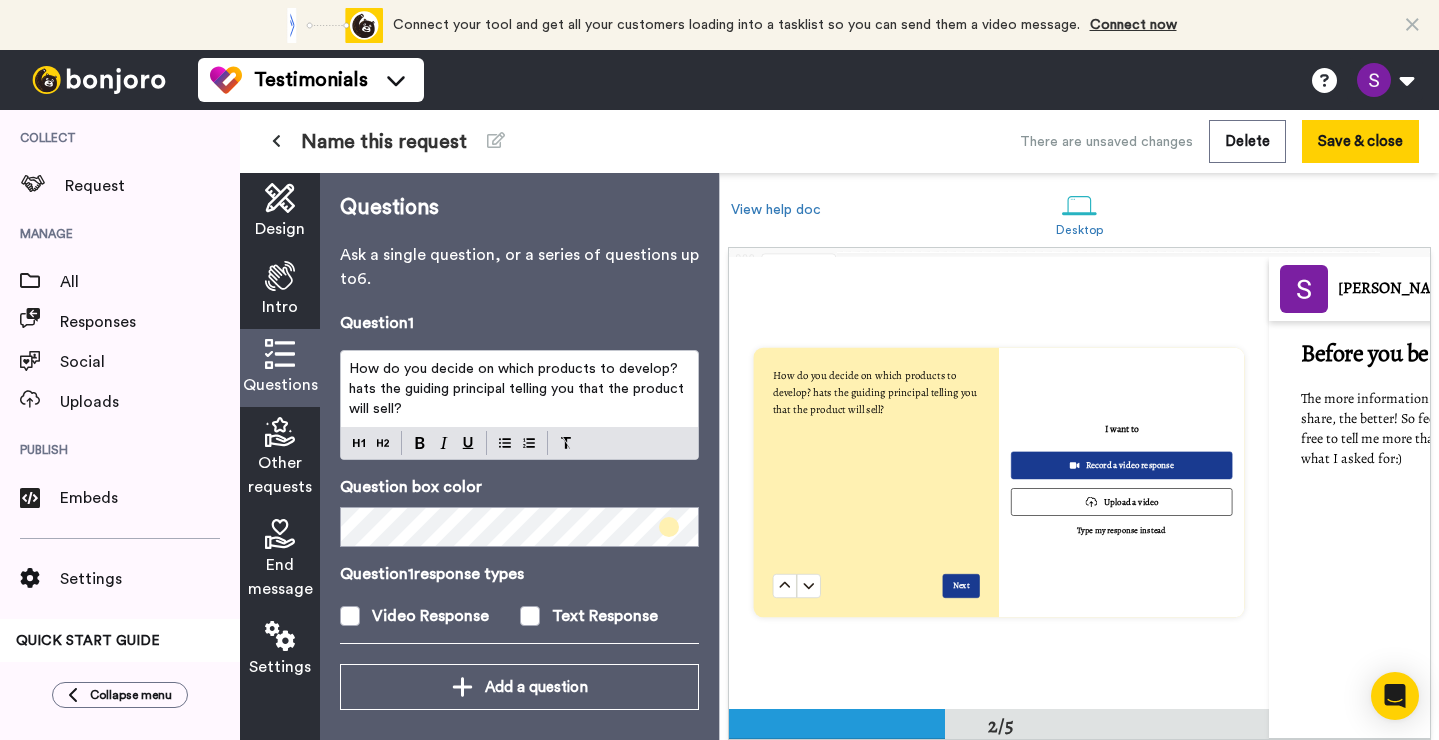 type 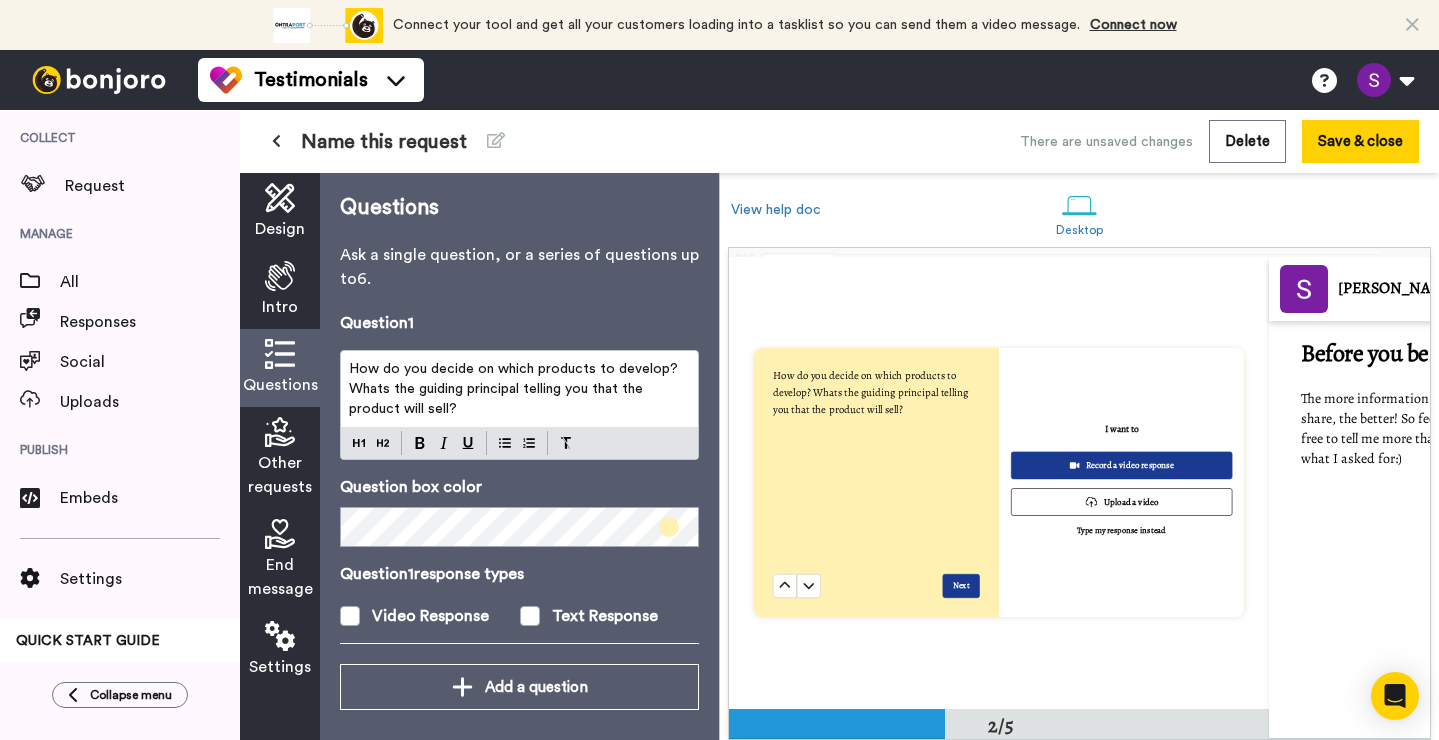 click on "How do you decide on which products to develop? Whats the guiding principal telling you that the product will sell?" at bounding box center (519, 389) 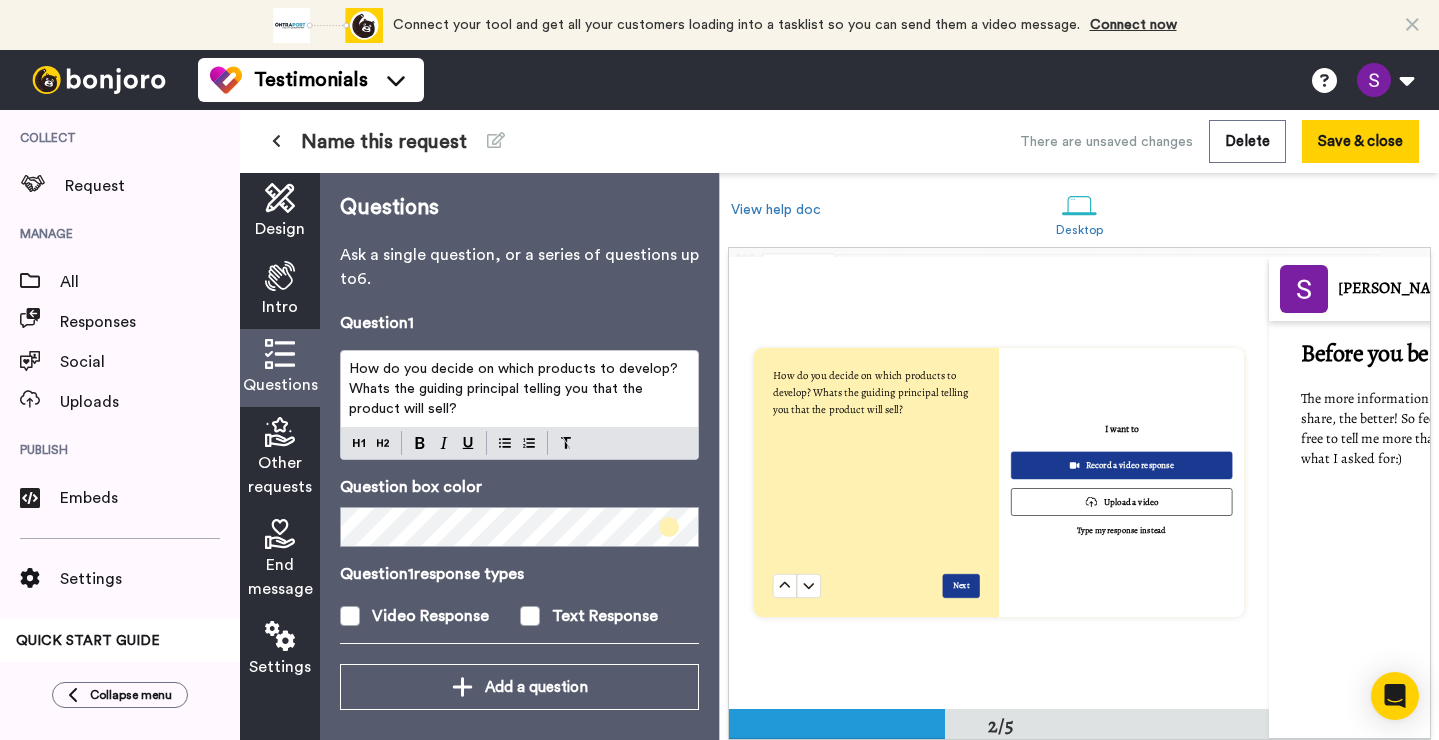 click on "How do you decide on which products to develop? Whats the guiding principal telling you that the product will sell?" at bounding box center [519, 389] 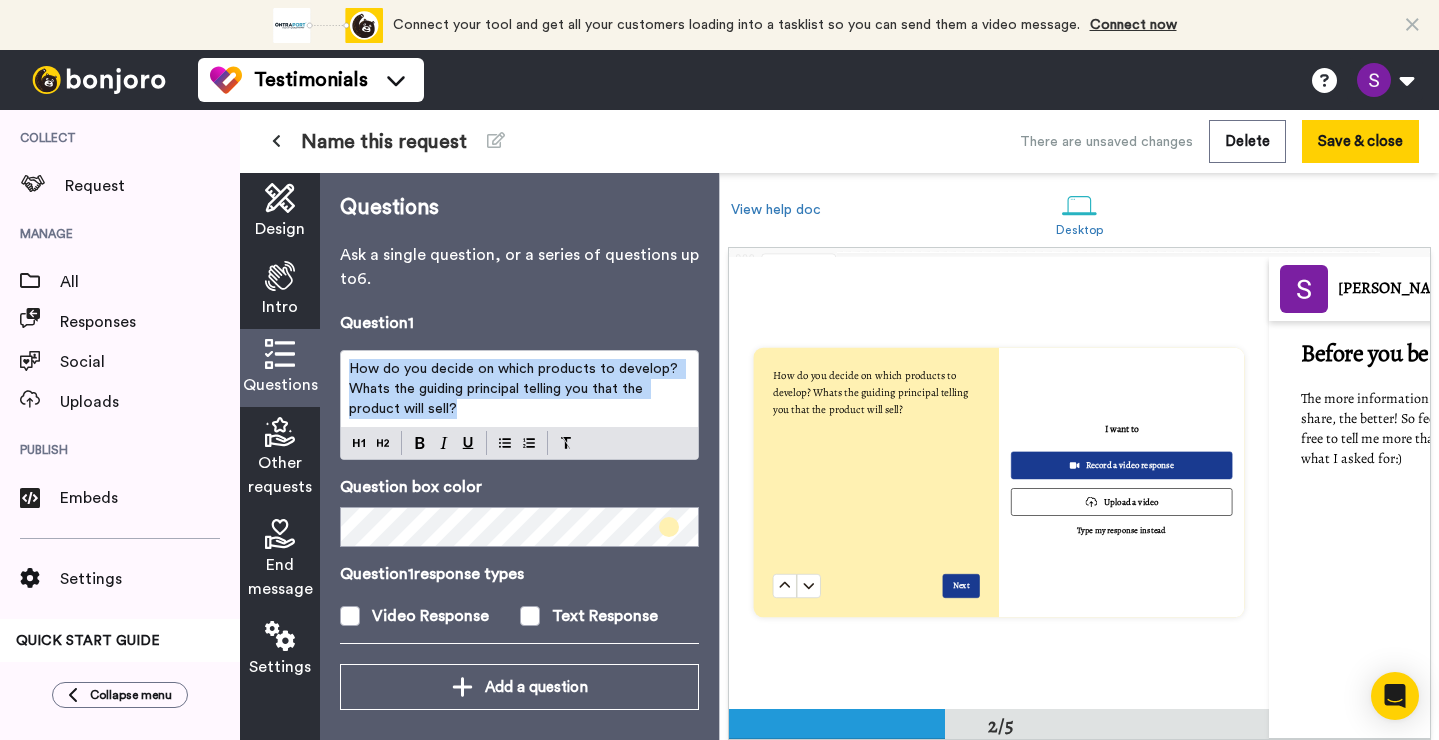 click on "How do you decide on which products to develop? Whats the guiding principal telling you that the product will sell?" at bounding box center [519, 389] 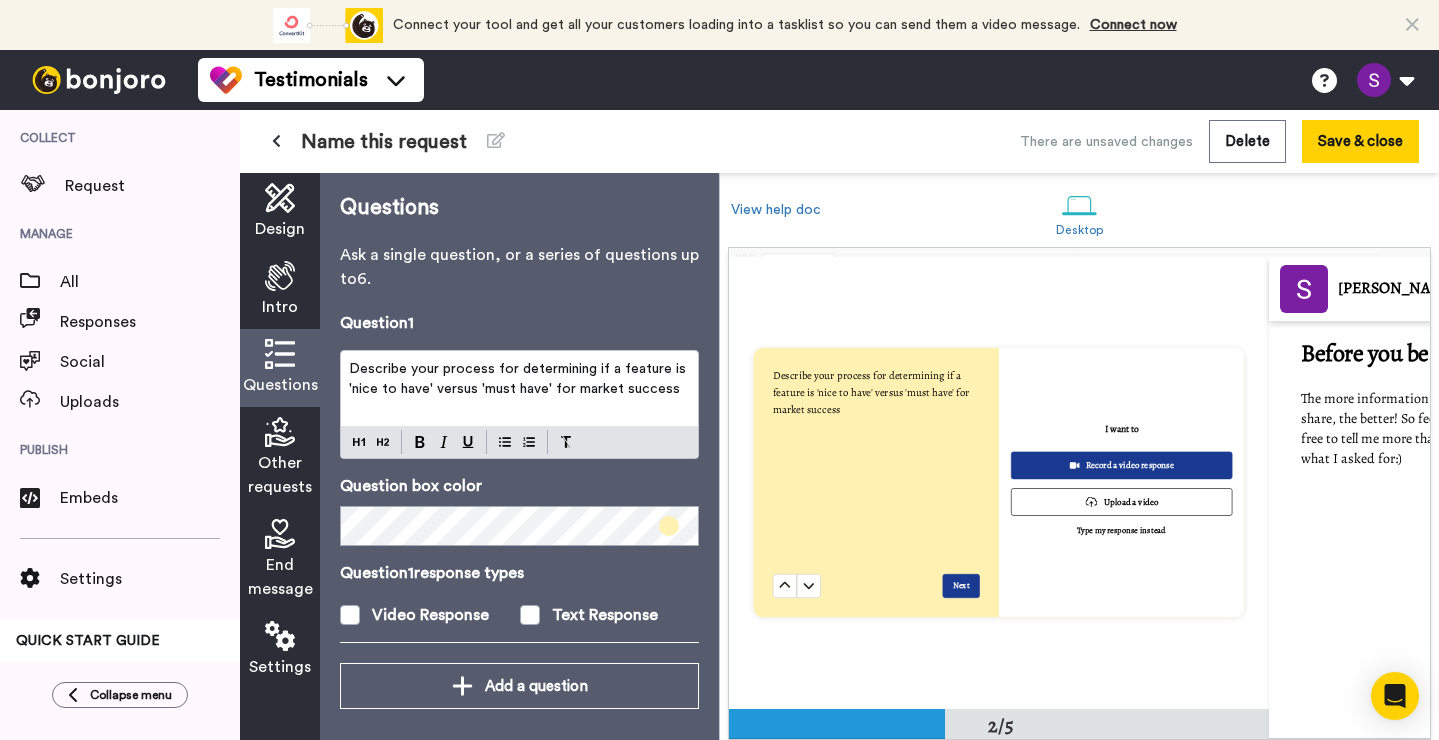 click on "Describe your process for determining if a feature is 'nice to have' versus 'must have' for market success" at bounding box center (519, 379) 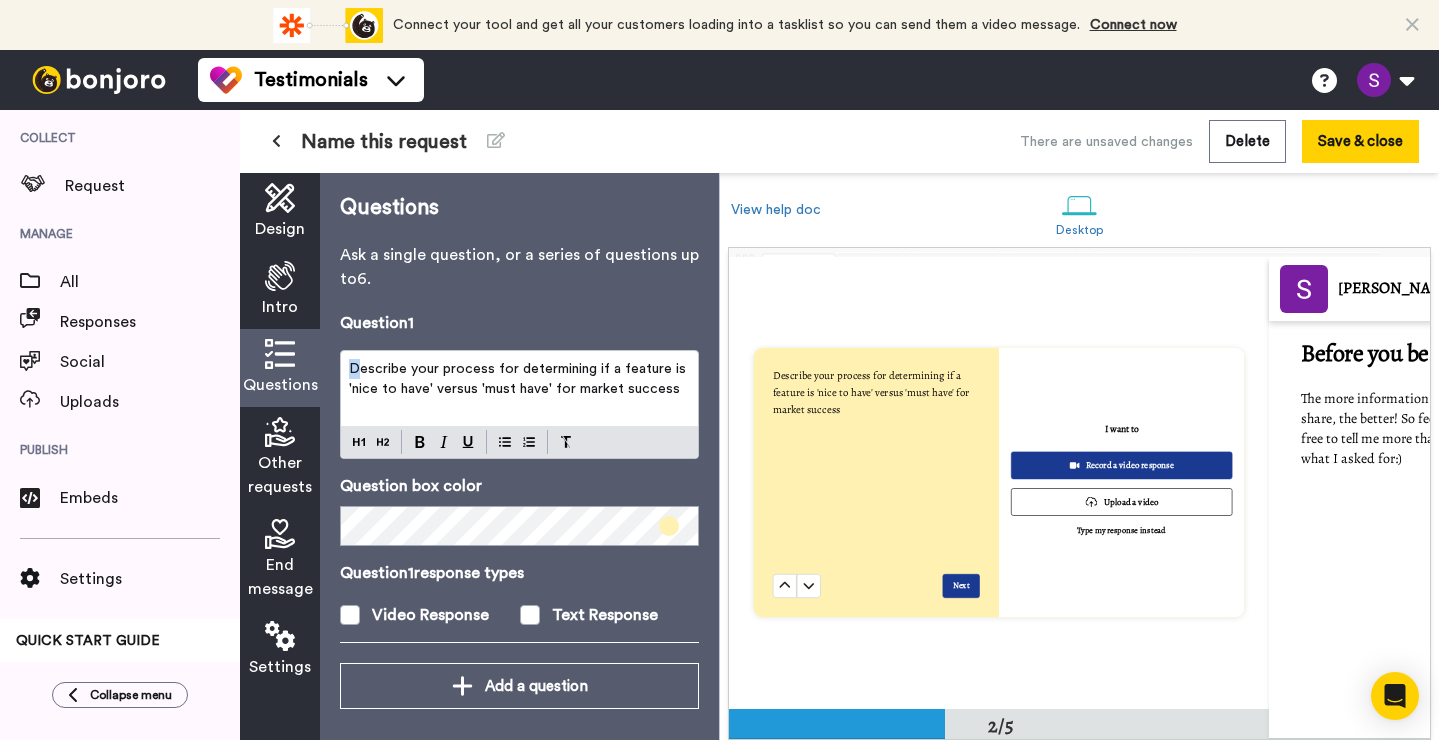 drag, startPoint x: 356, startPoint y: 370, endPoint x: 344, endPoint y: 370, distance: 12 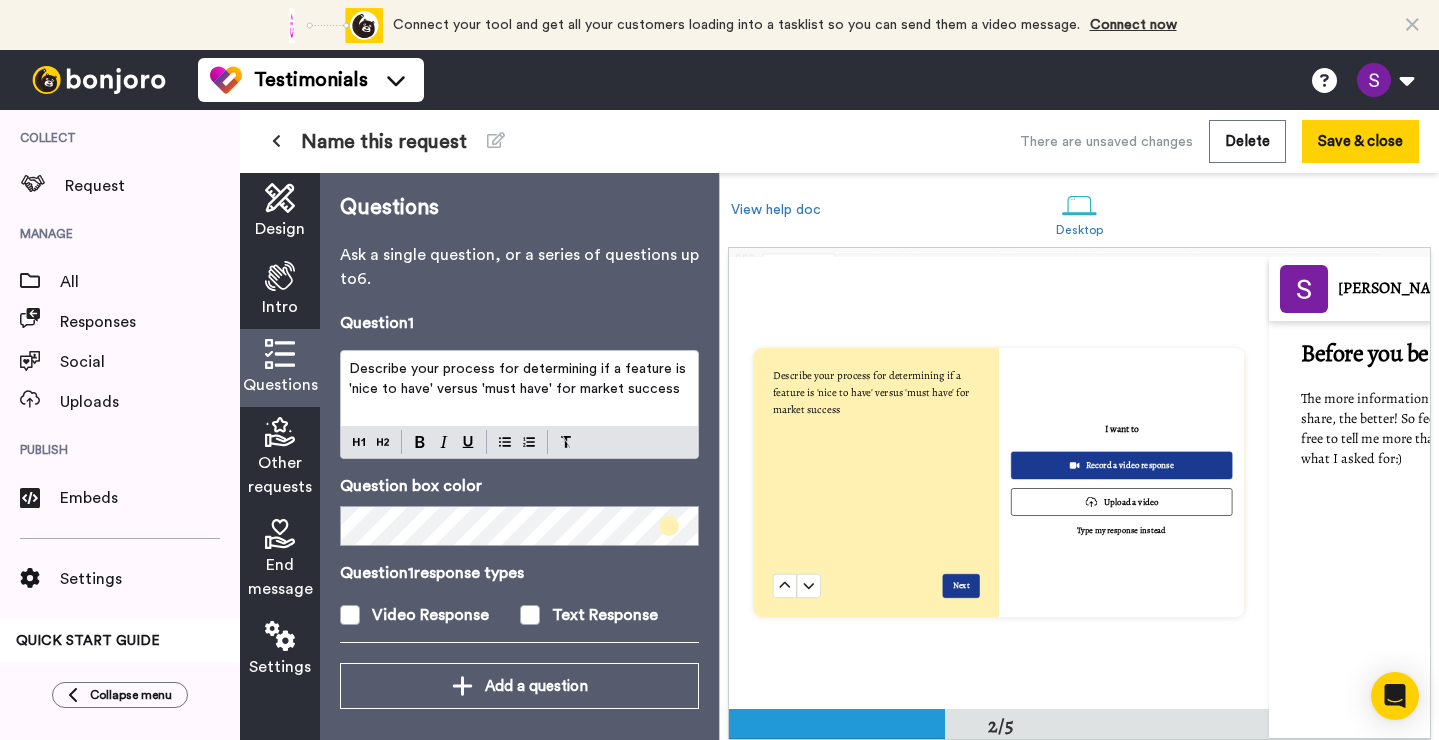 click on "Describe your process for determining if a feature is 'nice to have' versus 'must have' for market success" at bounding box center [519, 379] 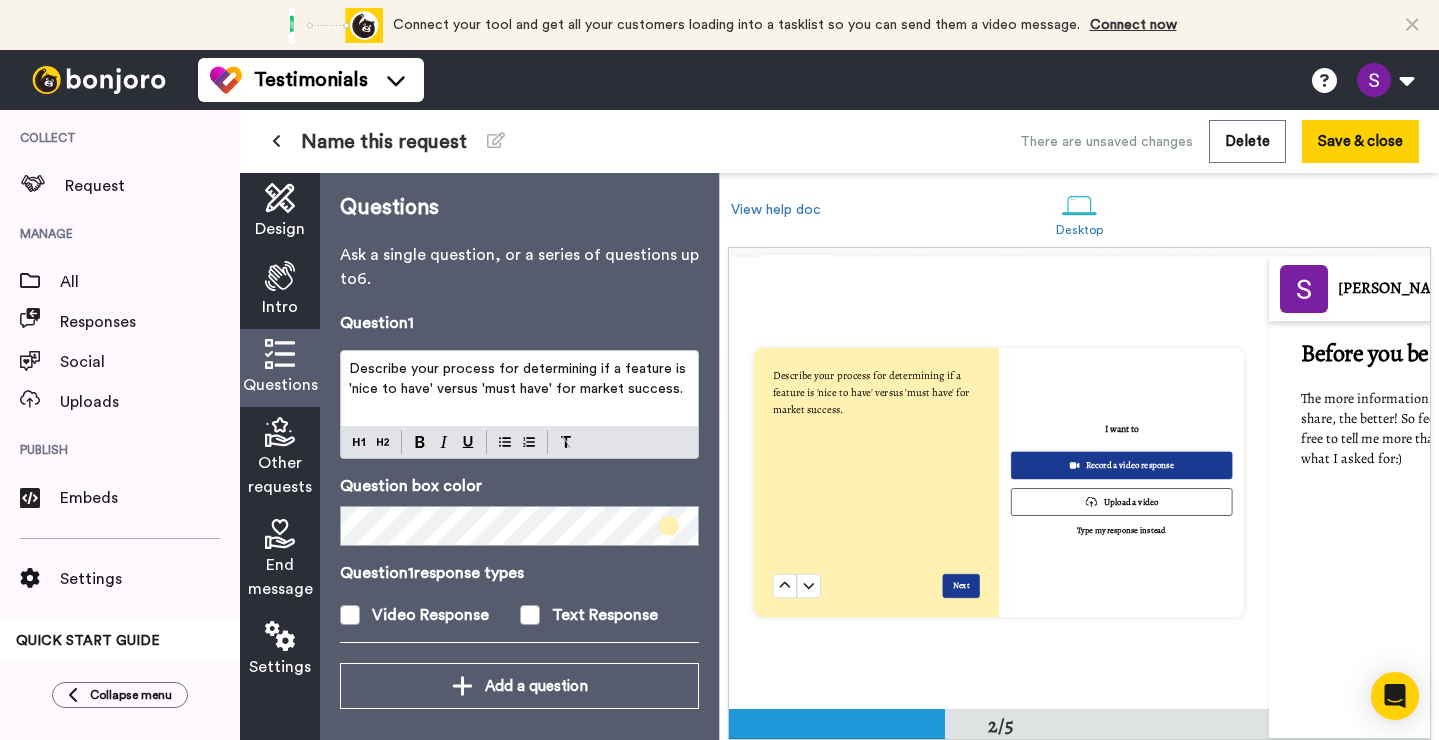 scroll, scrollTop: 9, scrollLeft: 0, axis: vertical 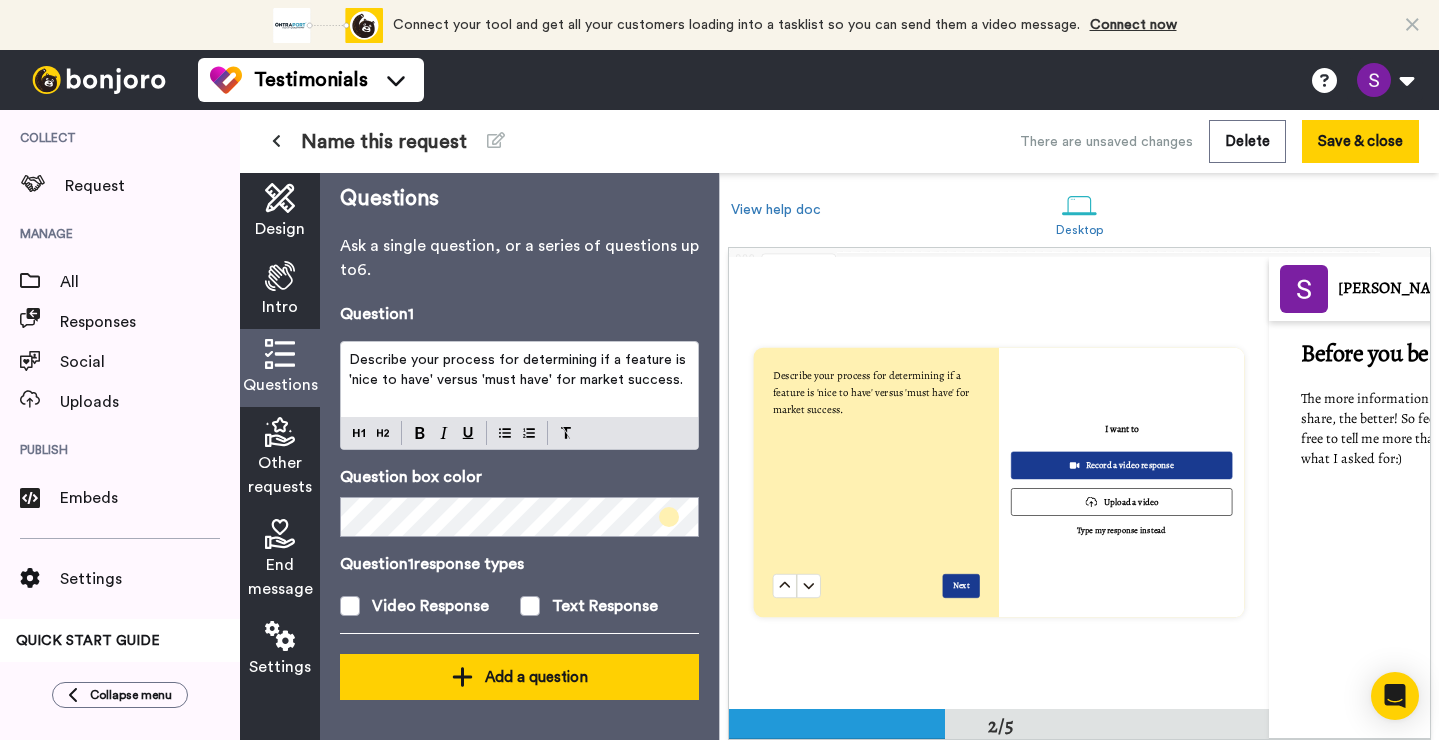 click on "Add a question" at bounding box center [519, 677] 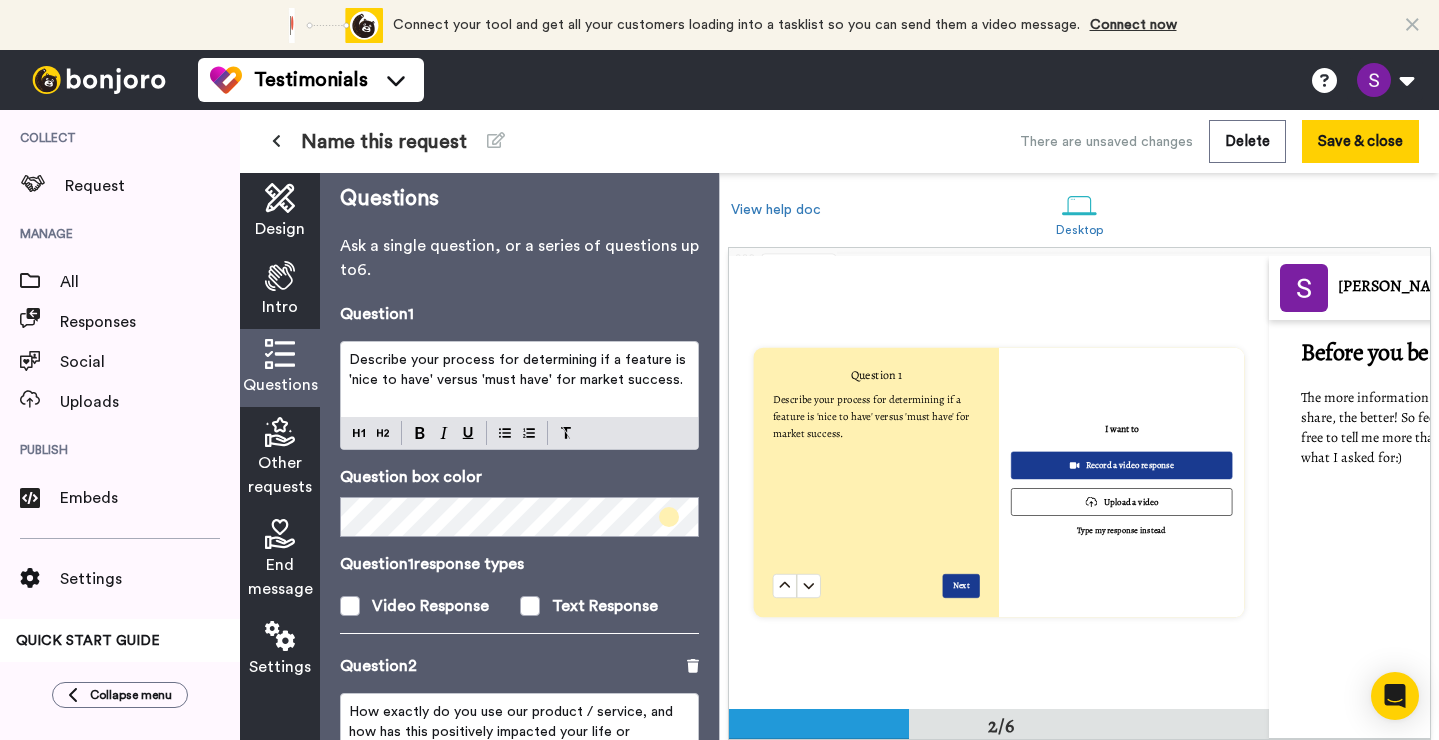 scroll, scrollTop: 361, scrollLeft: 0, axis: vertical 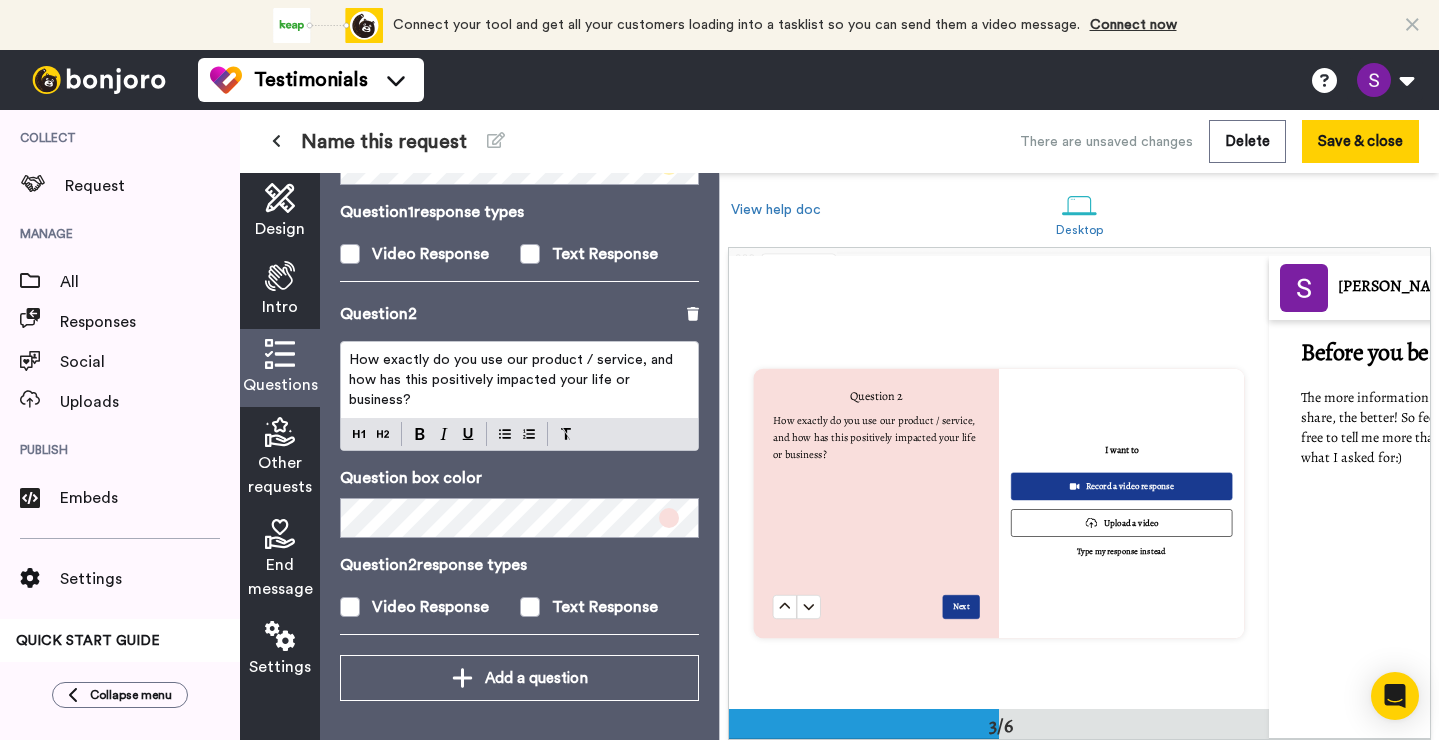 click on "How exactly do you use our product / service, and how has this positively impacted your life or business?" at bounding box center [513, 380] 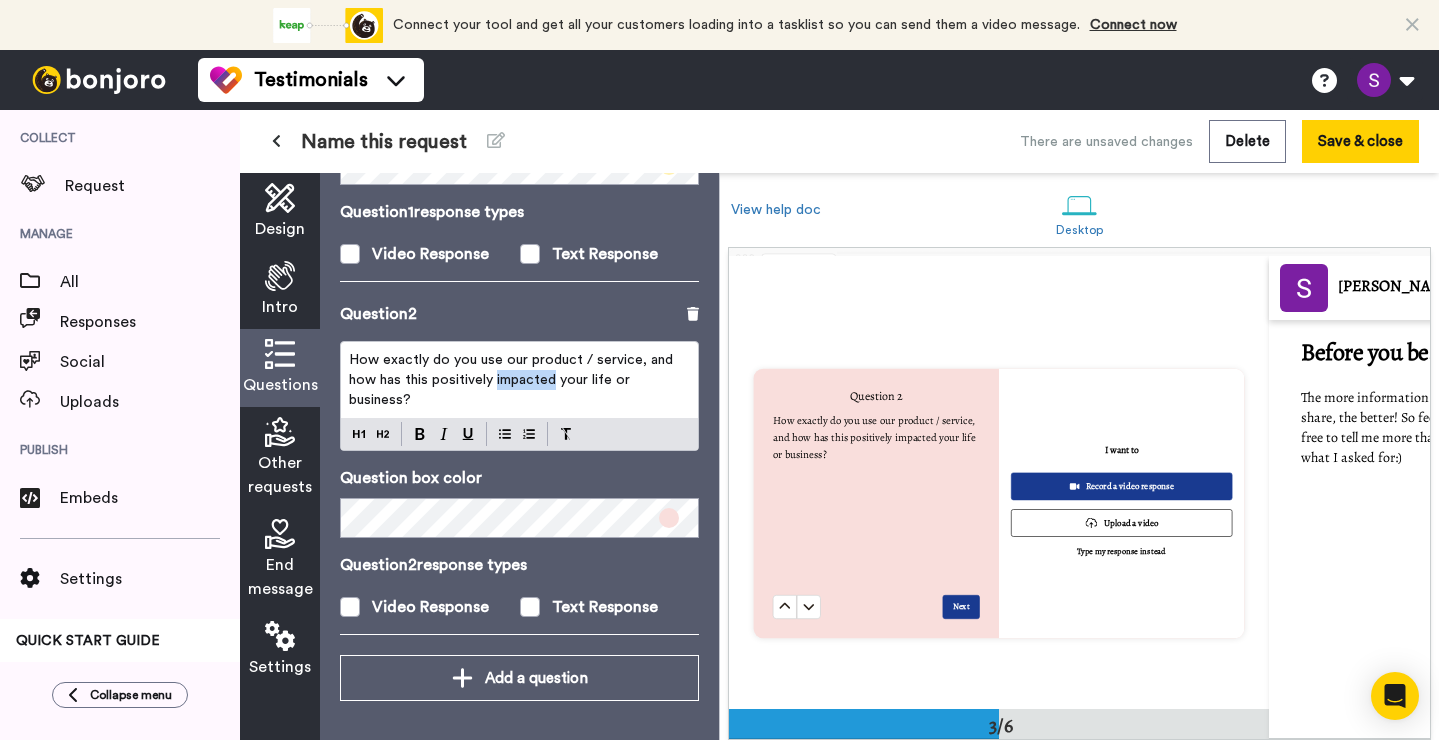 click on "How exactly do you use our product / service, and how has this positively impacted your life or business?" at bounding box center (513, 380) 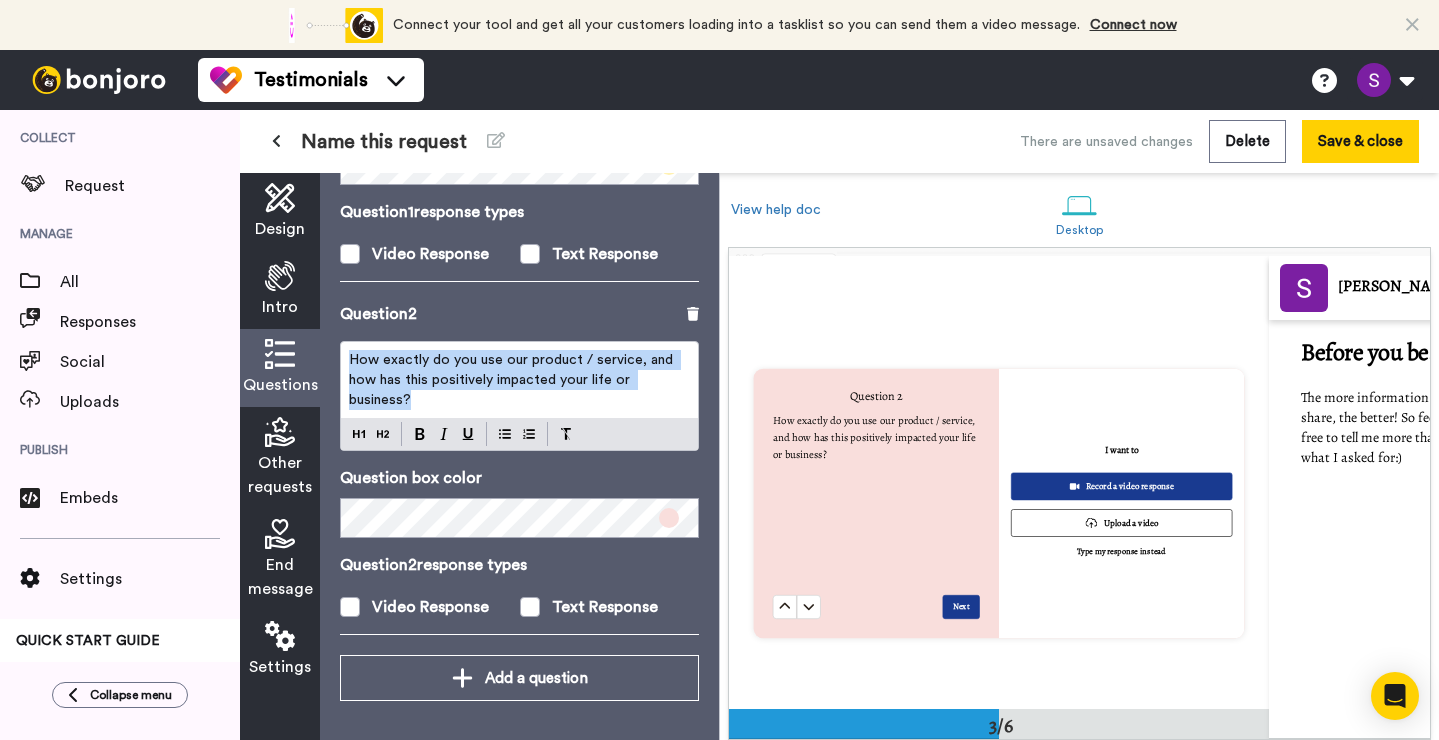 click on "How exactly do you use our product / service, and how has this positively impacted your life or business?" at bounding box center (513, 380) 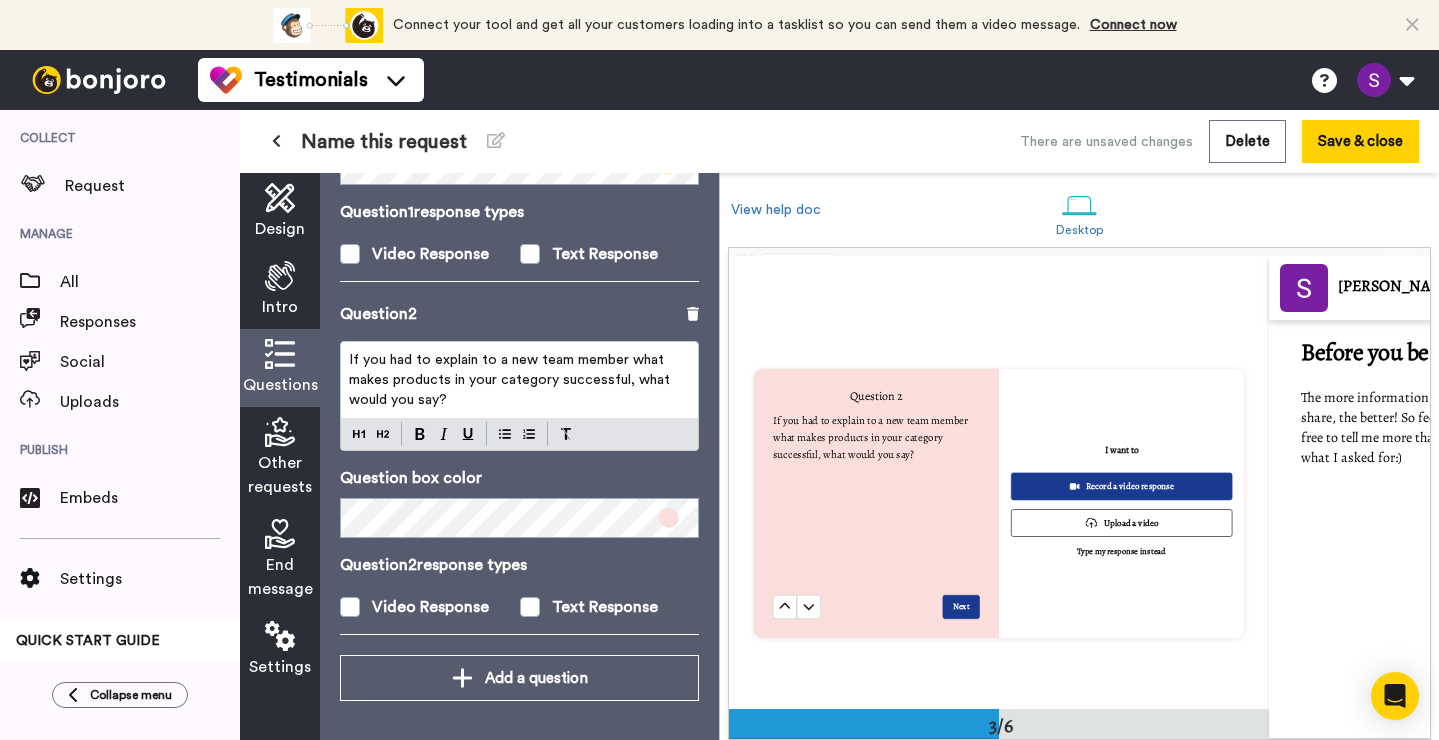 scroll, scrollTop: 362, scrollLeft: 0, axis: vertical 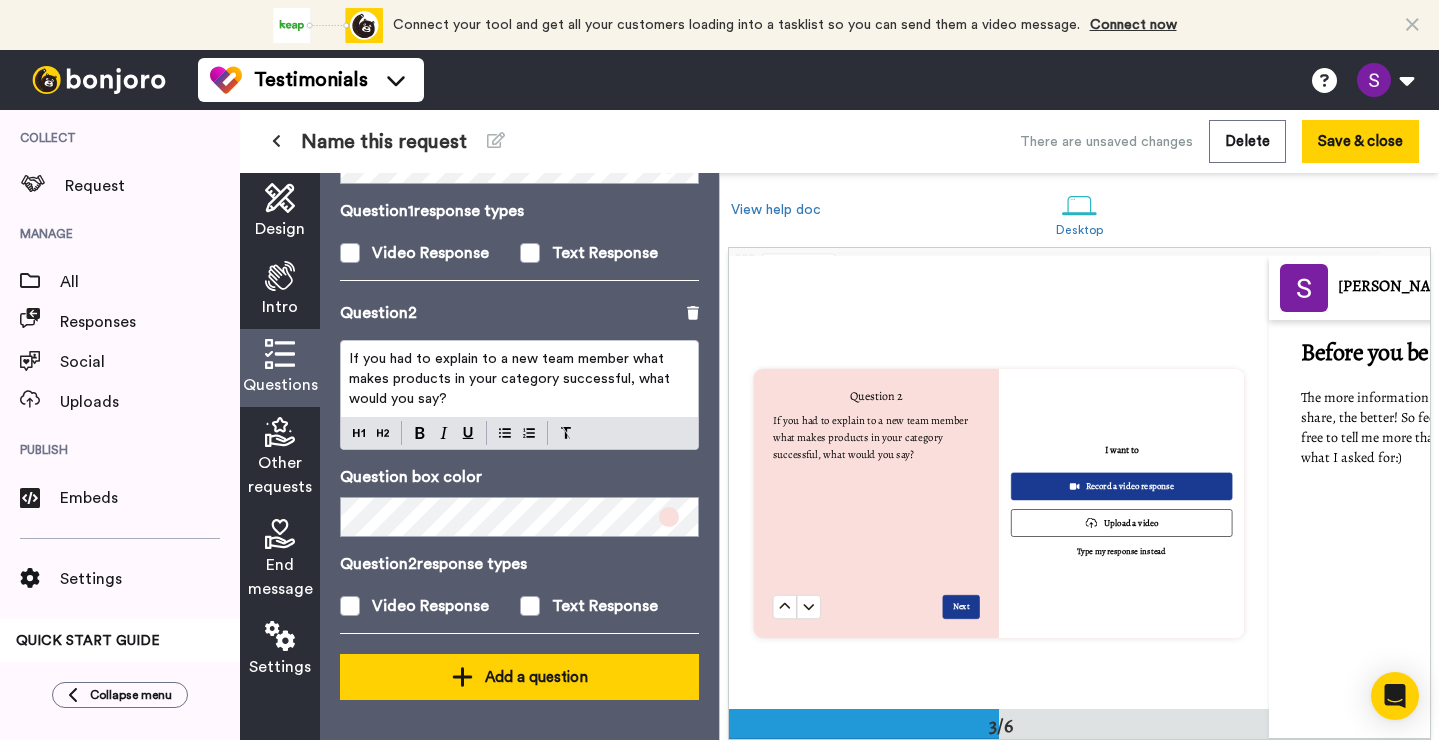 click on "Add a question" at bounding box center (519, 677) 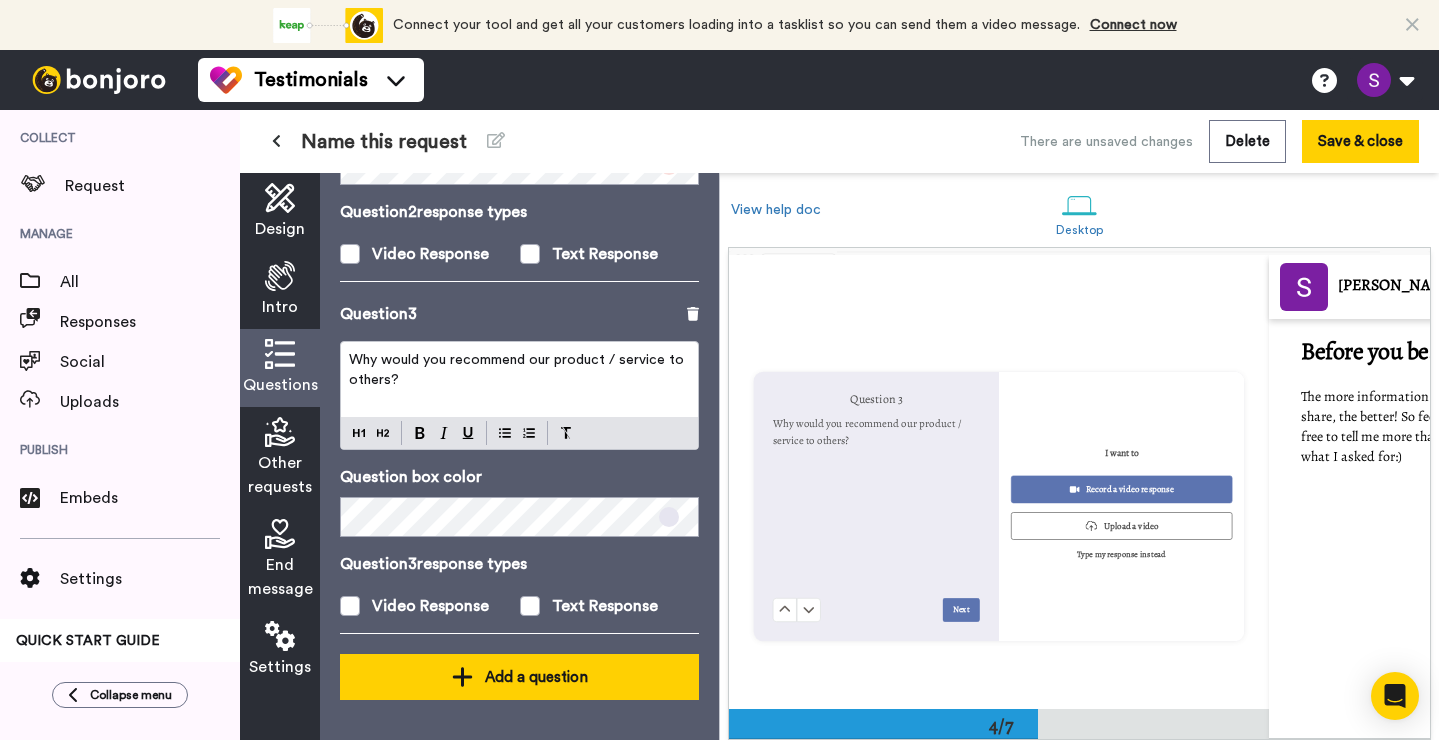 scroll, scrollTop: 1358, scrollLeft: 0, axis: vertical 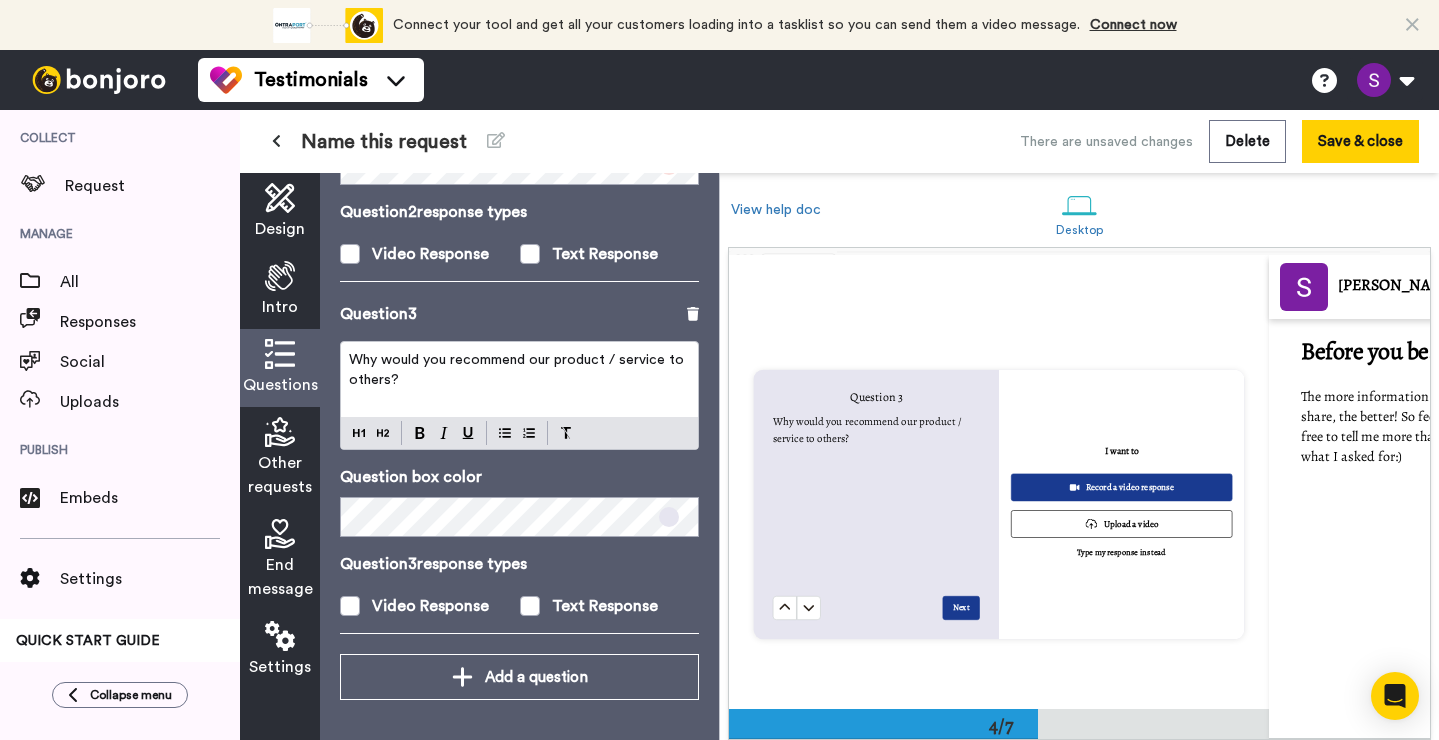 click on "Why would you recommend our product / service to others?" at bounding box center [519, 370] 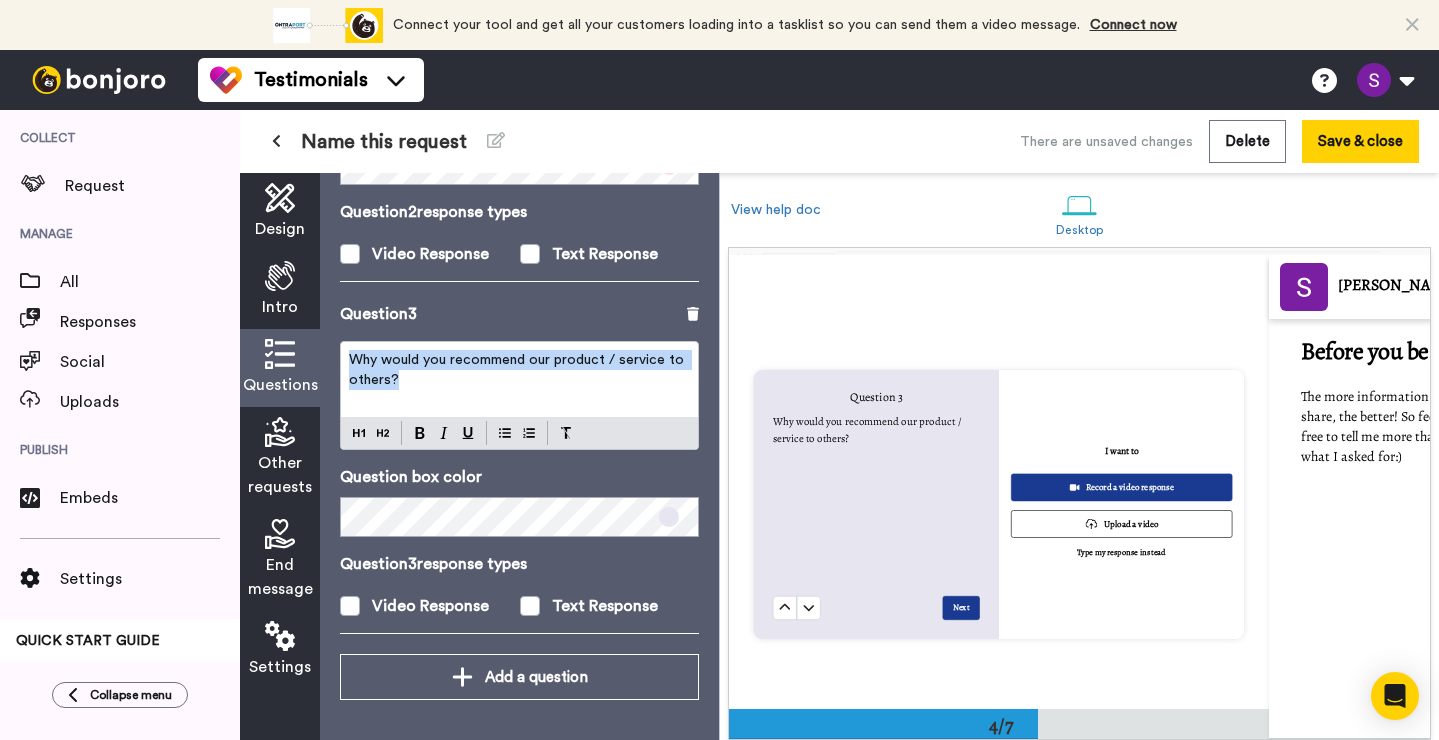 click on "Why would you recommend our product / service to others?" at bounding box center [519, 370] 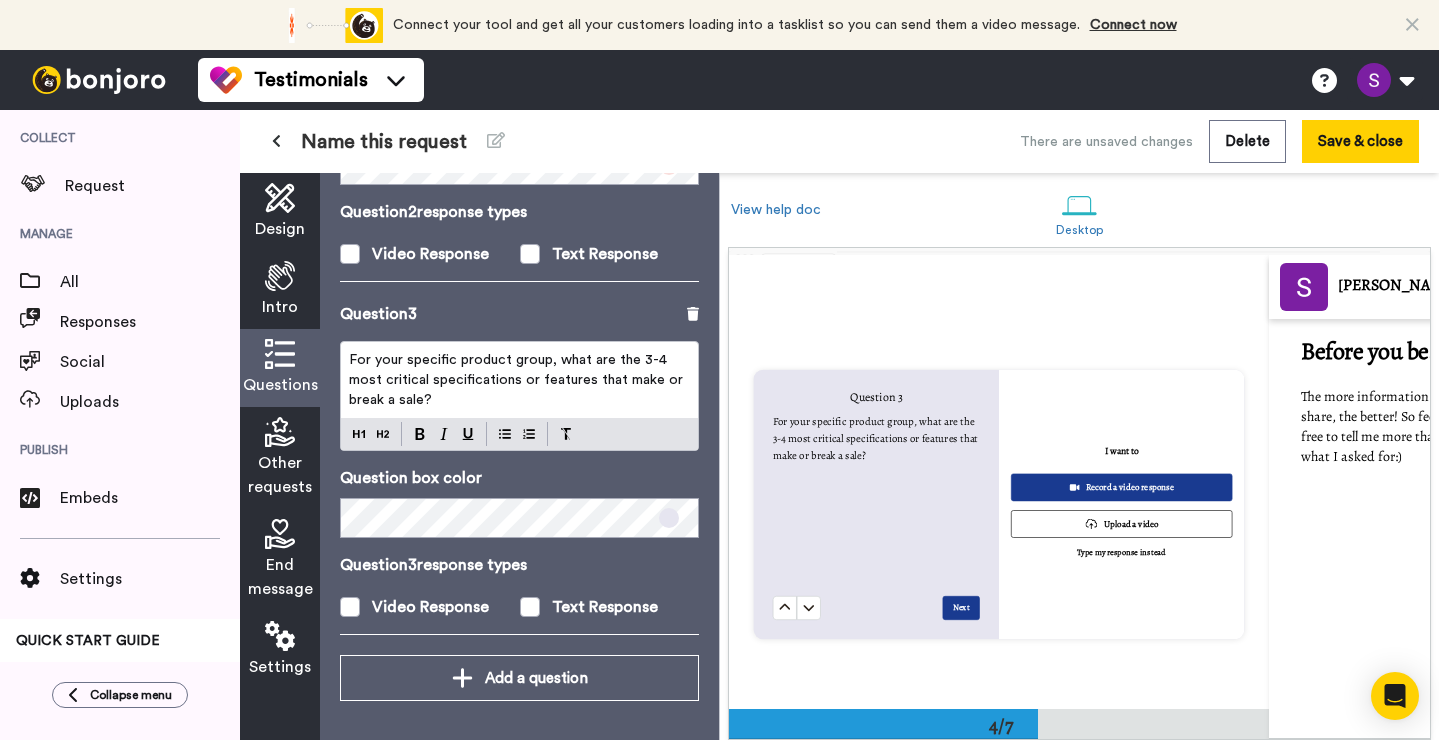 scroll, scrollTop: 715, scrollLeft: 0, axis: vertical 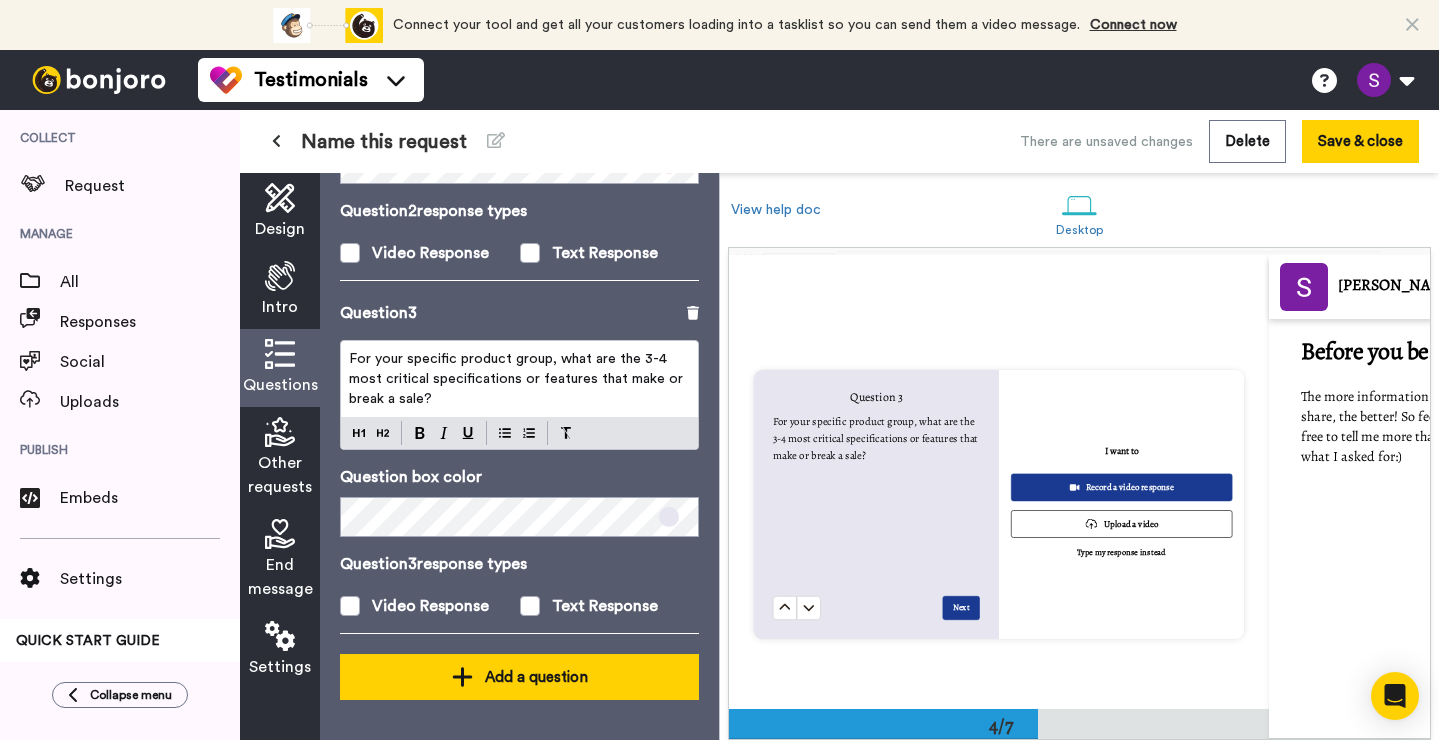 click on "Add a question" at bounding box center (519, 677) 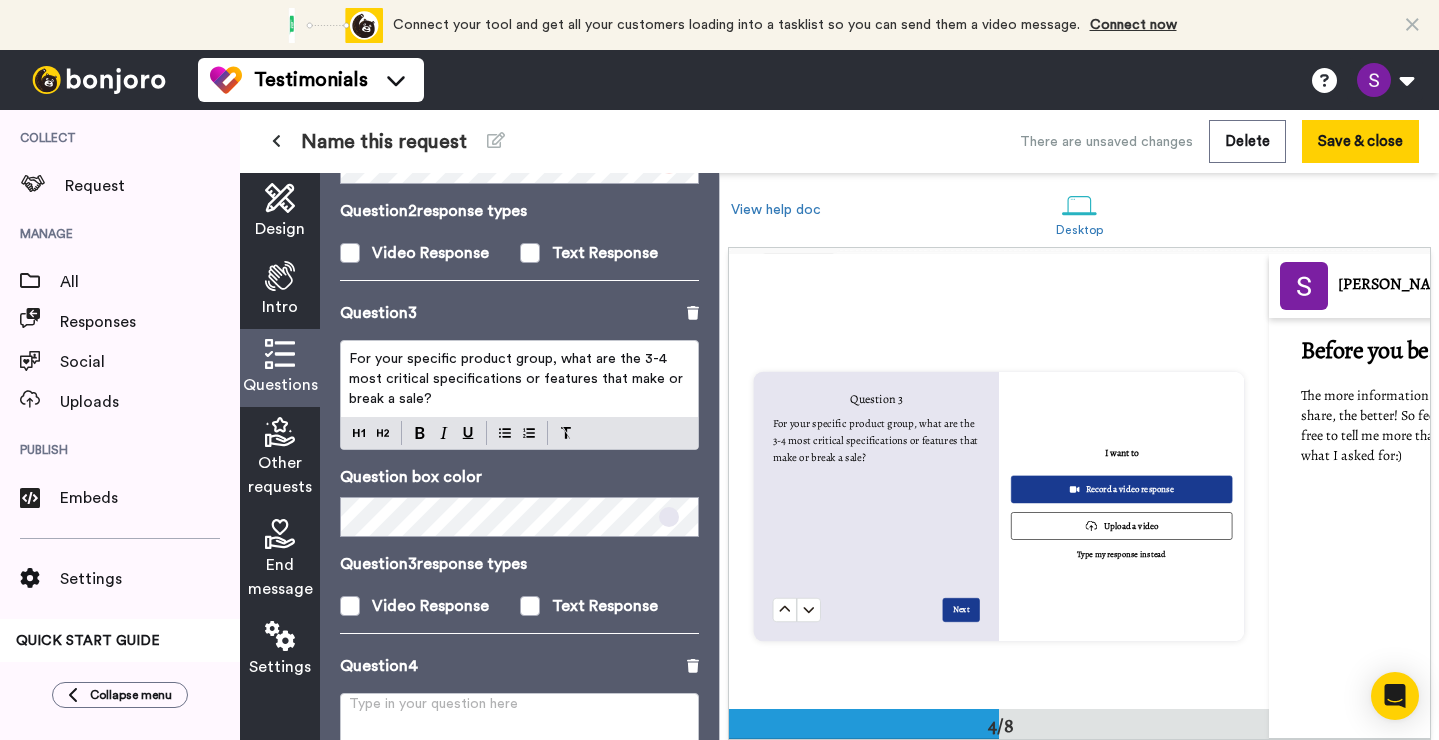 scroll, scrollTop: 1067, scrollLeft: 0, axis: vertical 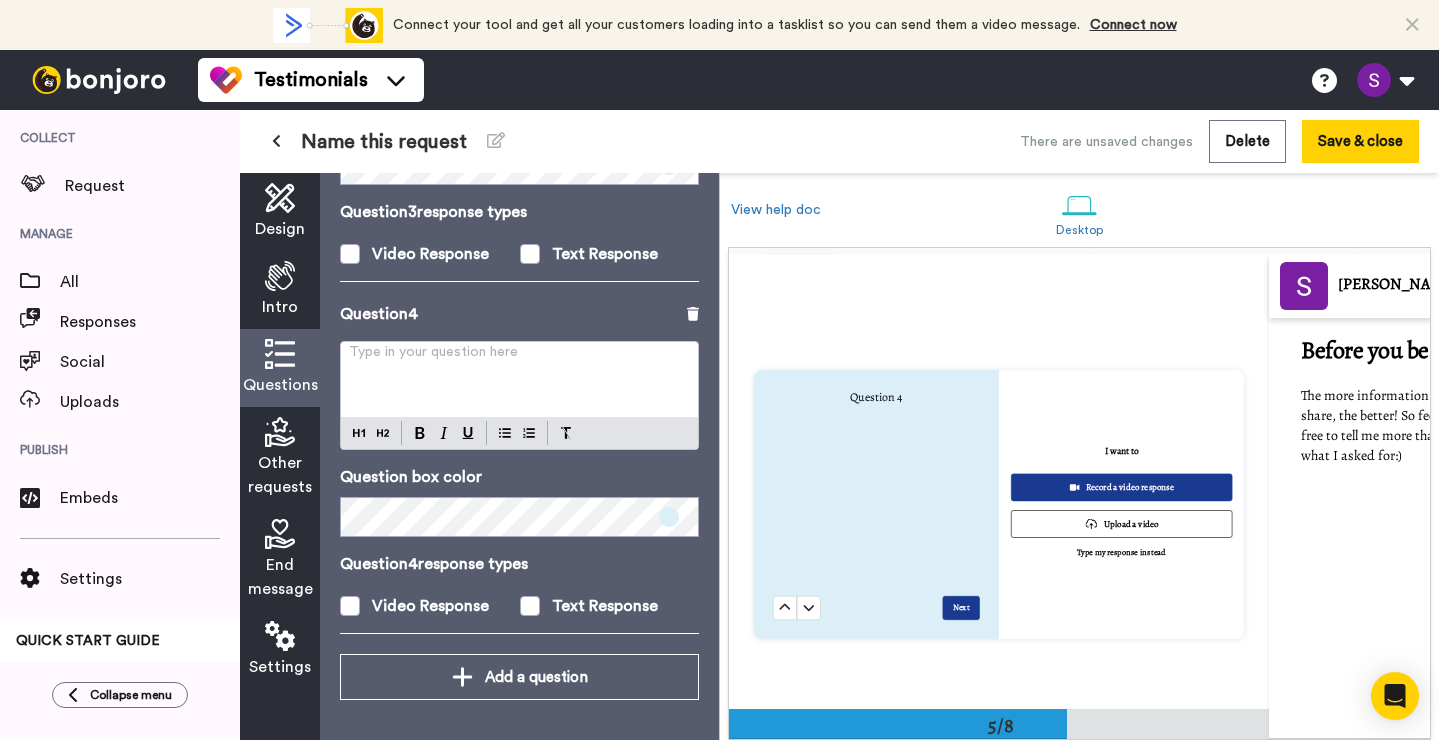 click on "Type in your question here ﻿" at bounding box center (519, 360) 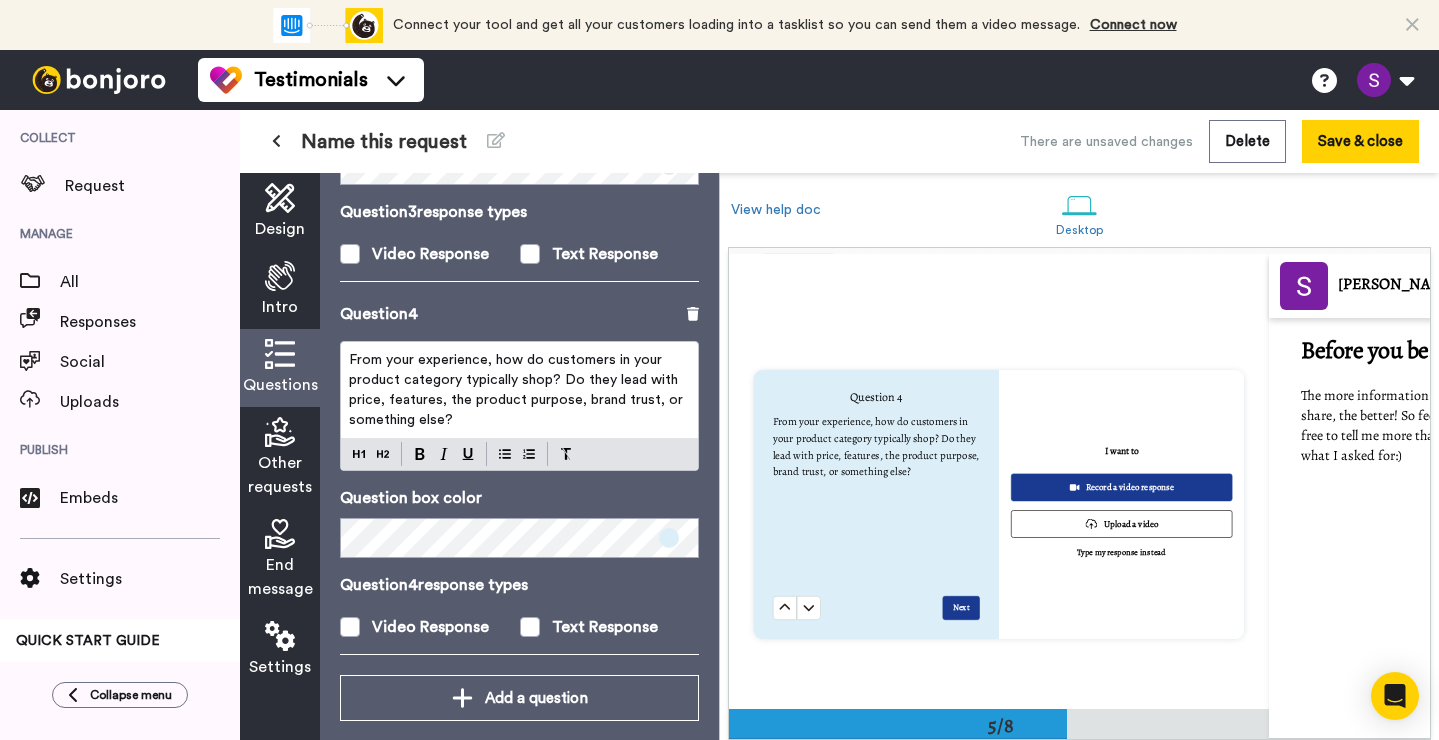 click on "From your experience, how do customers in your product category typically shop? Do they lead with price, features, the product purpose, brand trust, or something else?" at bounding box center [518, 390] 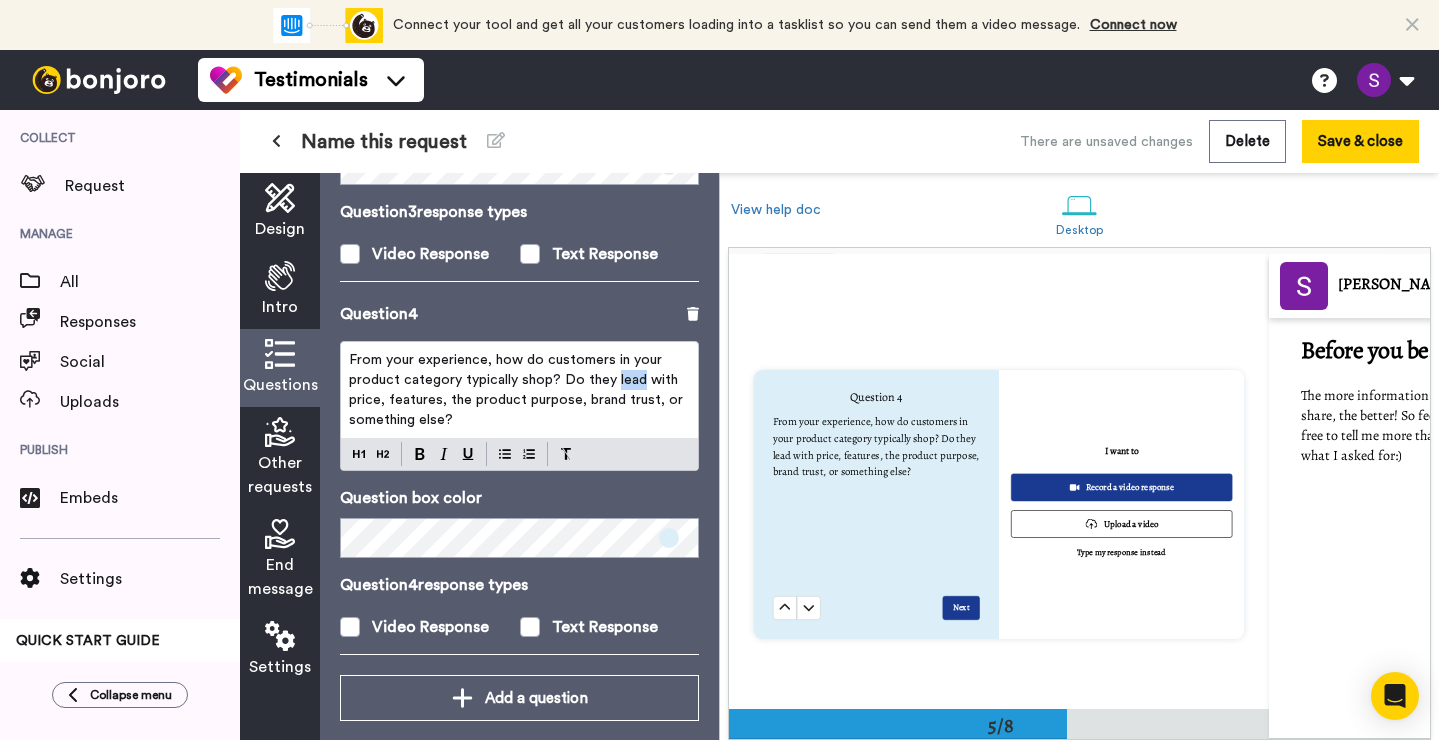 click on "From your experience, how do customers in your product category typically shop? Do they lead with price, features, the product purpose, brand trust, or something else?" at bounding box center (518, 390) 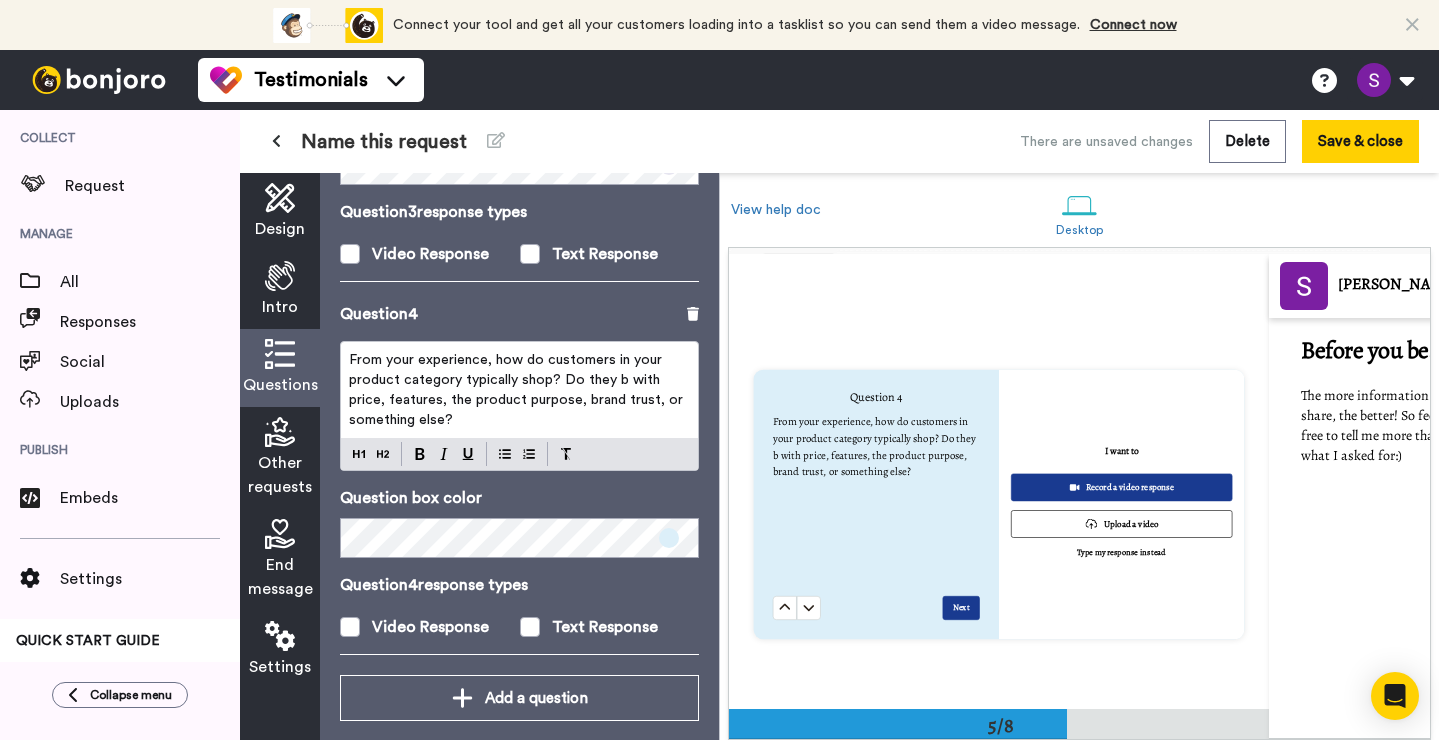 type 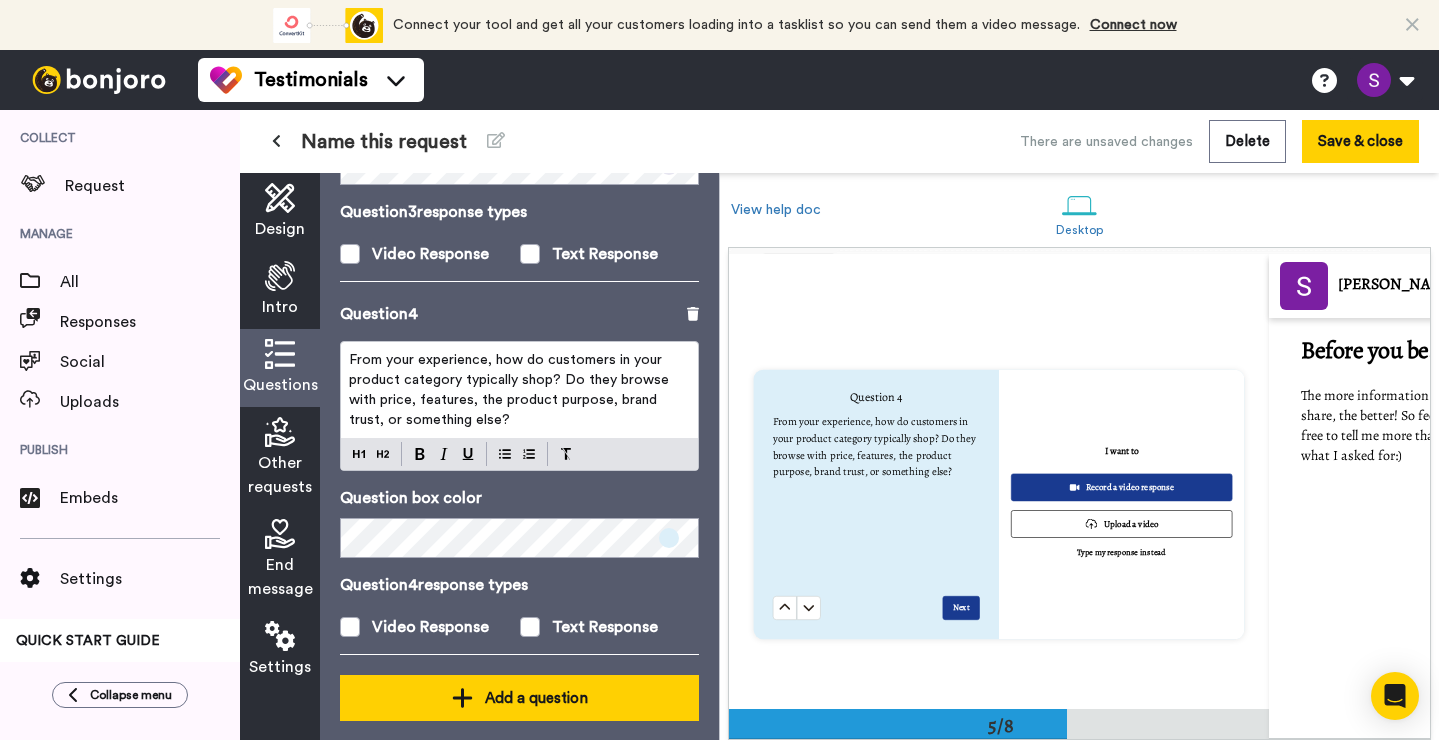 click on "Add a question" at bounding box center (519, 698) 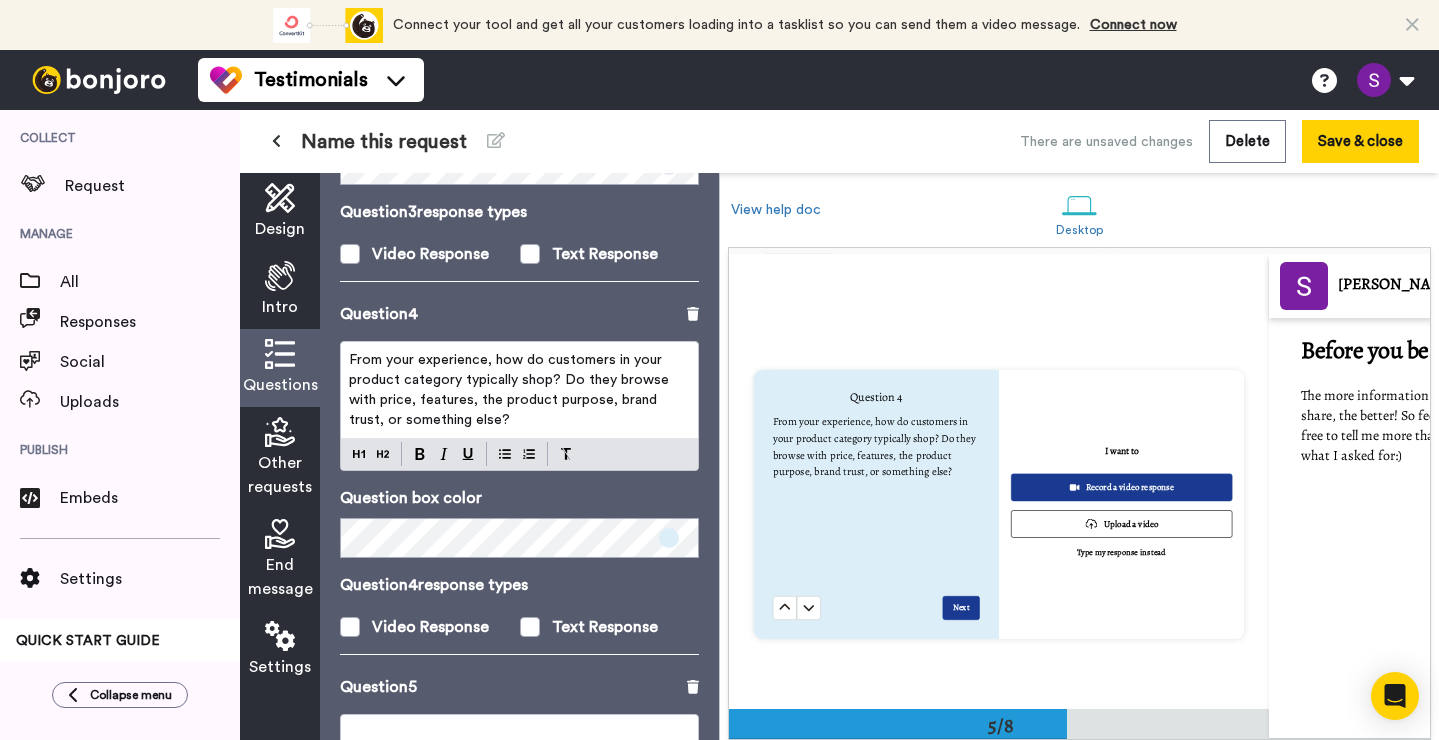 scroll, scrollTop: 1440, scrollLeft: 0, axis: vertical 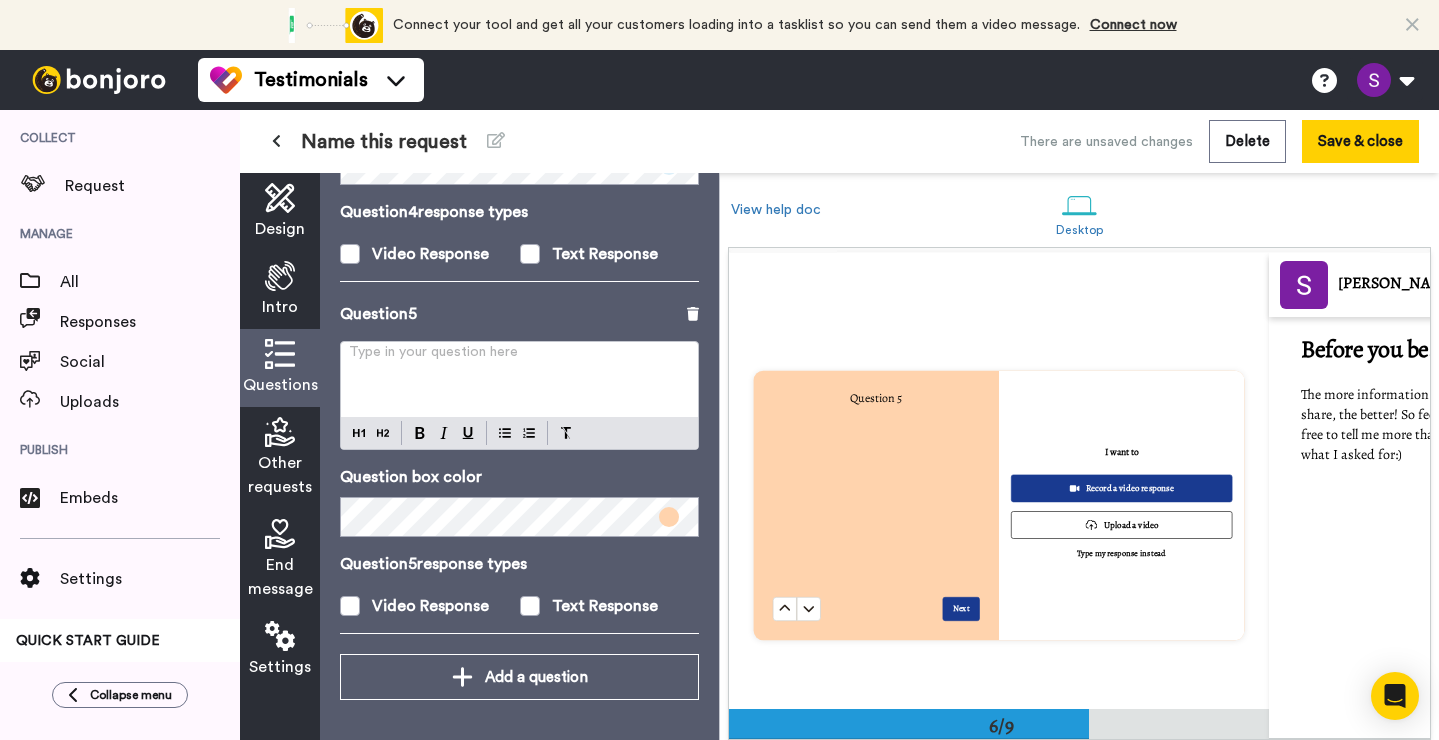 click on "Type in your question here ﻿" at bounding box center (519, 360) 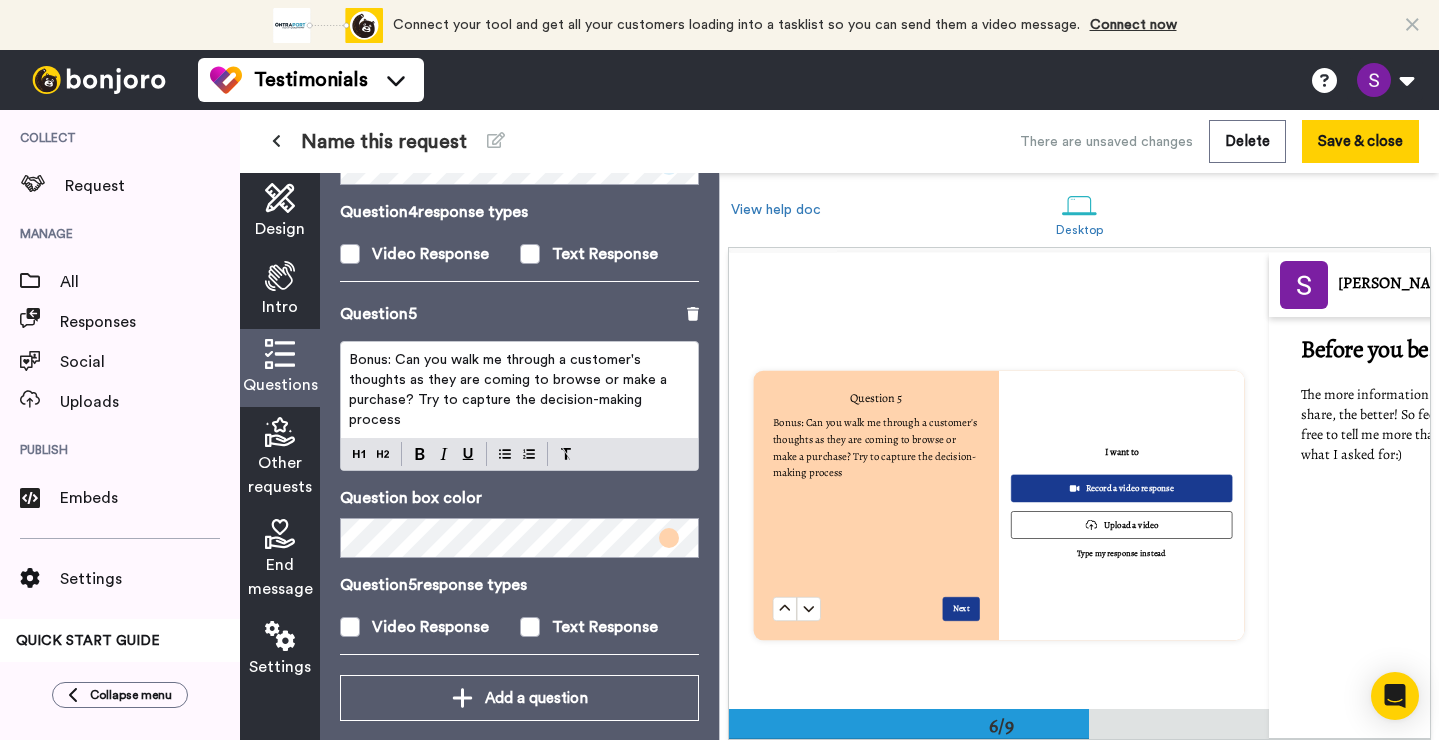 scroll, scrollTop: 1441, scrollLeft: 0, axis: vertical 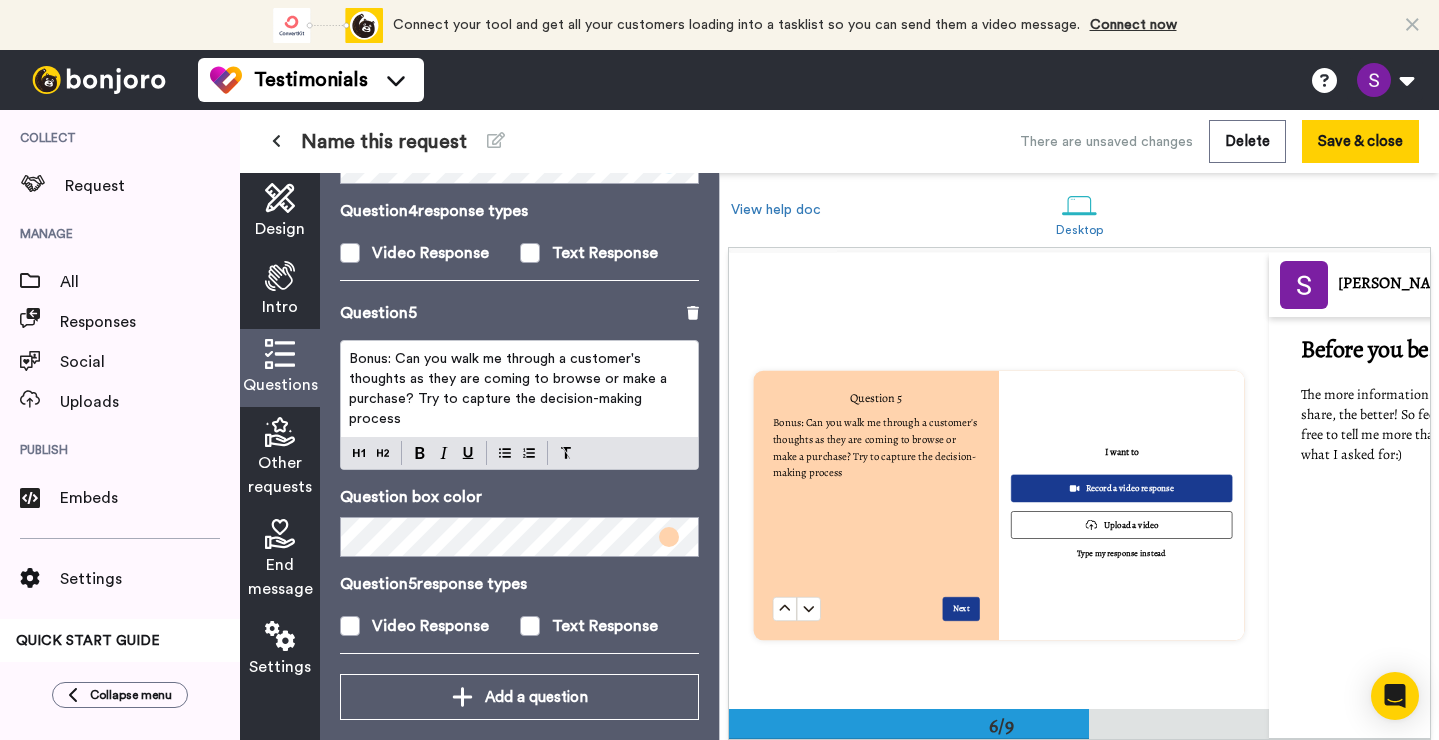 click on "Other requests" at bounding box center (280, 475) 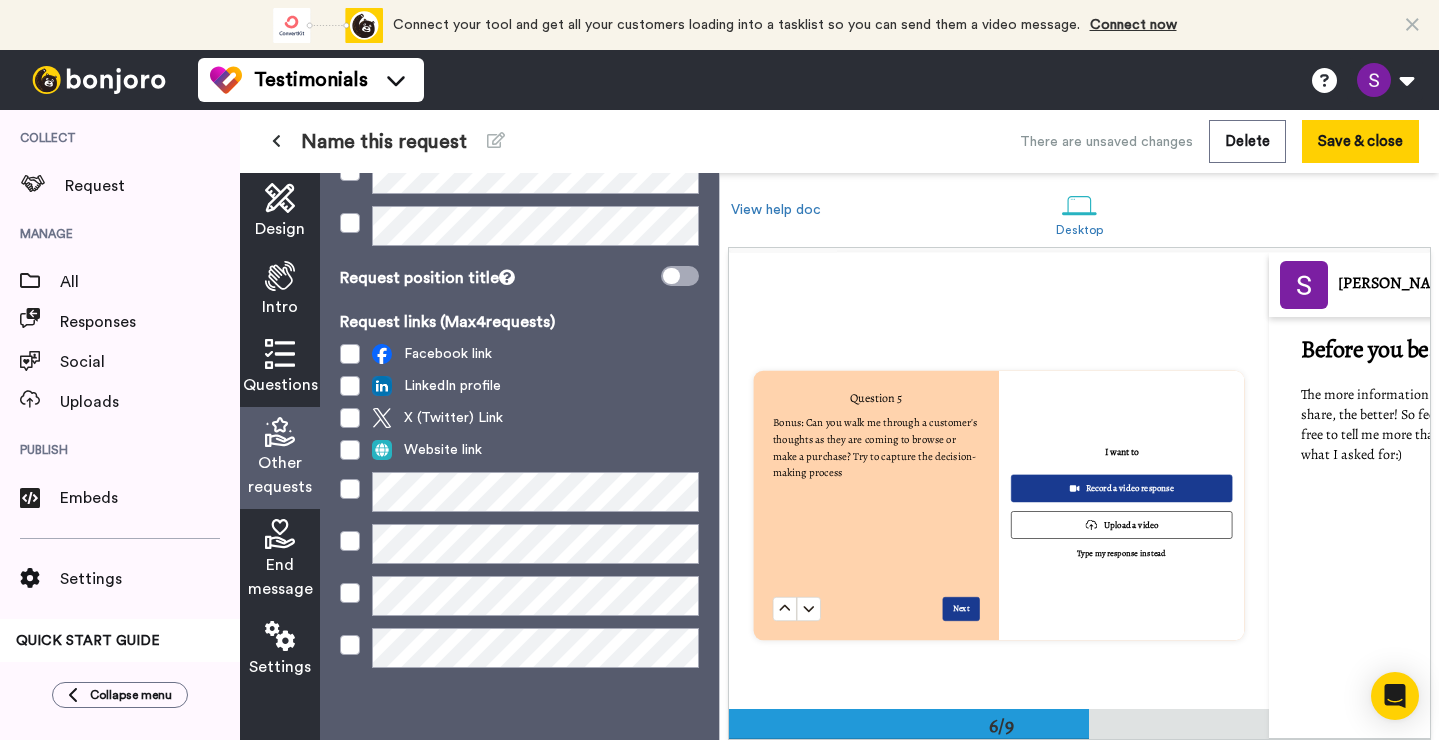 scroll, scrollTop: 0, scrollLeft: 0, axis: both 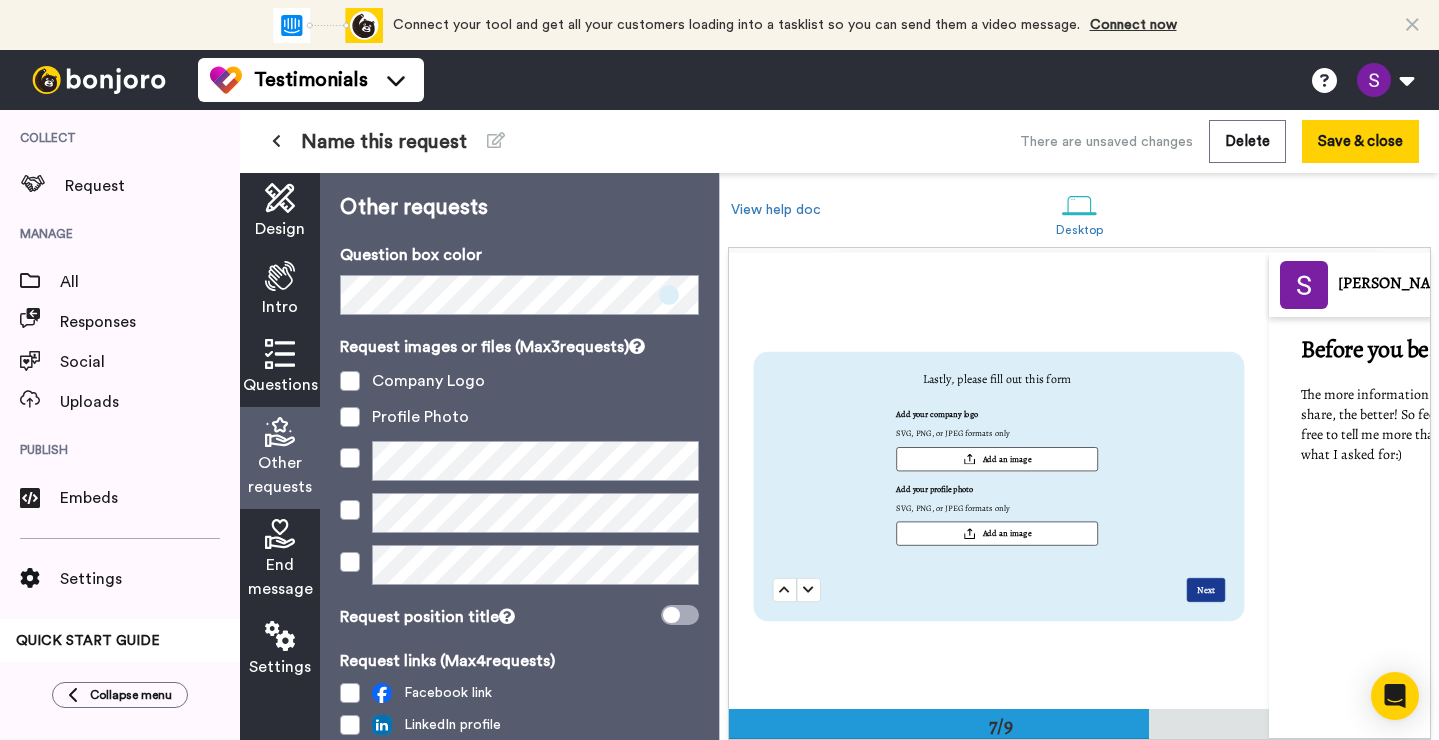 click on "End message" at bounding box center (280, 577) 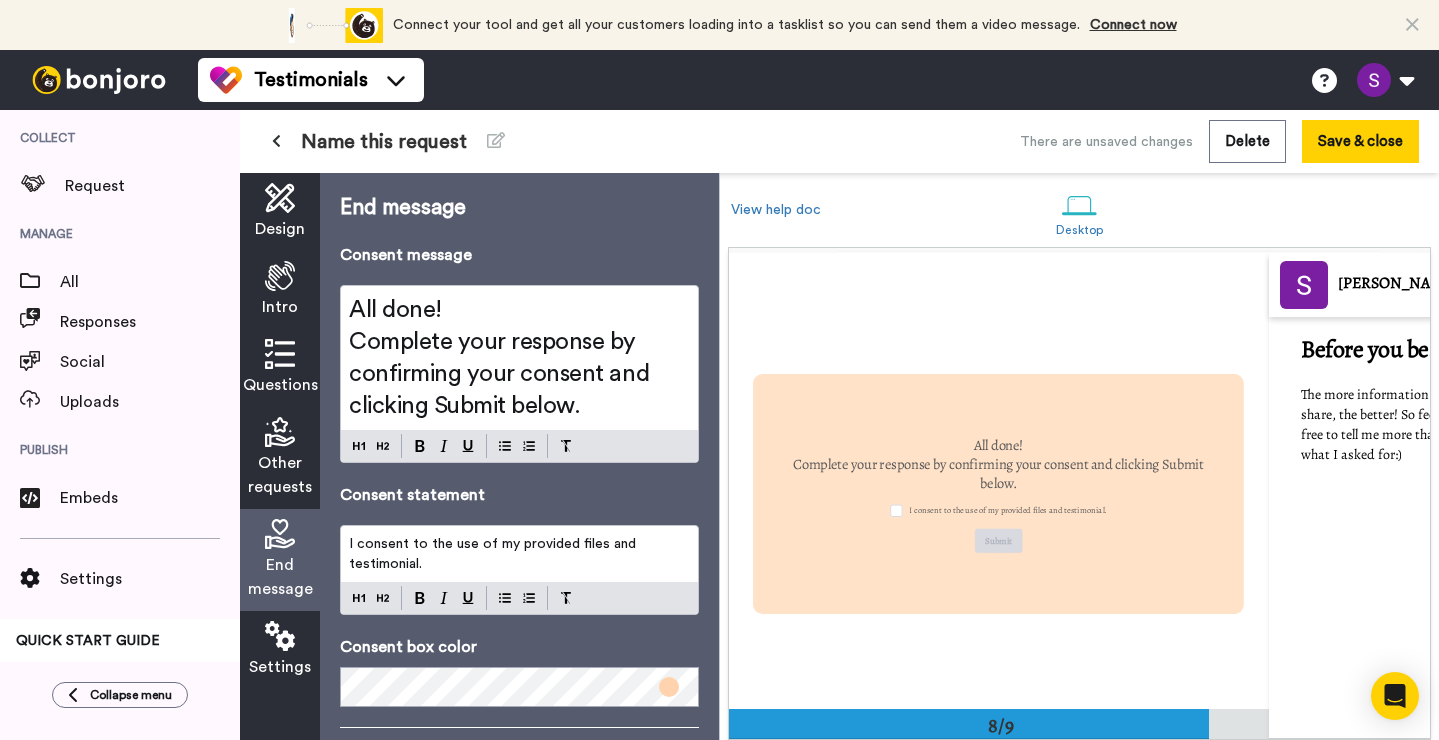 scroll, scrollTop: 3185, scrollLeft: 0, axis: vertical 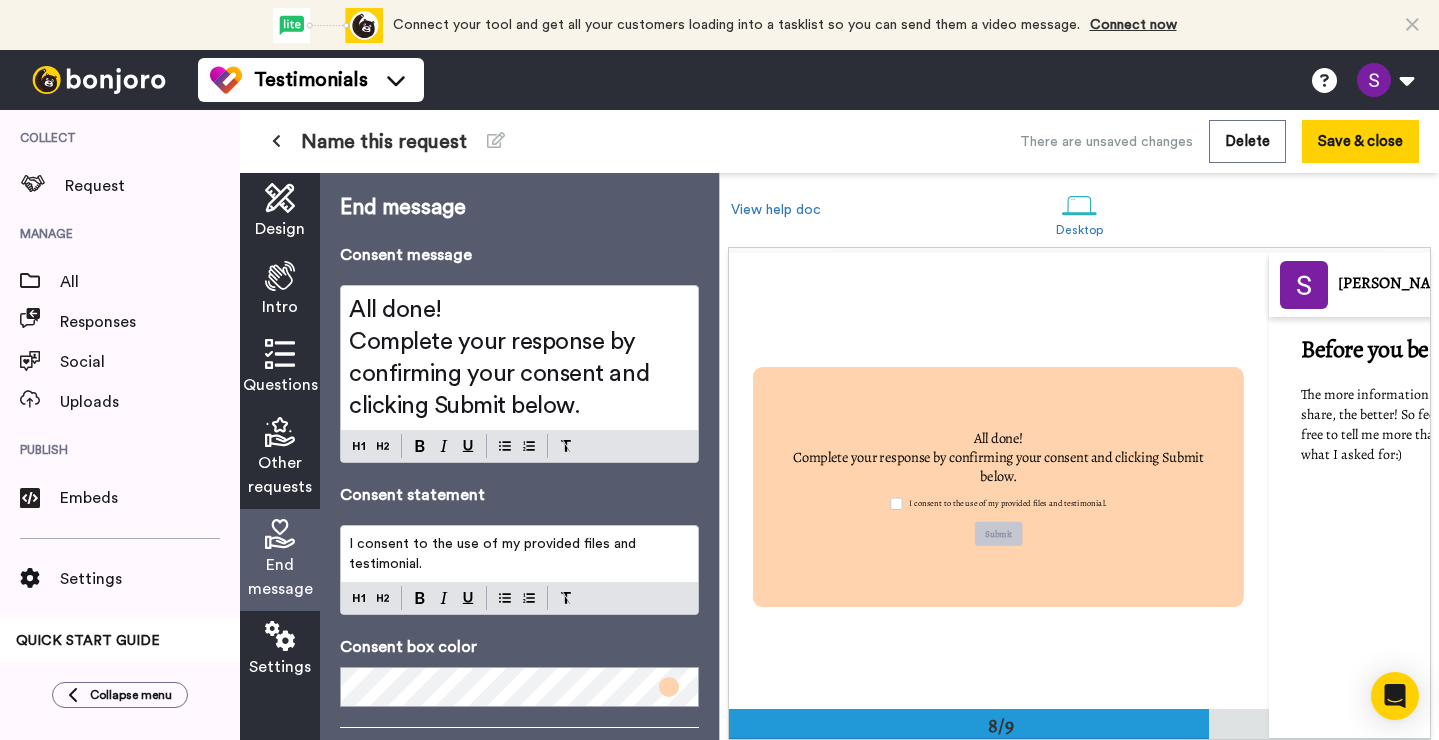 click on "Other requests" at bounding box center (280, 458) 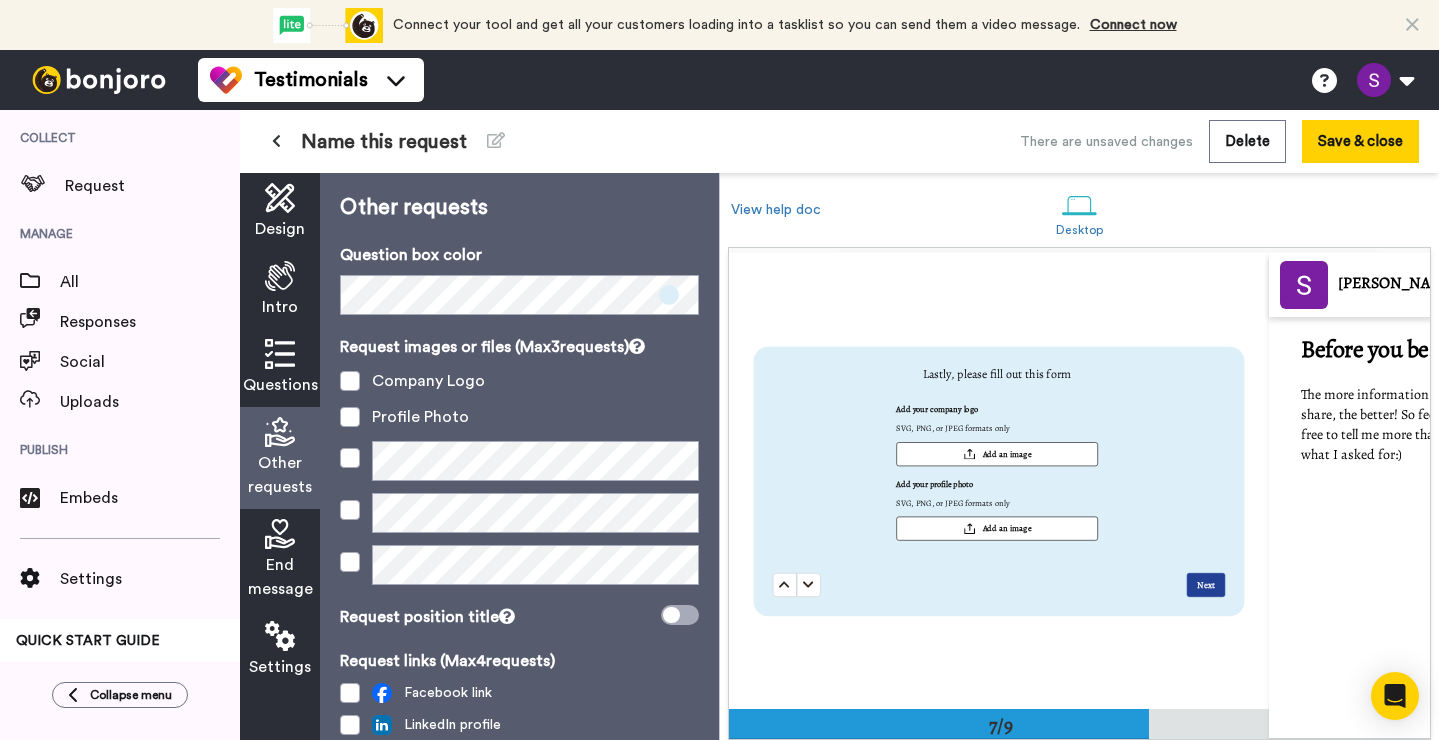 scroll, scrollTop: 2730, scrollLeft: 0, axis: vertical 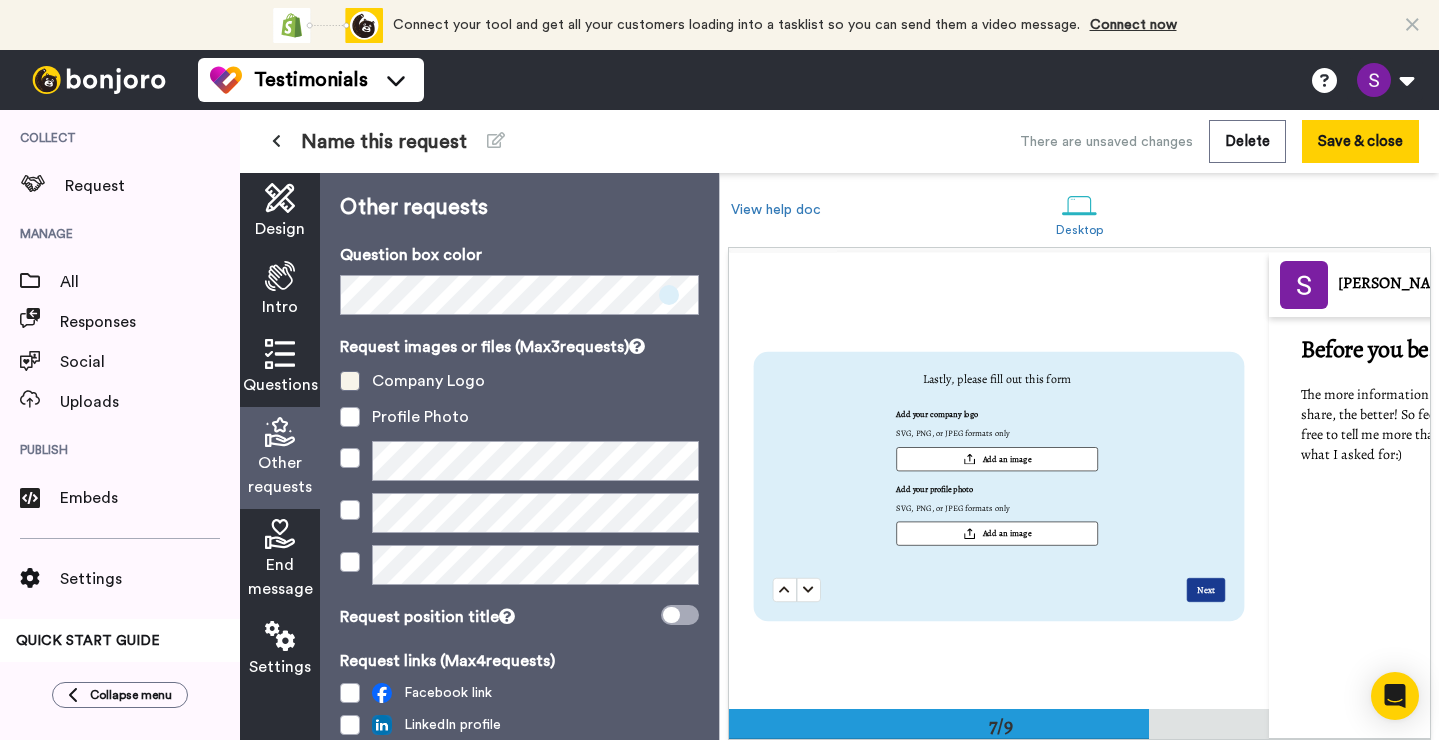 click at bounding box center [350, 381] 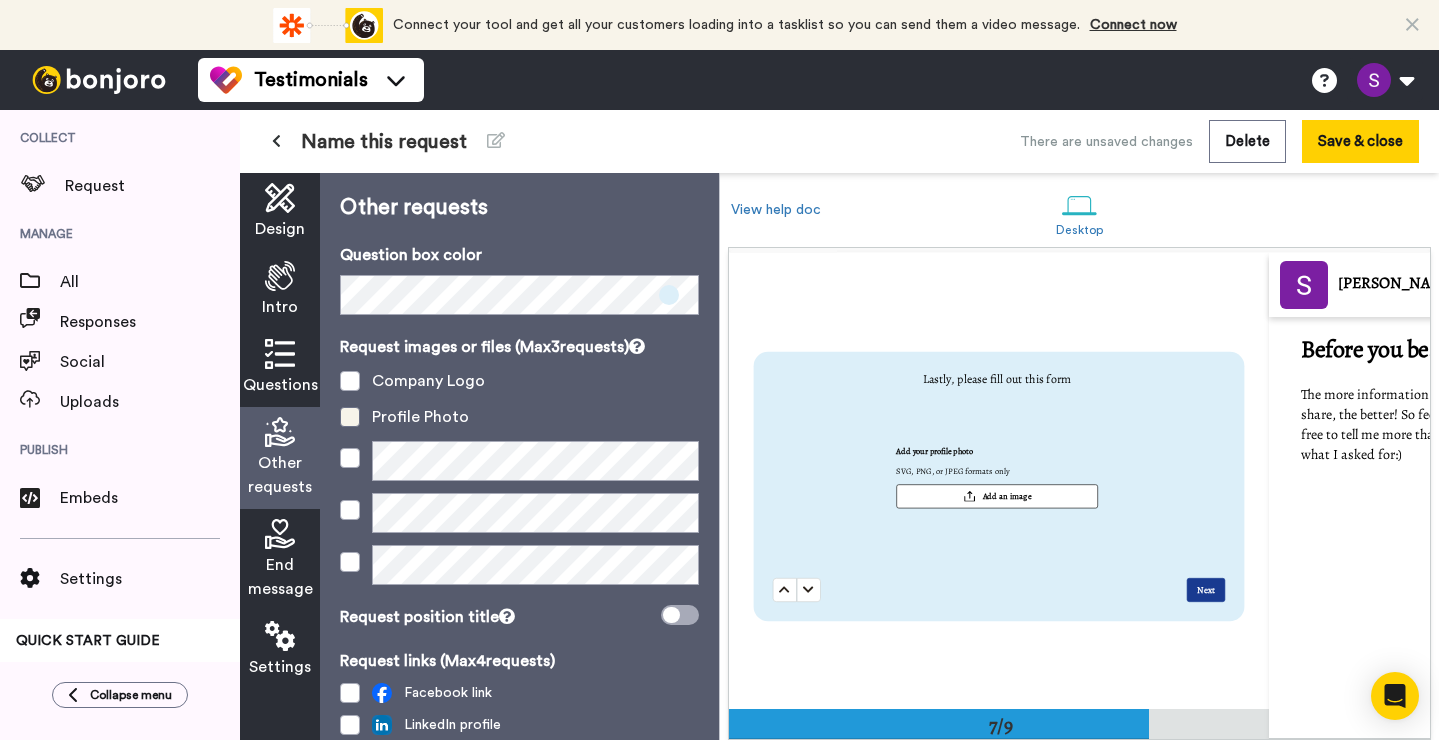 click at bounding box center [350, 417] 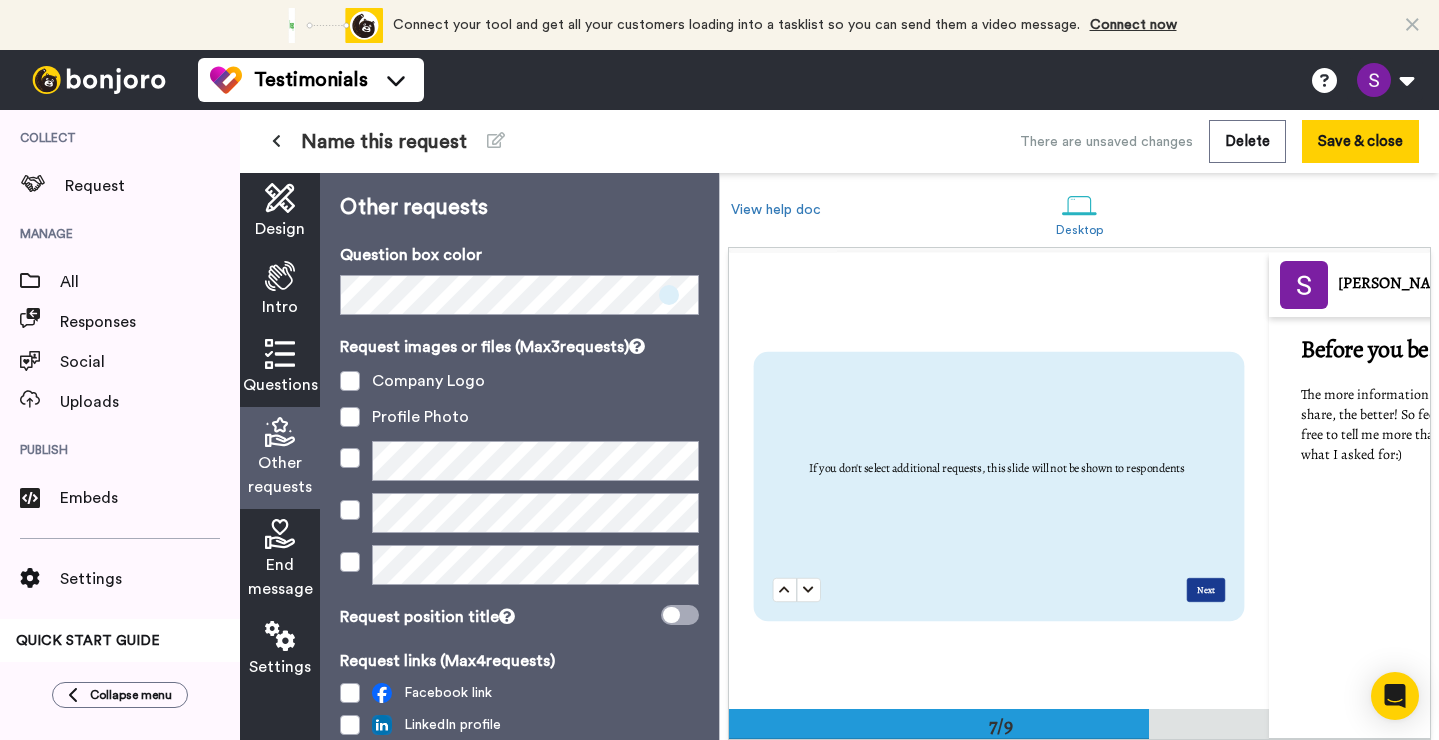 click on "End message" at bounding box center [280, 577] 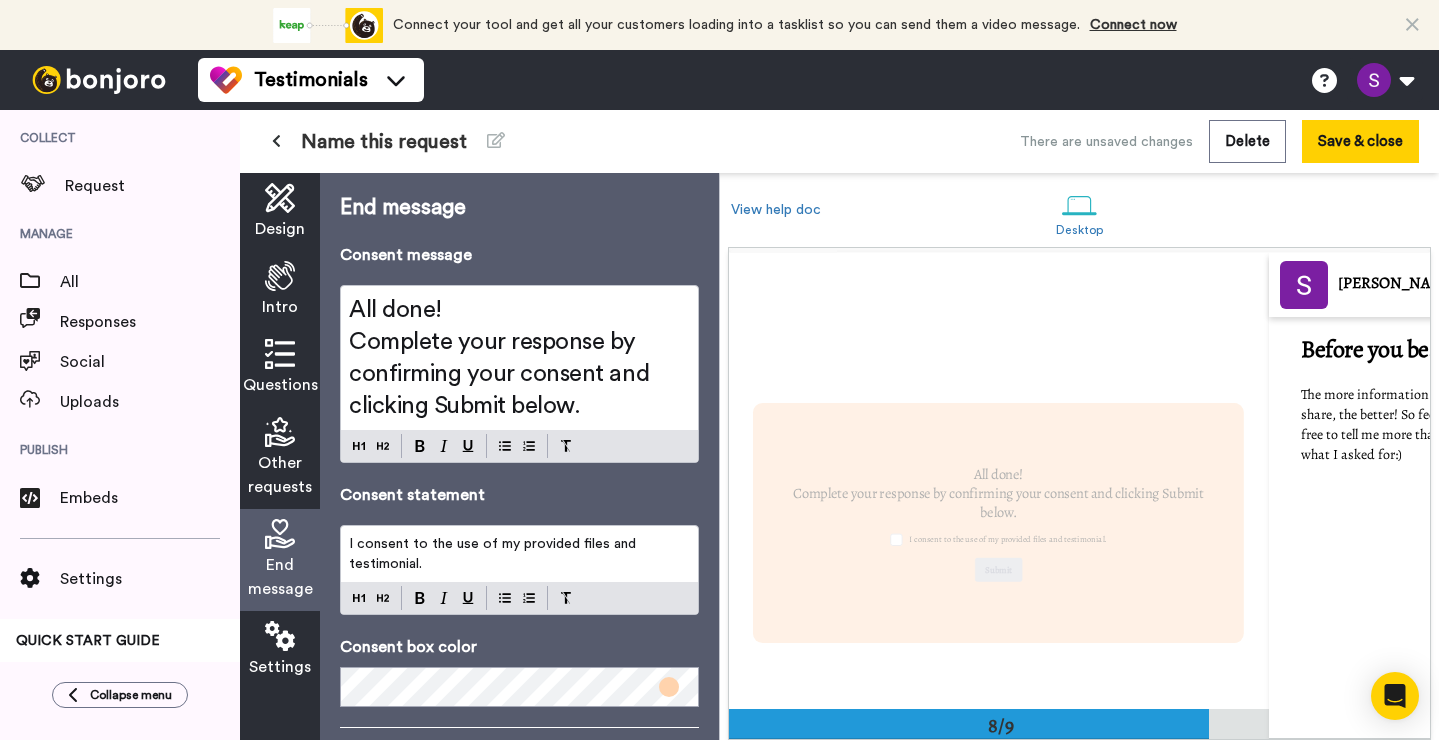 scroll, scrollTop: 3185, scrollLeft: 0, axis: vertical 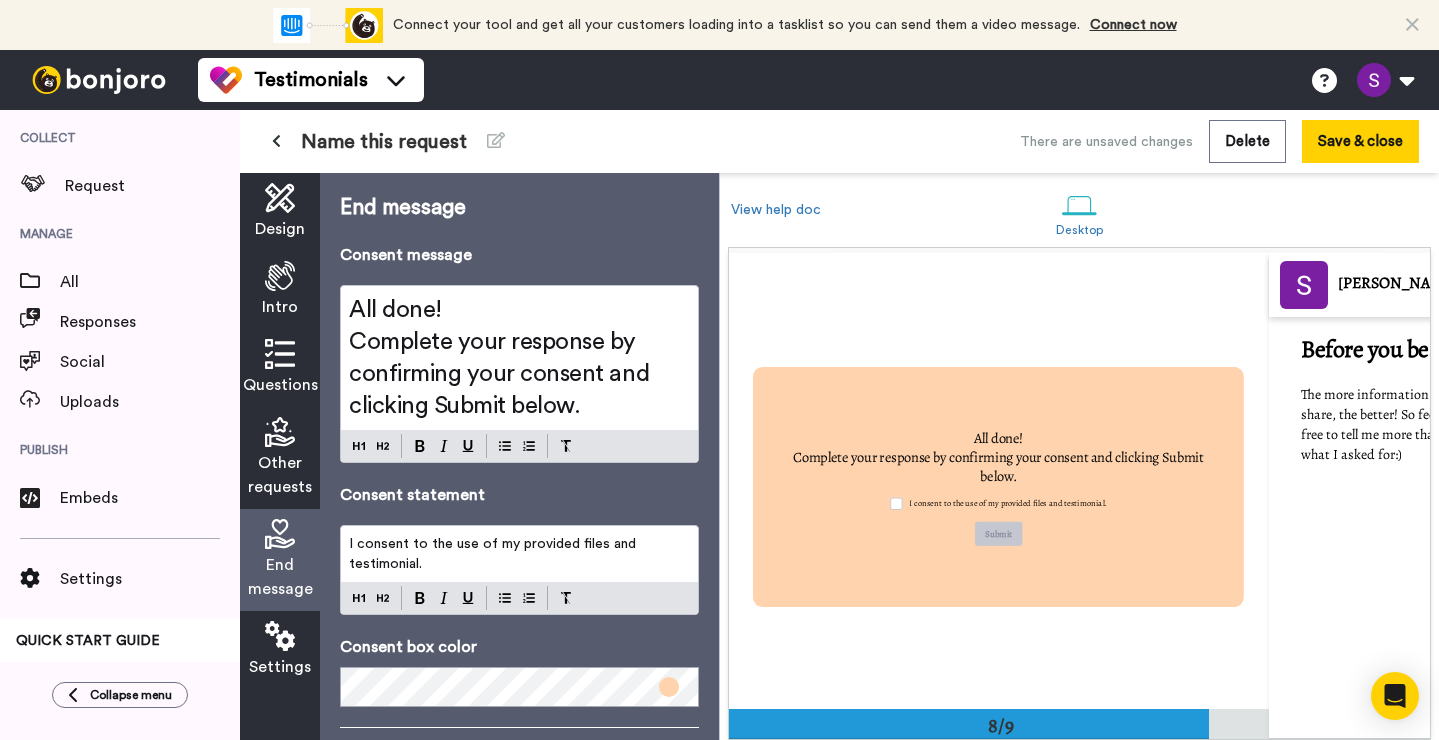 click on "Complete your response by confirming your consent and clicking Submit below." at bounding box center (519, 374) 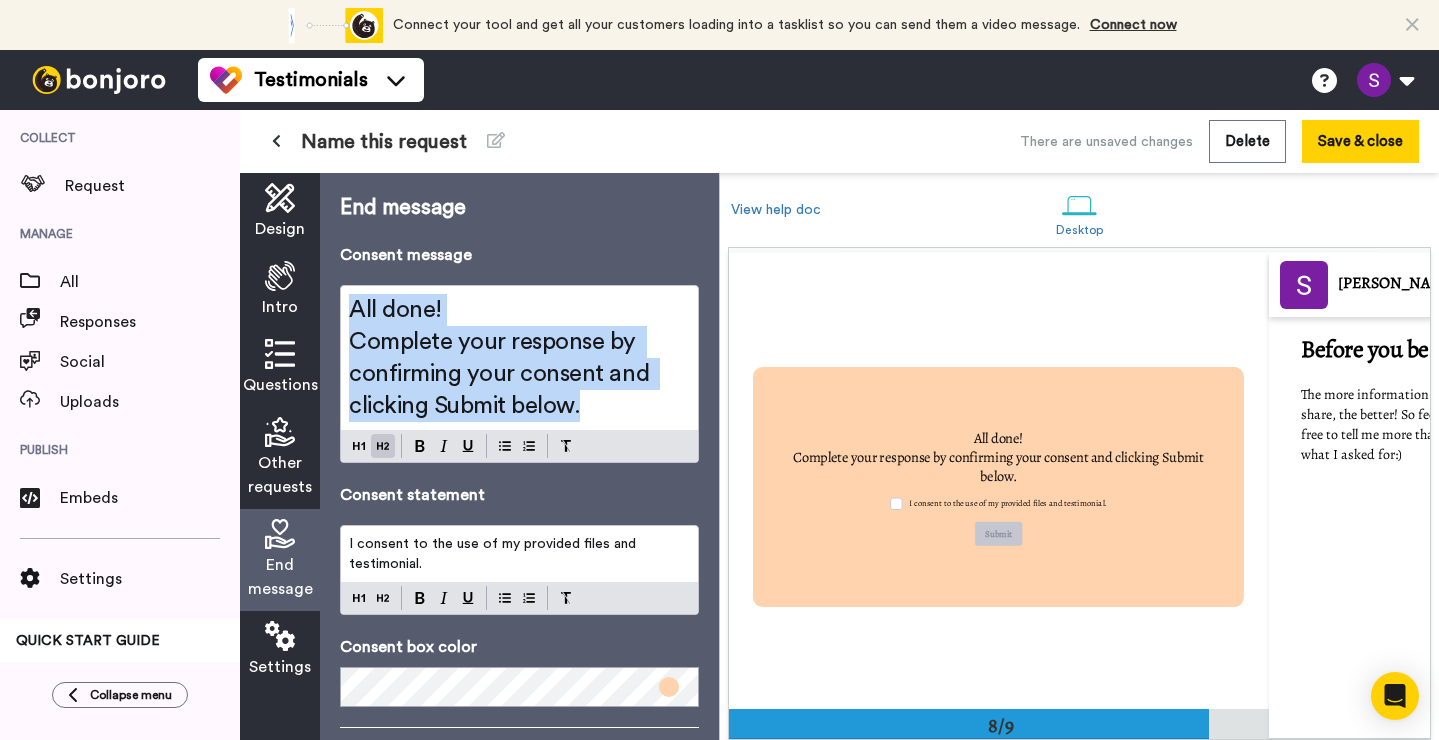 click on "Complete your response by confirming your consent and clicking Submit below." at bounding box center [519, 374] 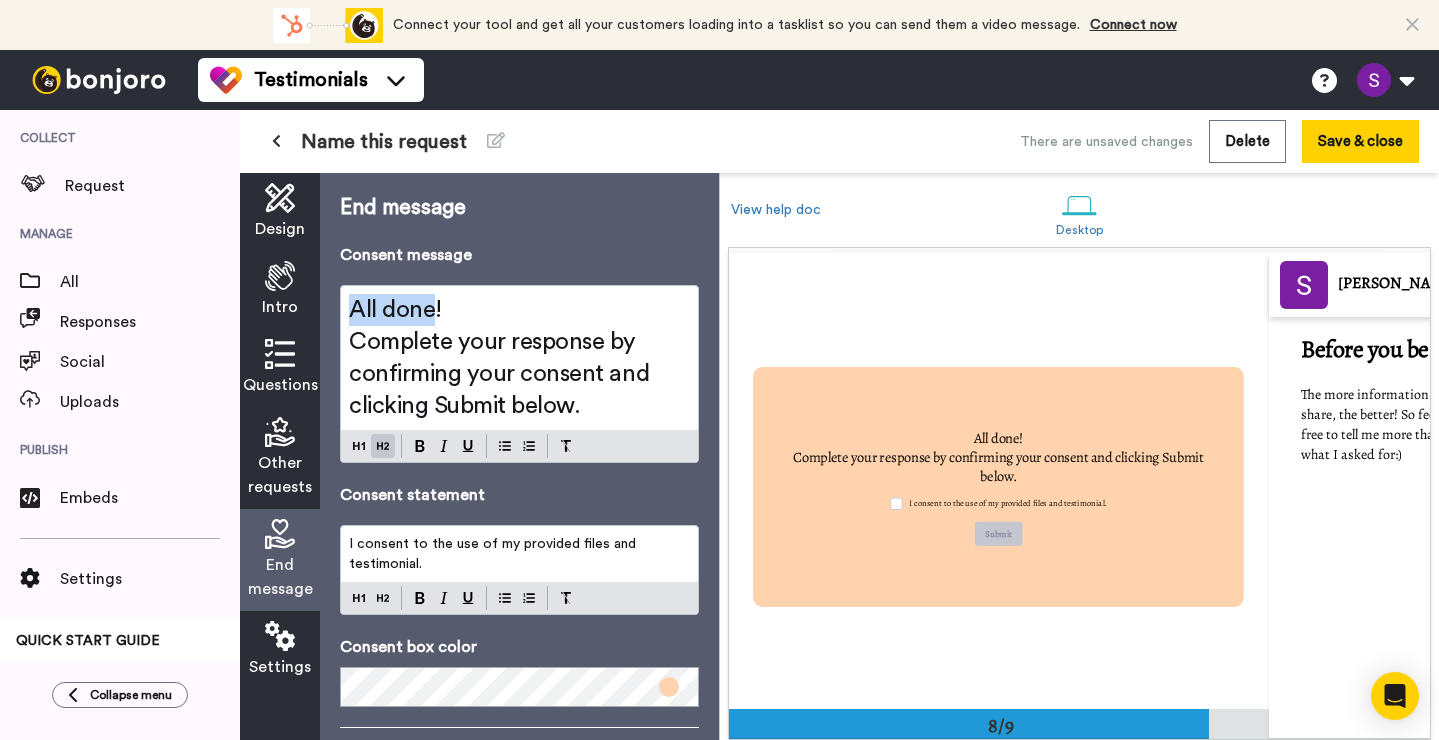 drag, startPoint x: 437, startPoint y: 309, endPoint x: 347, endPoint y: 308, distance: 90.005554 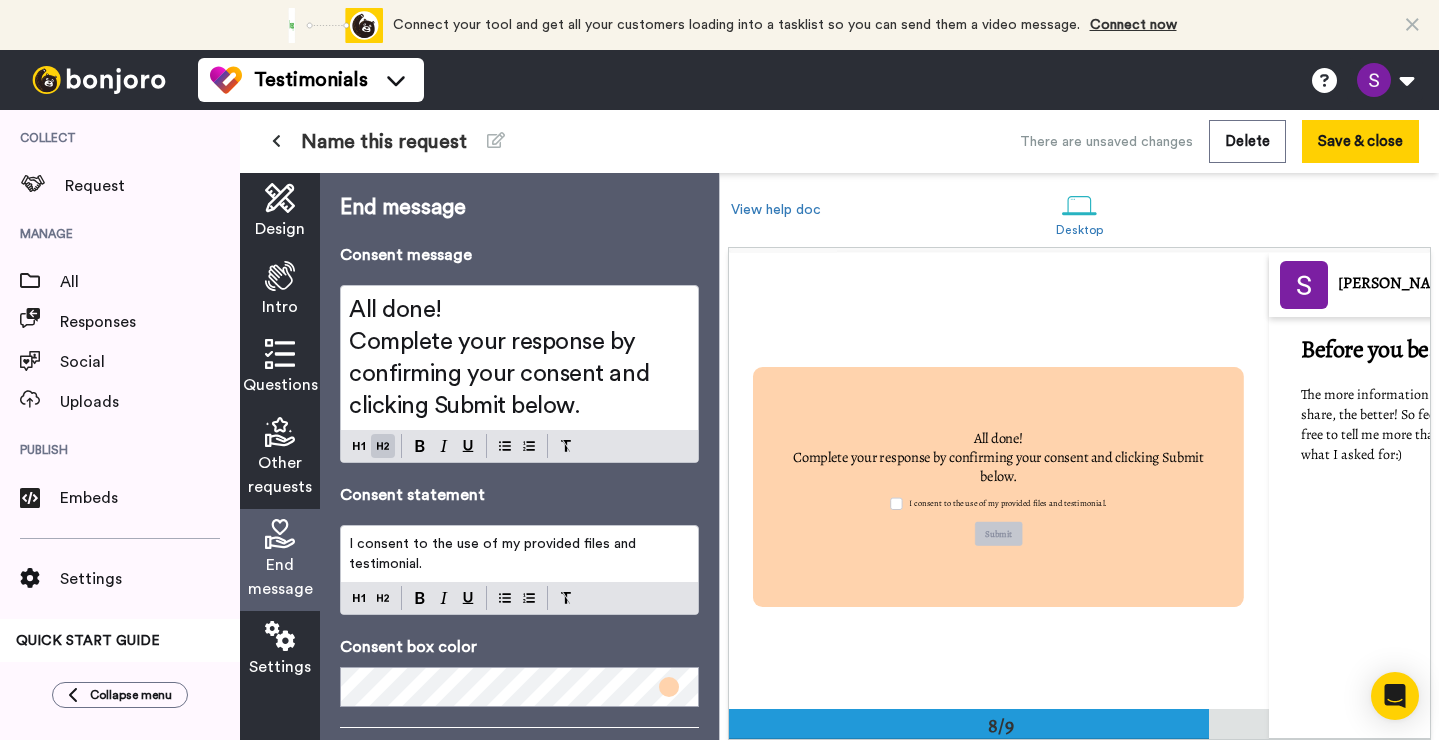 type 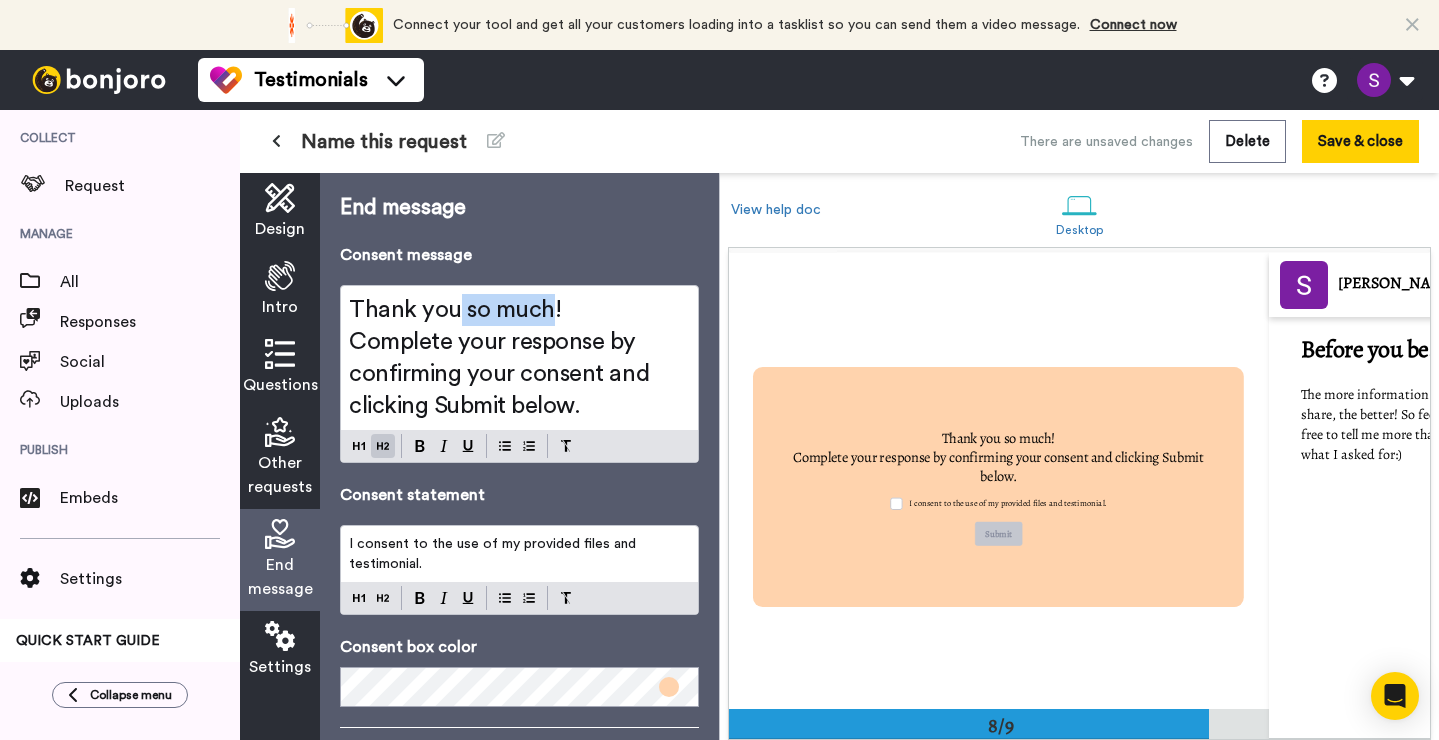 drag, startPoint x: 550, startPoint y: 310, endPoint x: 457, endPoint y: 313, distance: 93.04838 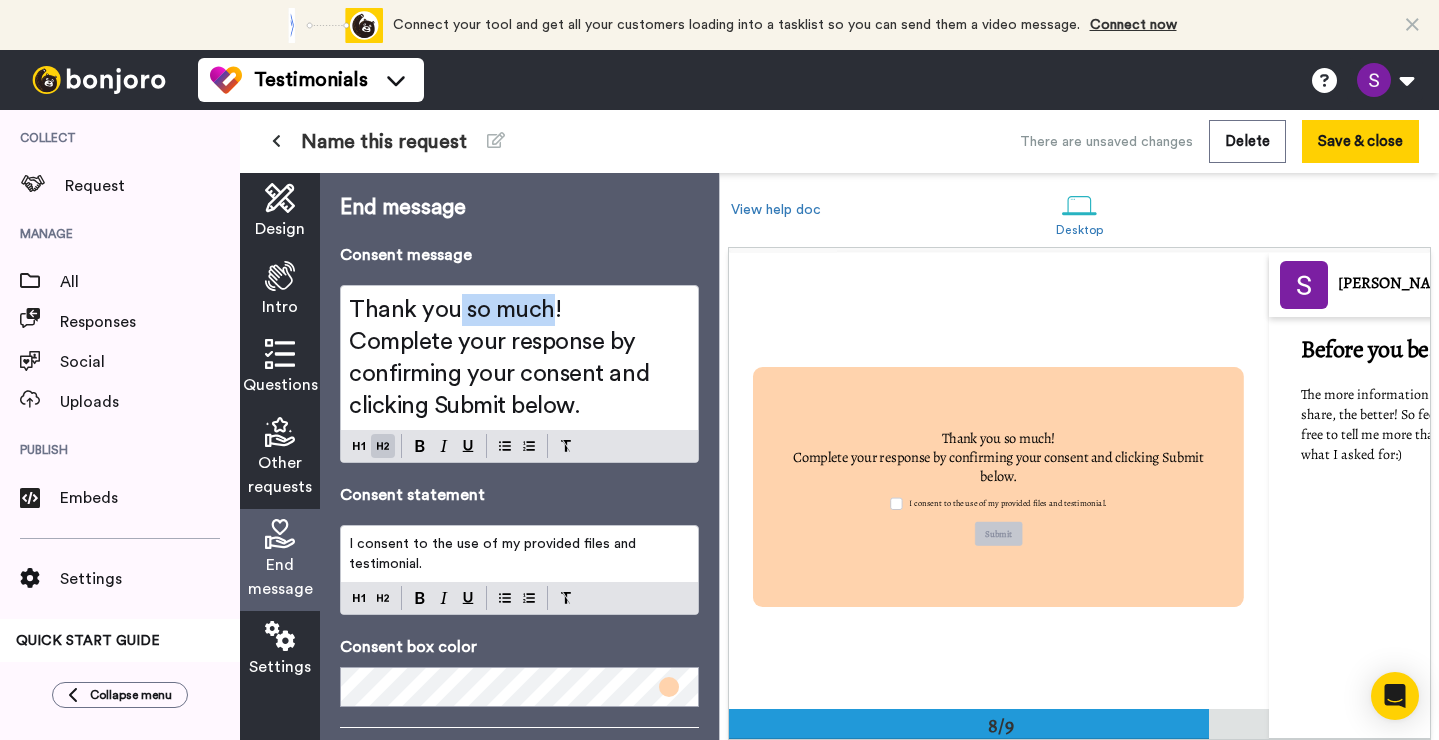 click on "Thank you so much!" at bounding box center (455, 310) 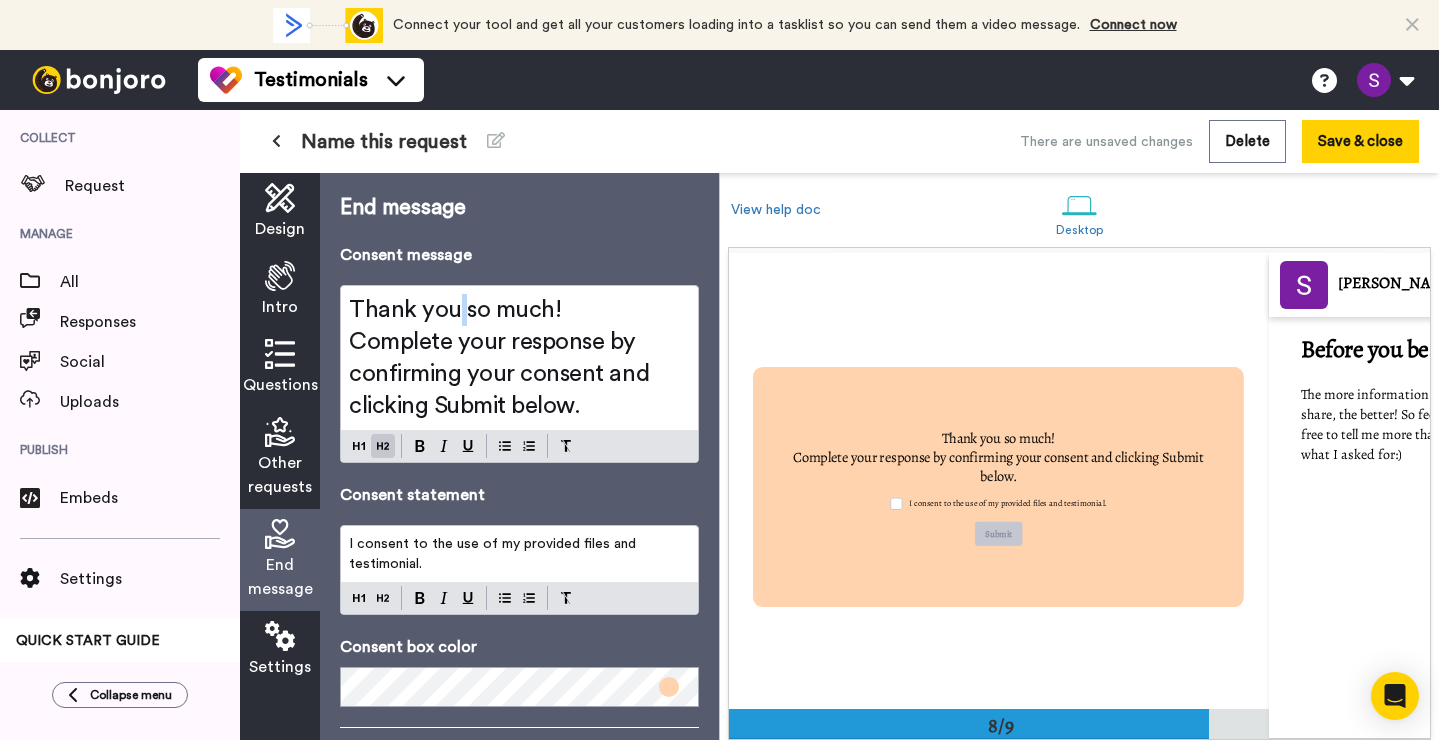click on "Thank you so much!" at bounding box center (455, 310) 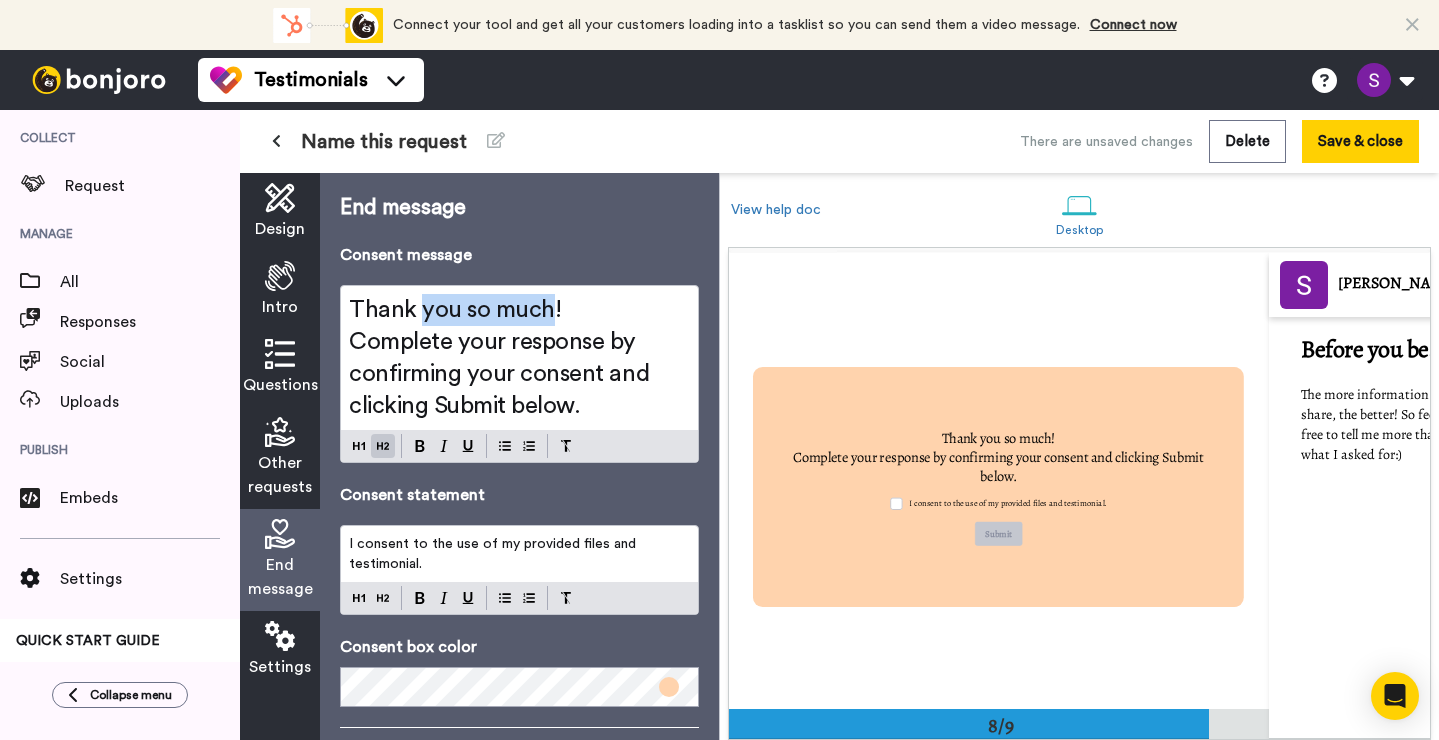 drag, startPoint x: 416, startPoint y: 313, endPoint x: 543, endPoint y: 314, distance: 127.00394 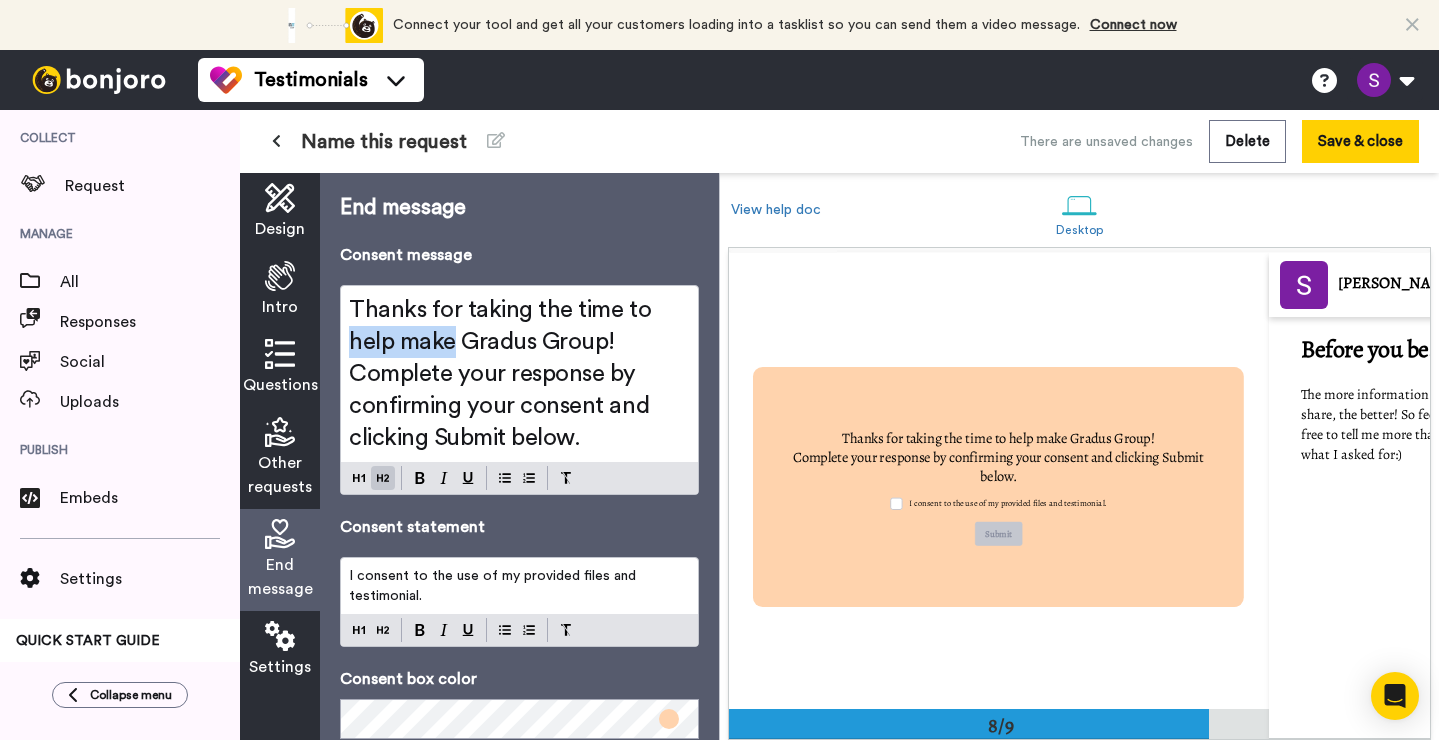 drag, startPoint x: 450, startPoint y: 343, endPoint x: 354, endPoint y: 341, distance: 96.02083 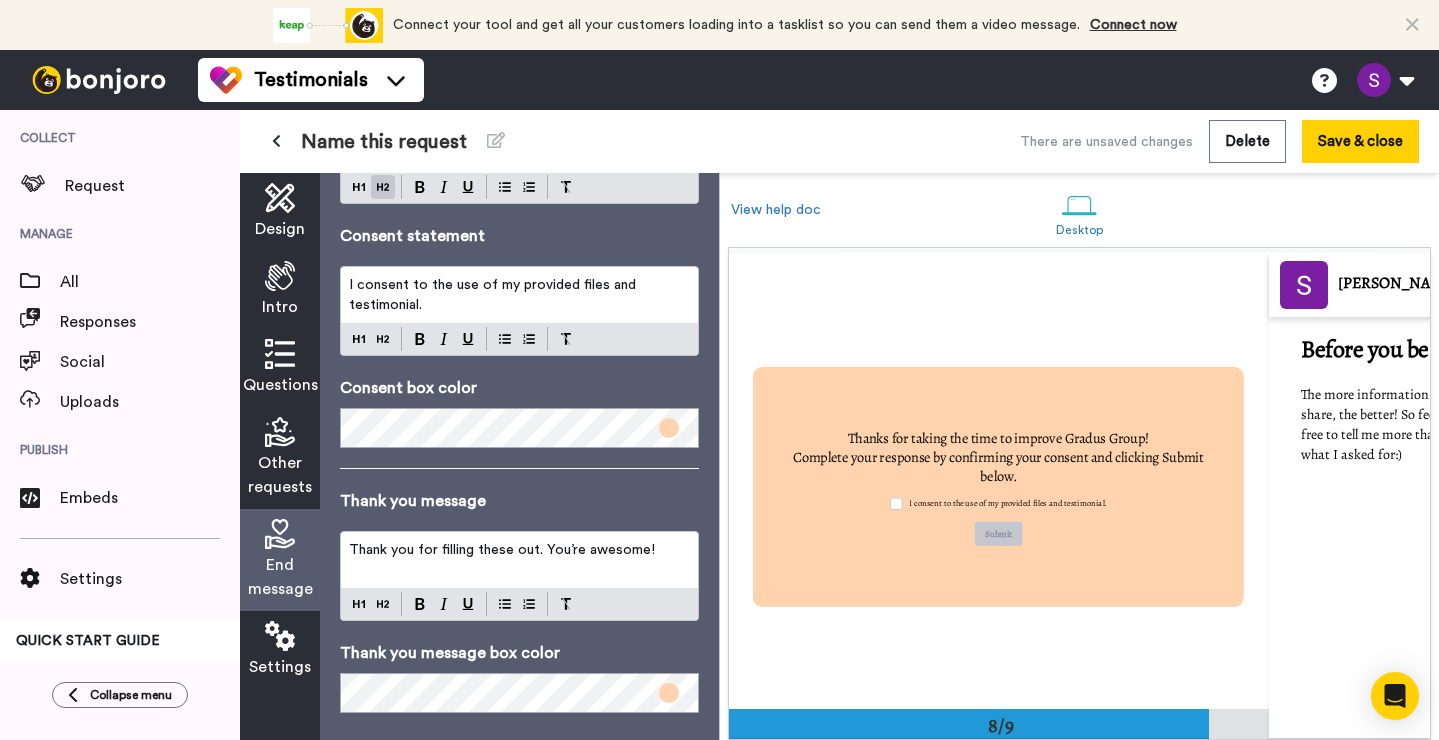 scroll, scrollTop: 324, scrollLeft: 0, axis: vertical 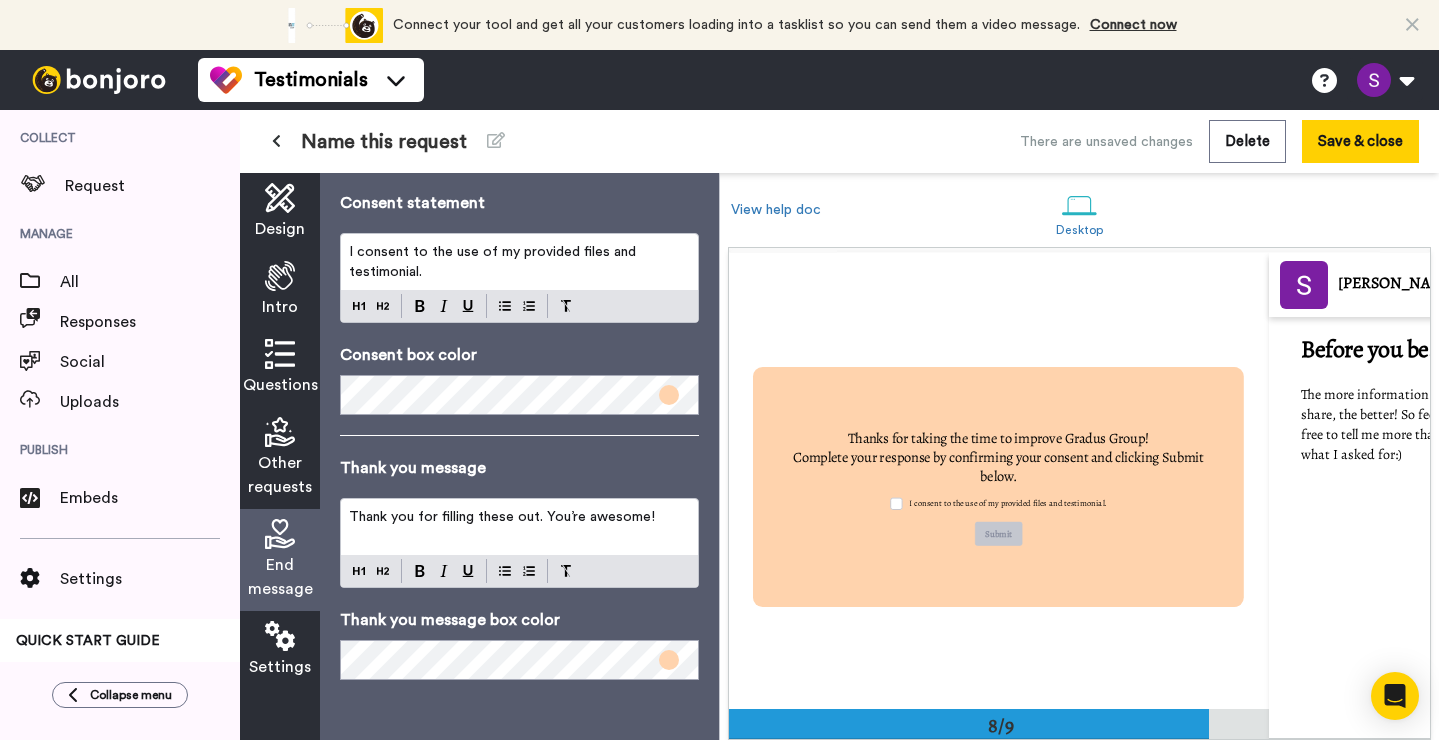 click at bounding box center (280, 636) 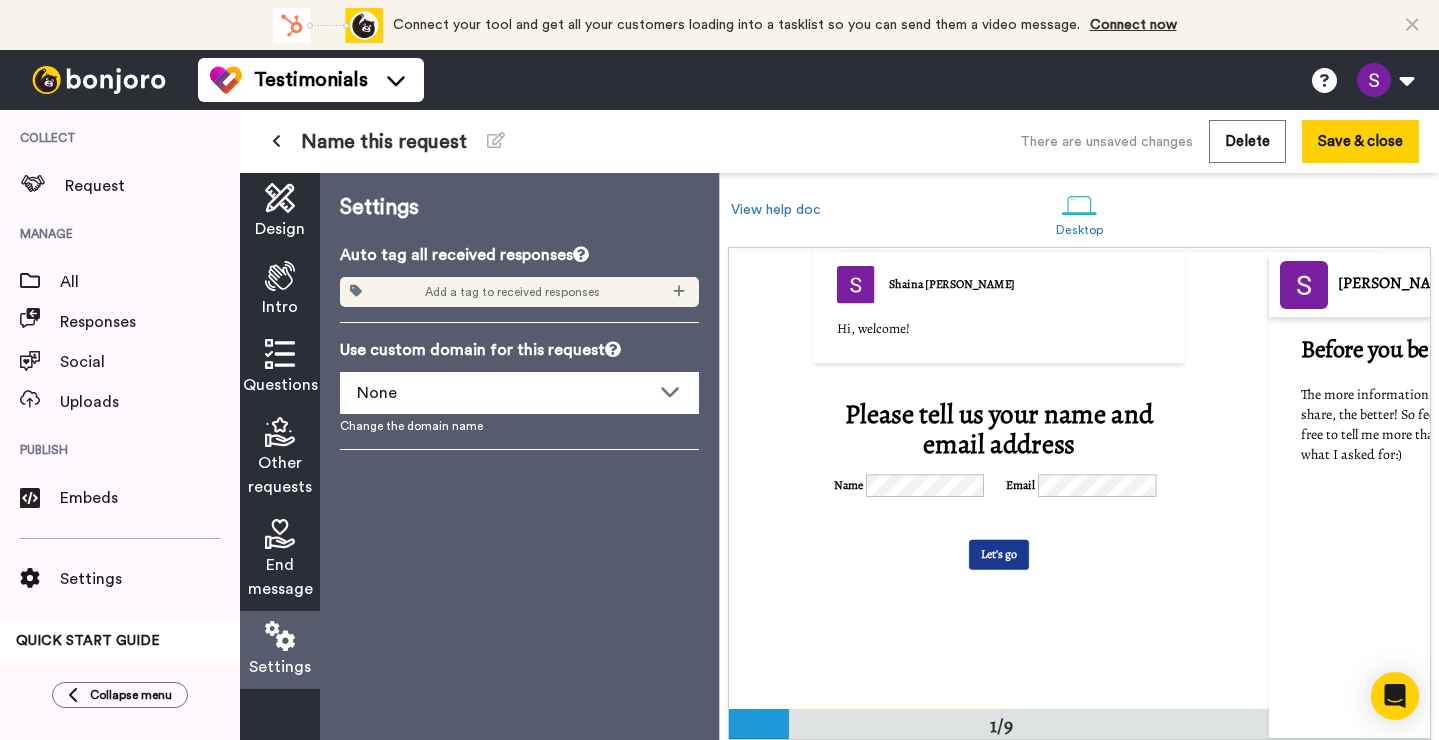scroll, scrollTop: 117, scrollLeft: 0, axis: vertical 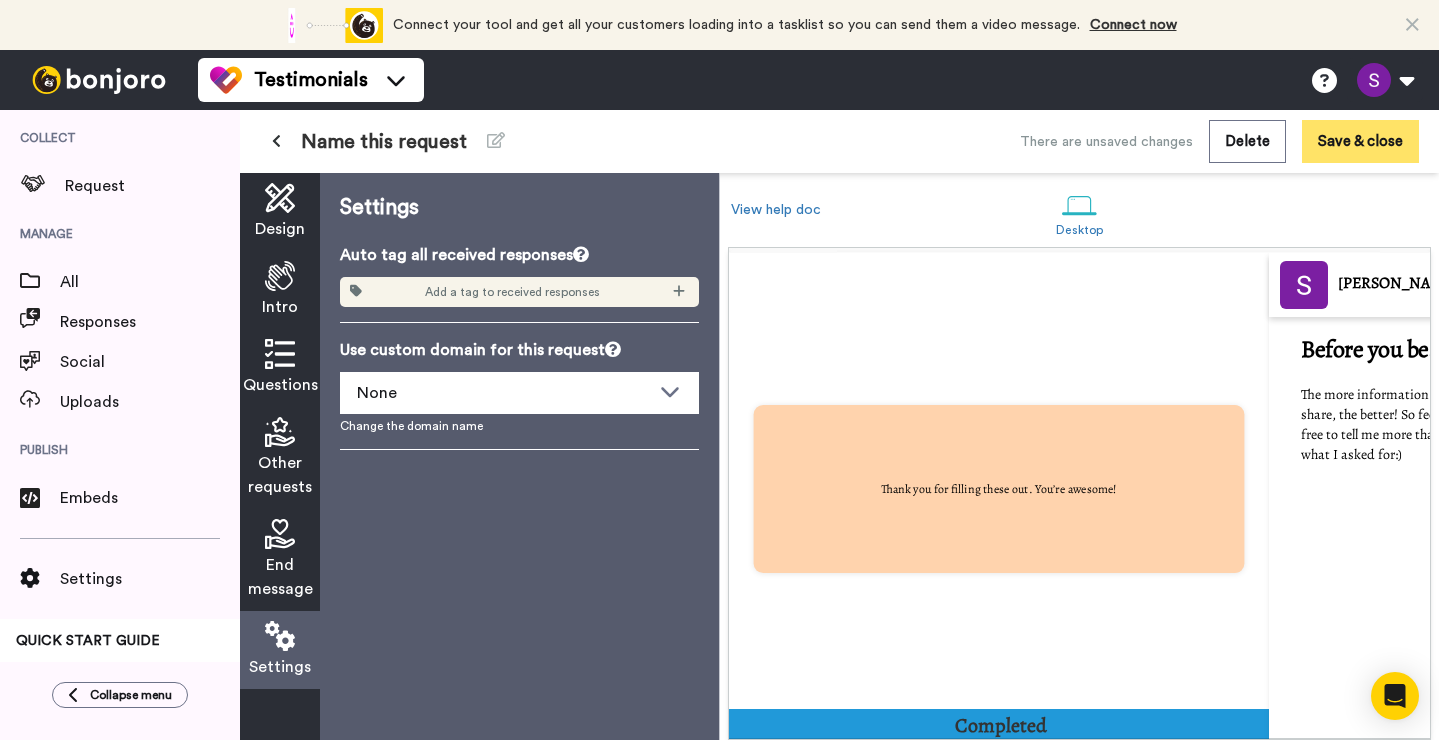 click on "Save & close" at bounding box center [1360, 141] 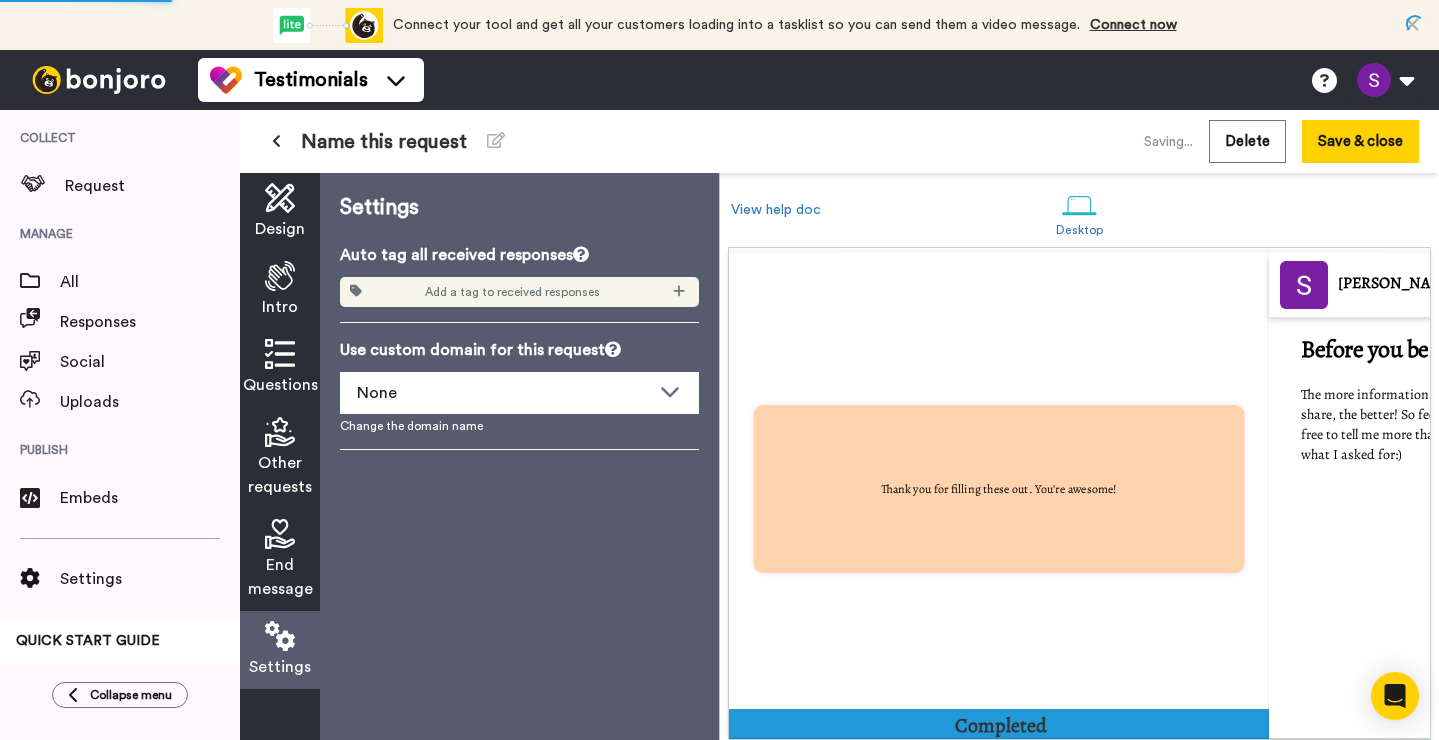 click on "Connect your tool now! Connect your tool and get all your customers loading into a tasklist so you can send them a video message. Connect now
Testimonials Switch to Video messaging Try me for free! Testimonials Settings Discover Help & Support Case studies Bonjoro Tools   Help docs   Settings My Profile Change Password Billing Affiliates Help Docs Settings Logout
Collect Request Manage All Responses Social Uploads Publish Embeds Settings QUICK START GUIDE 14% Invite respondents to submit testimonials Collapse menu
Name this request   Saving... Delete Save & close Design Intro Questions Other requests End message Settings Settings Auto tag all received responses   Add a tag to received responses Use custom domain for this request   None Change the domain name View help doc Desktop Shaina" at bounding box center [719, 370] 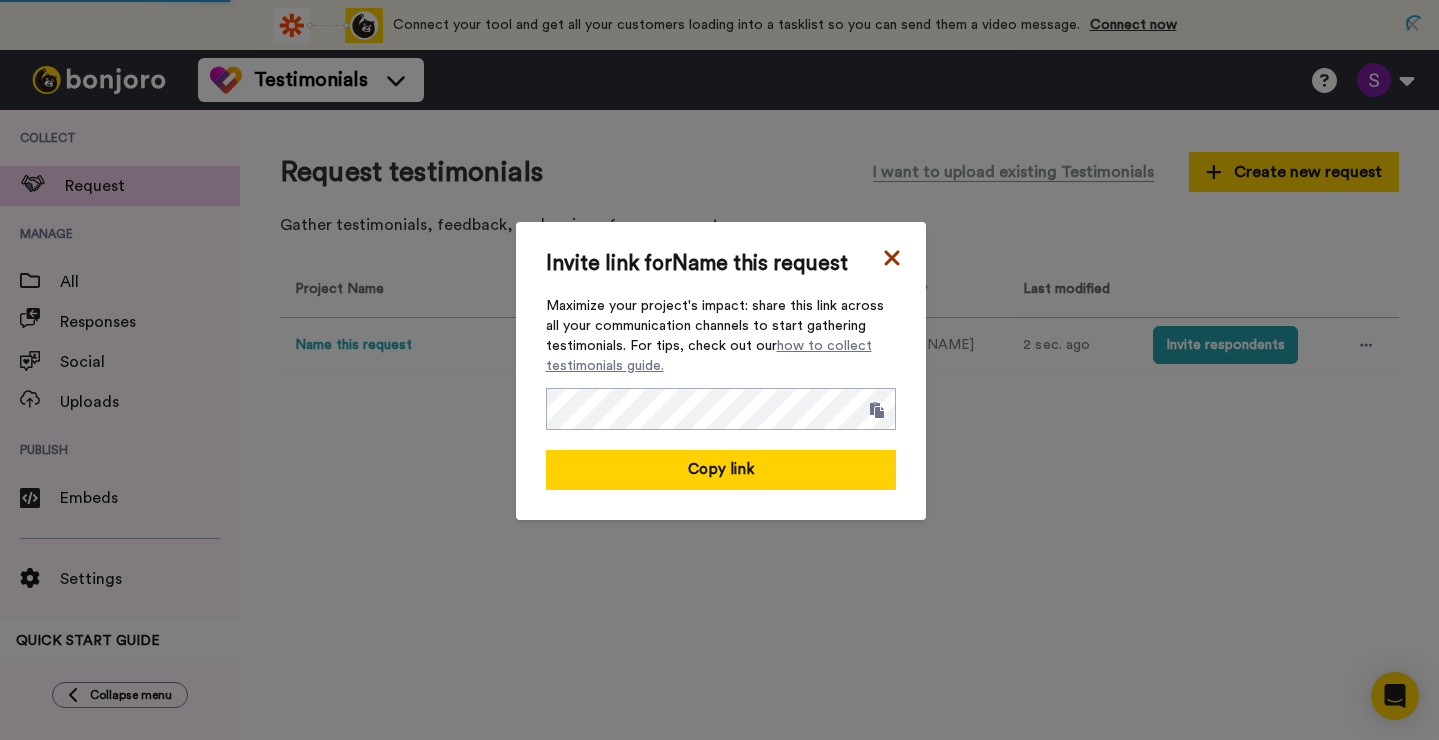 click 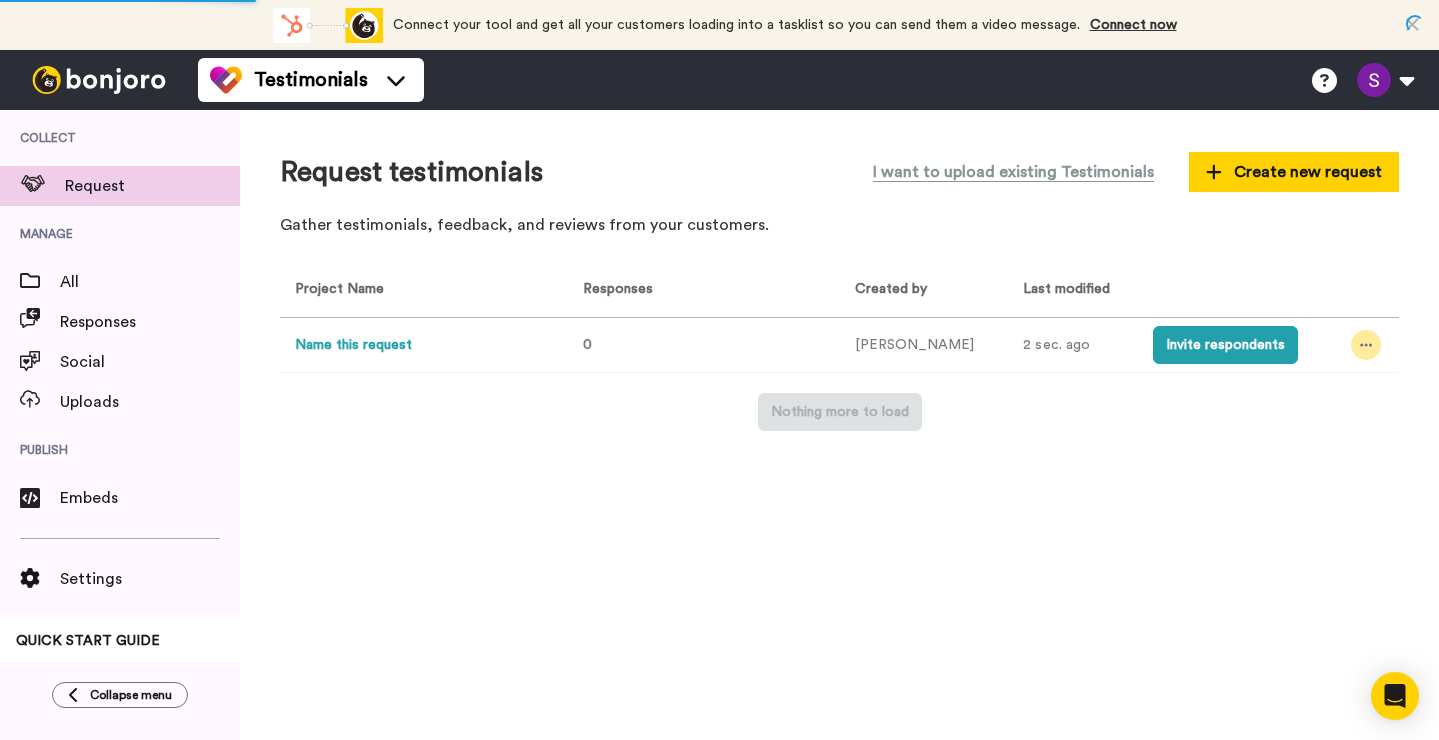 click 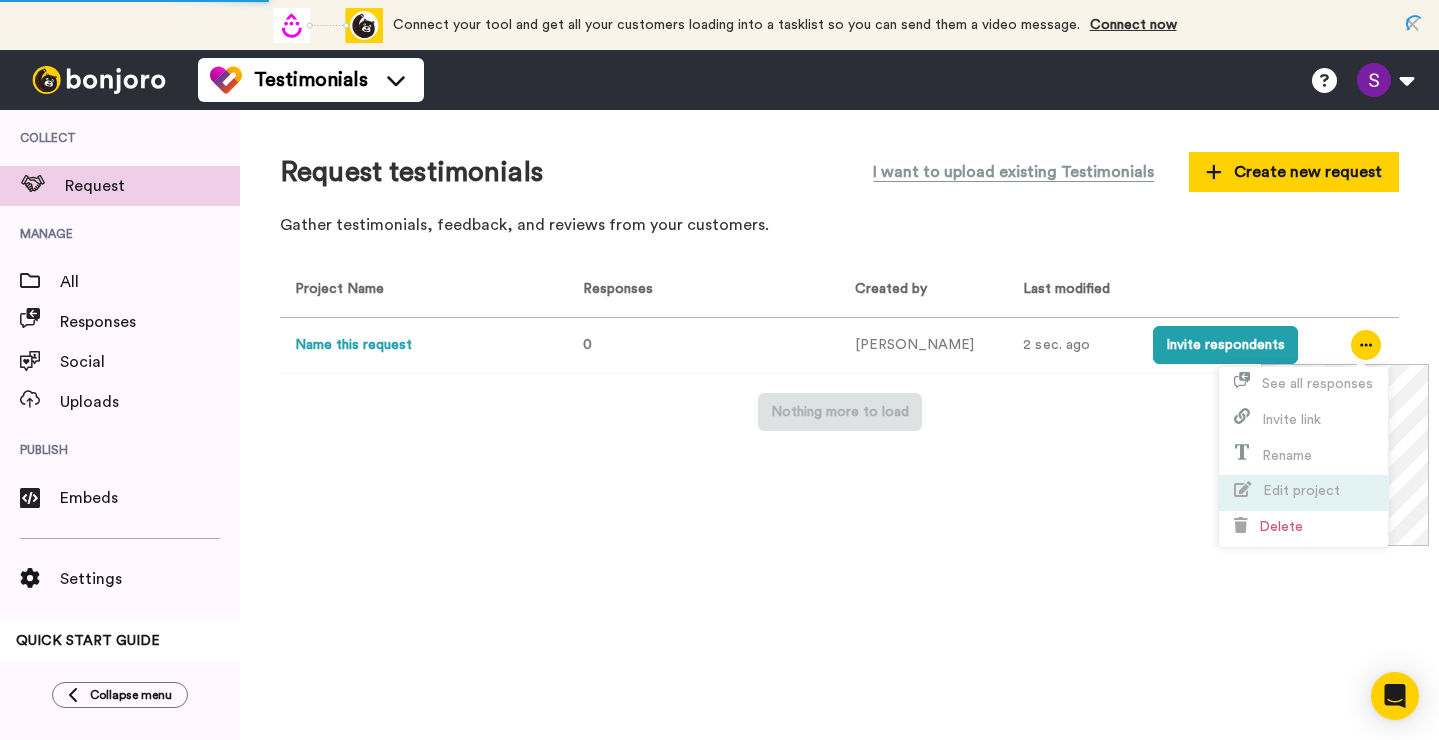 click on "Edit project" at bounding box center [1301, 491] 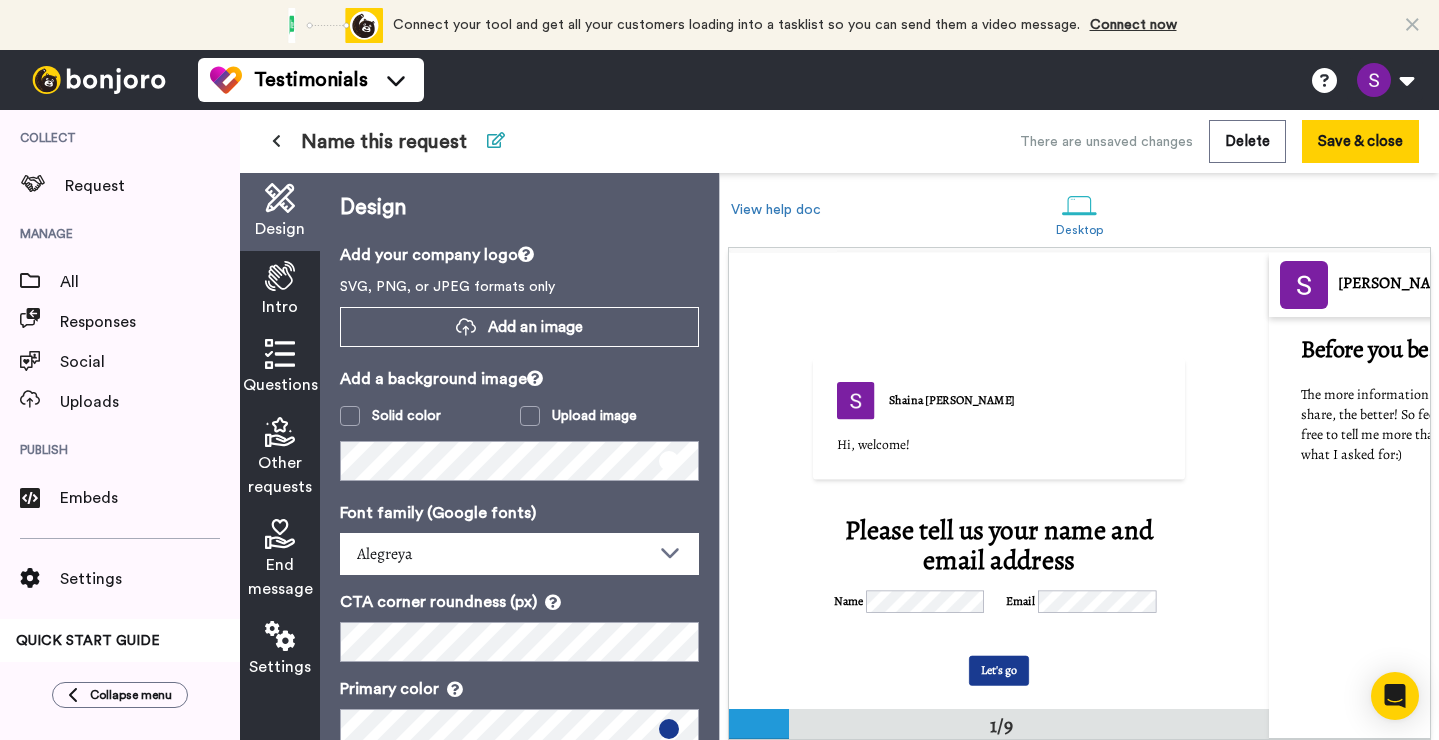 click at bounding box center (496, 140) 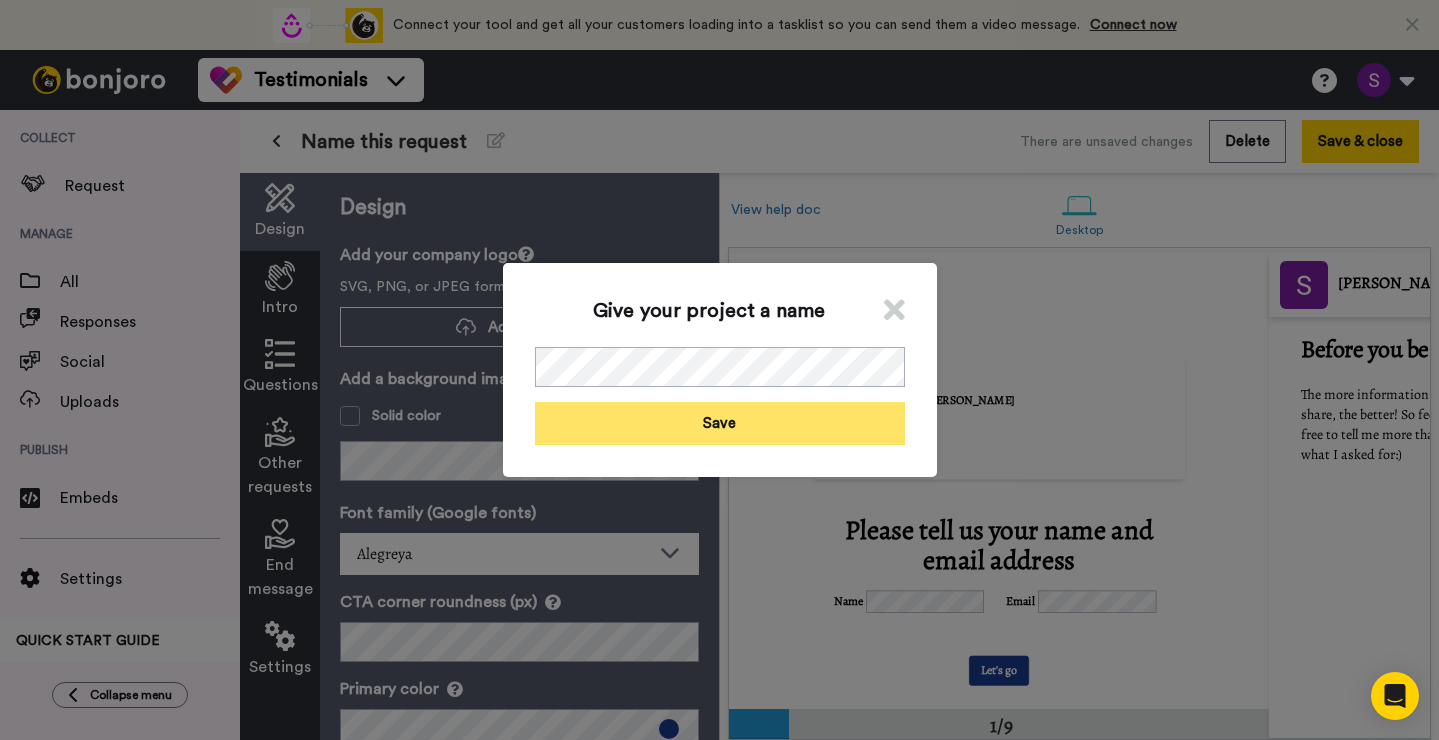 click on "Save" at bounding box center (720, 423) 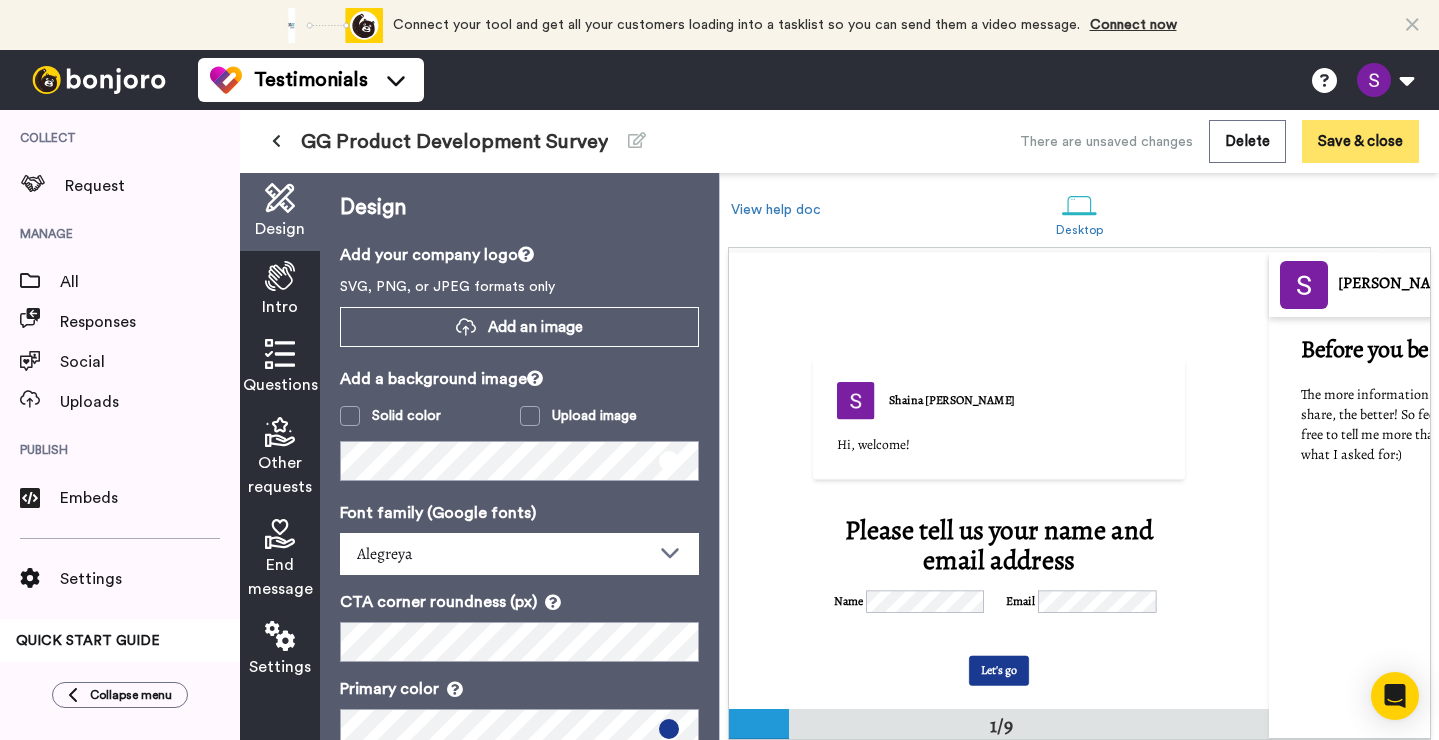 click on "Save & close" at bounding box center [1360, 141] 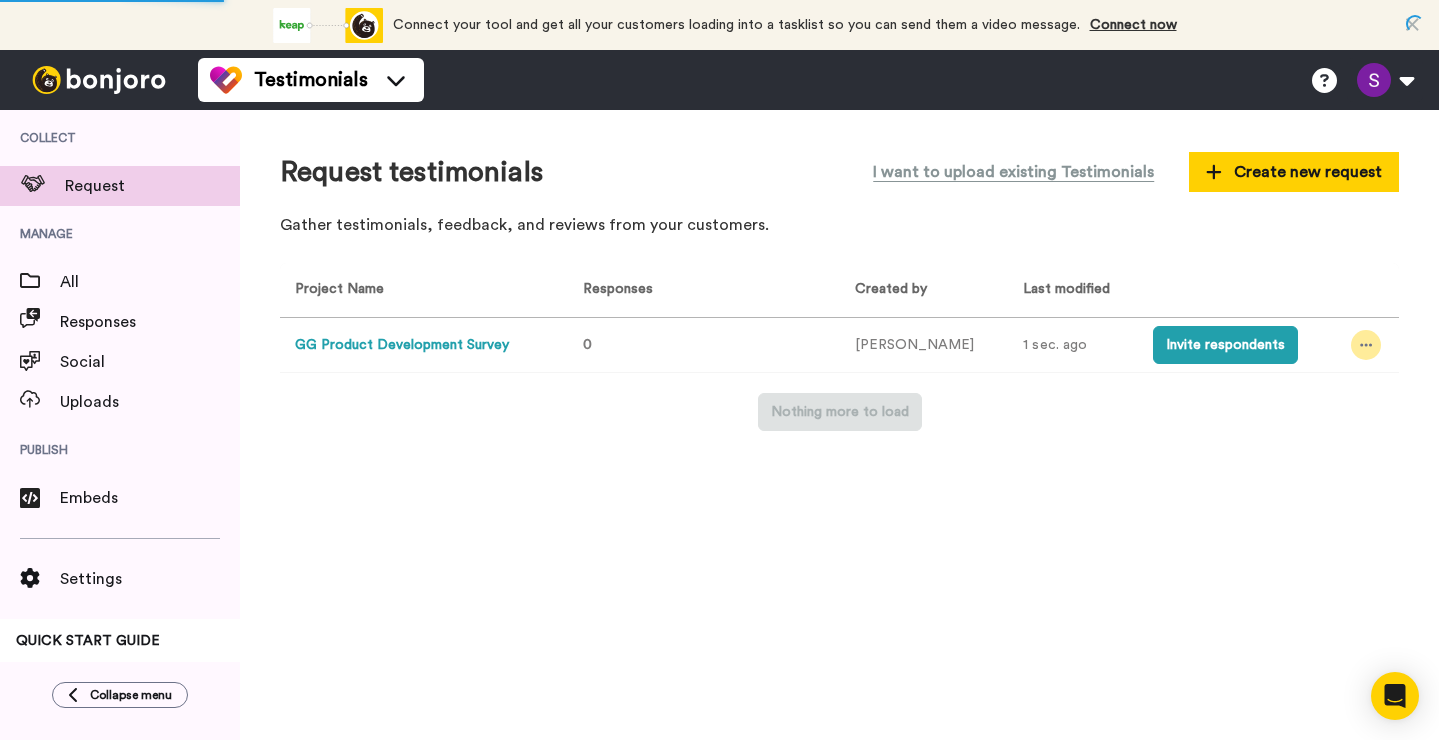 click 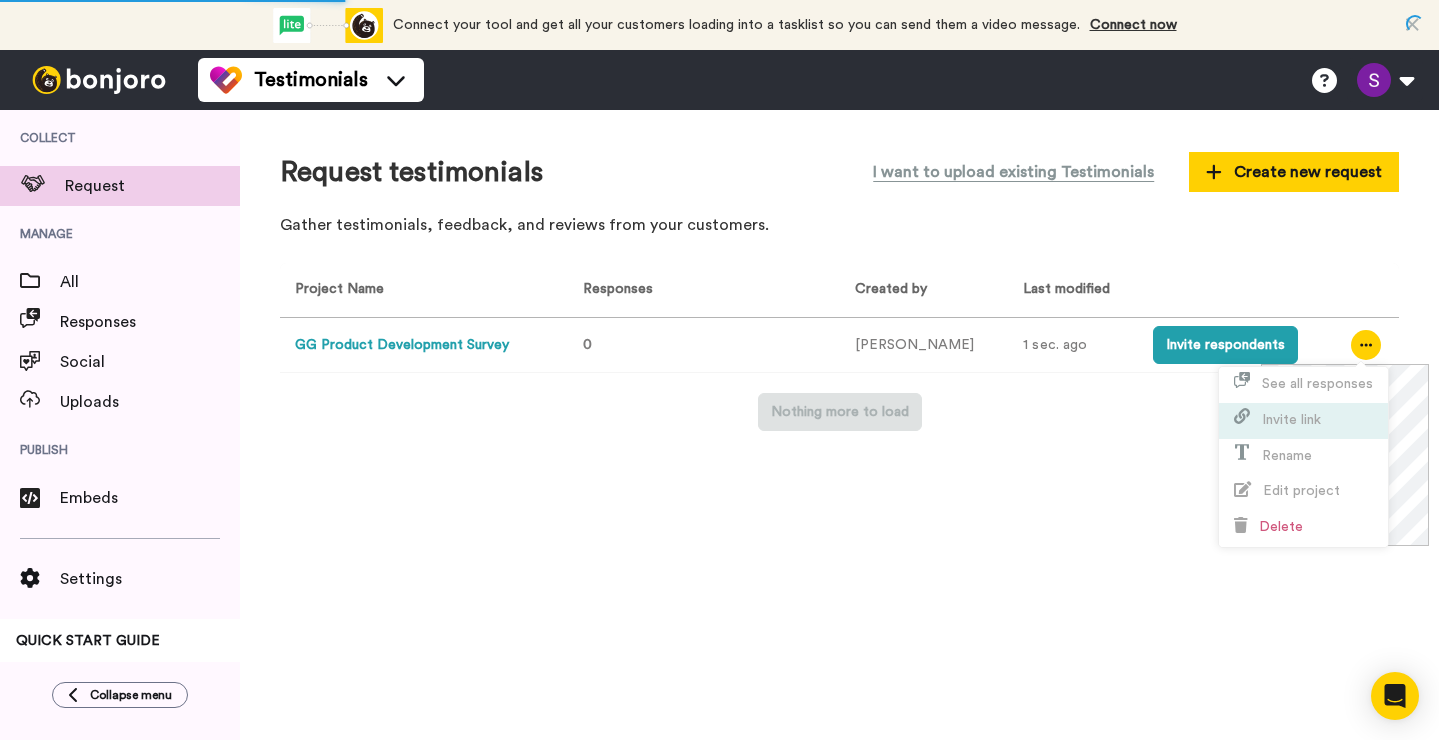 click on "Invite link" at bounding box center (1291, 420) 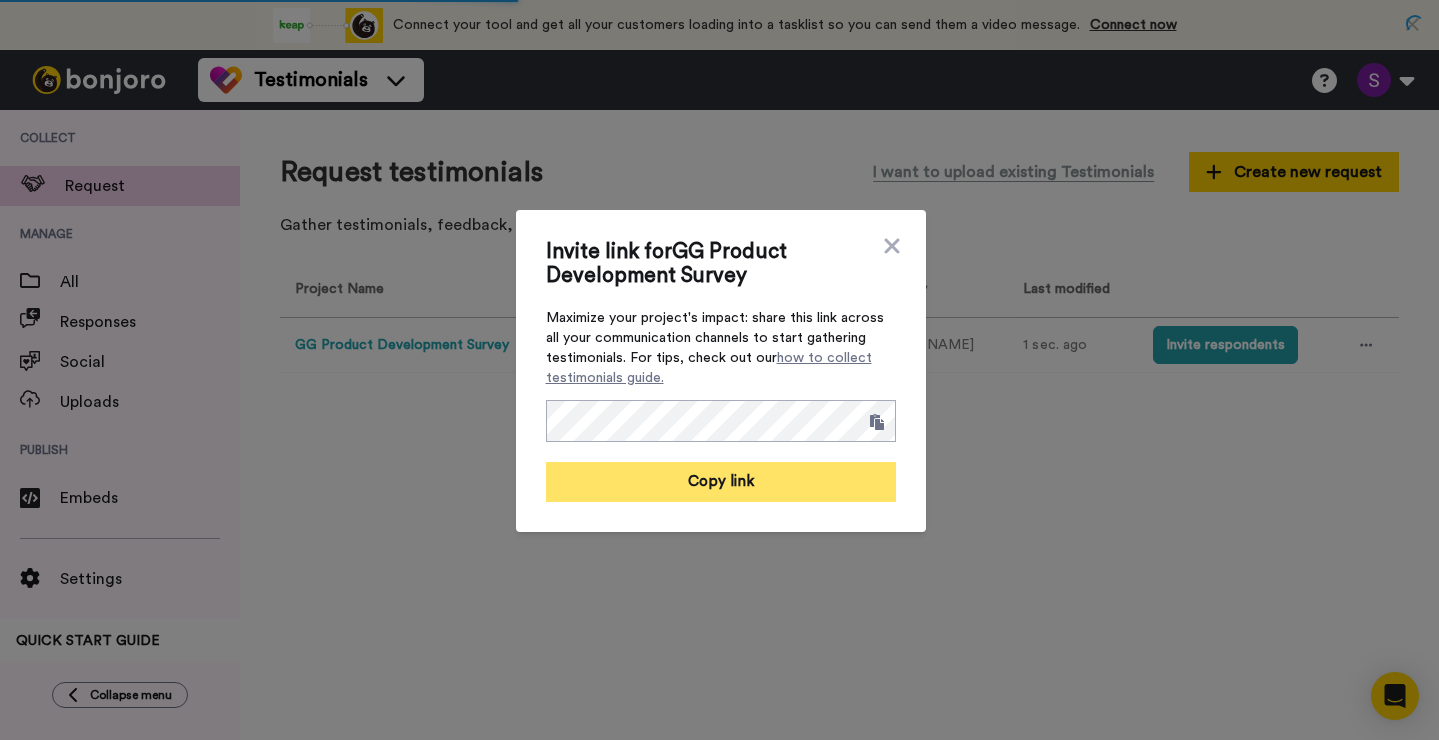 click on "Copy link" at bounding box center (721, 482) 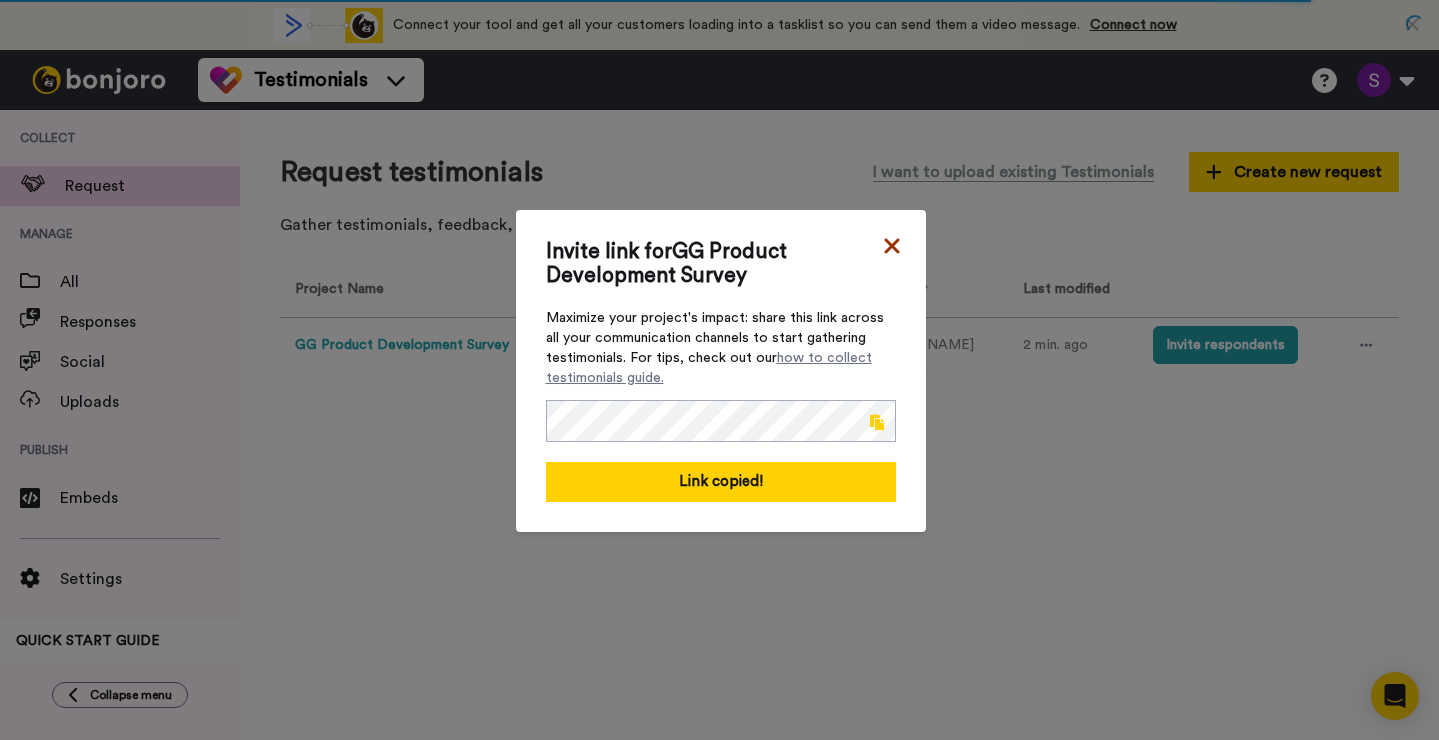 click 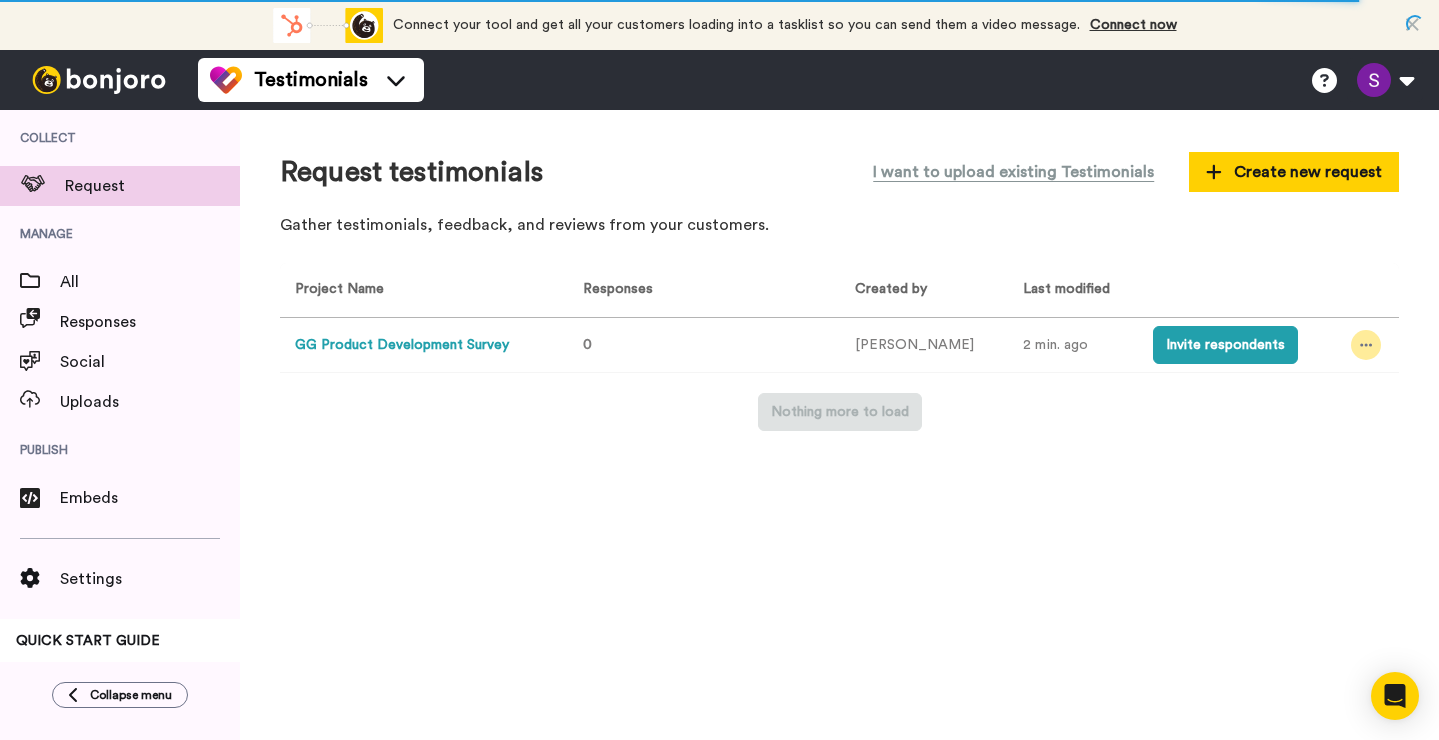 click at bounding box center [1366, 345] 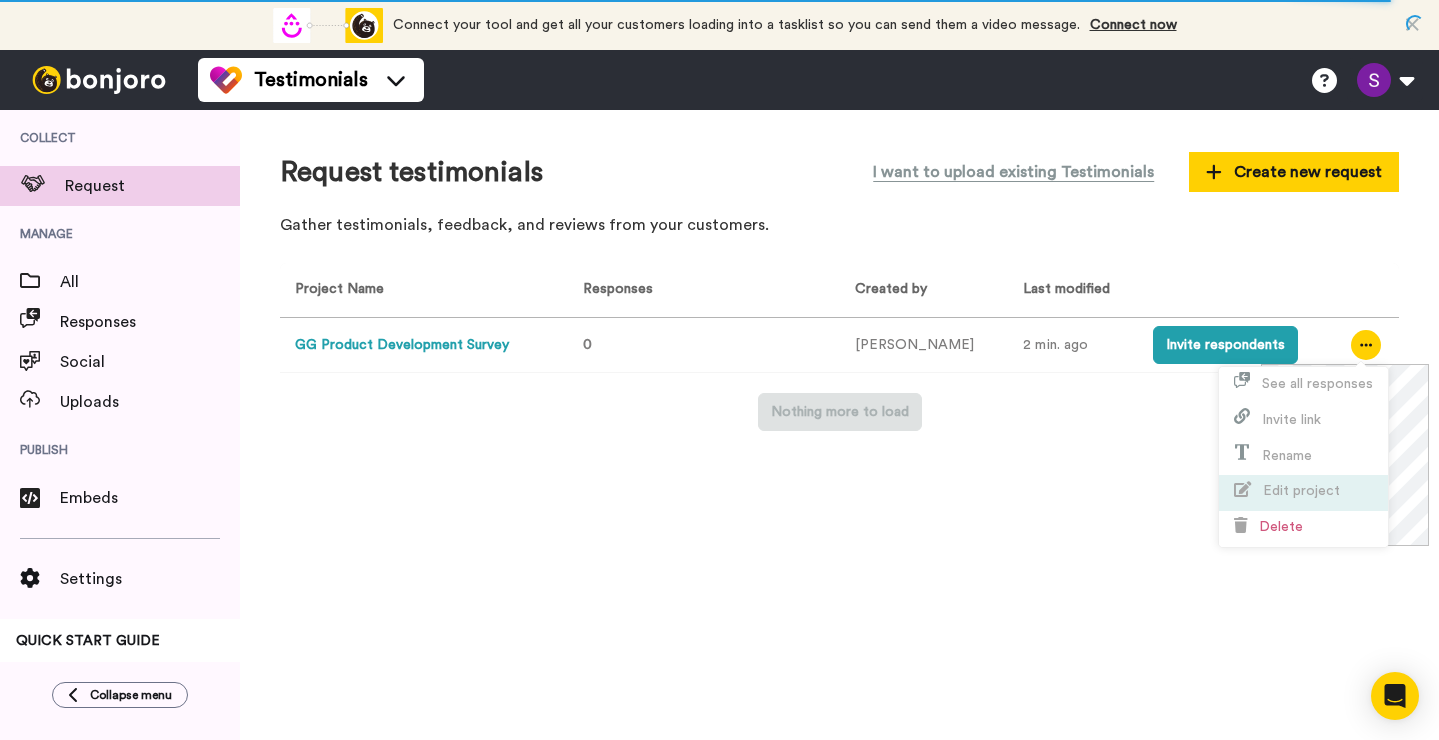 click on "Edit project" at bounding box center [1303, 493] 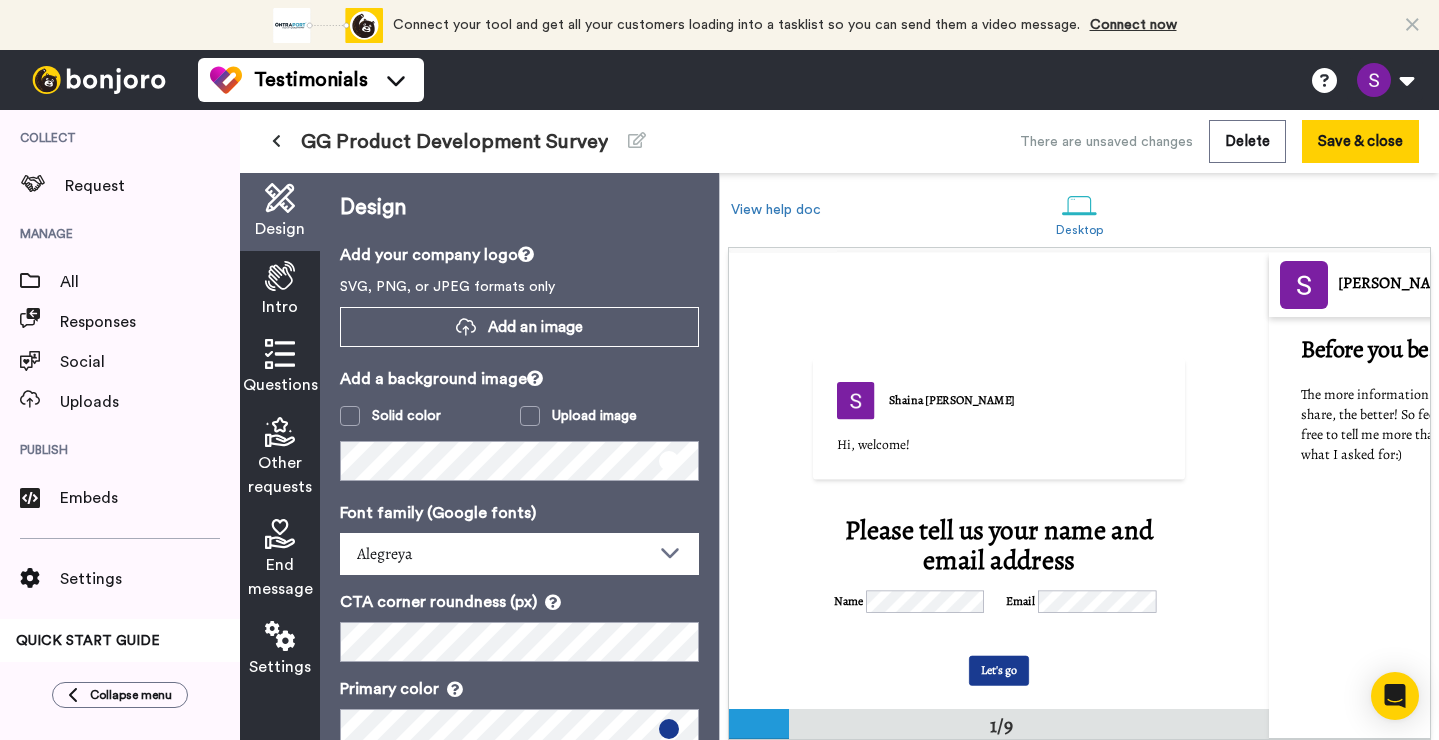 click on "Shaina   Geller" at bounding box center (952, 400) 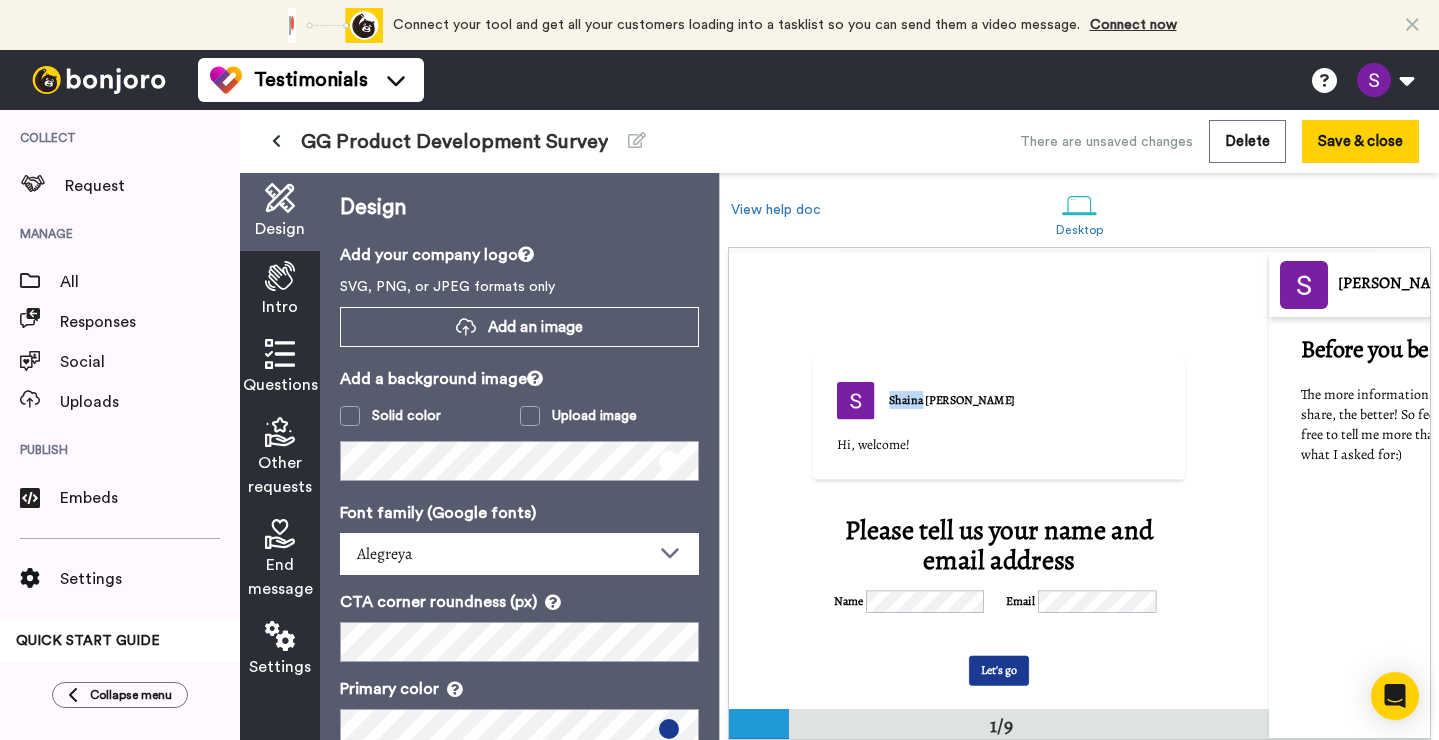 click on "Shaina   Geller" at bounding box center (952, 400) 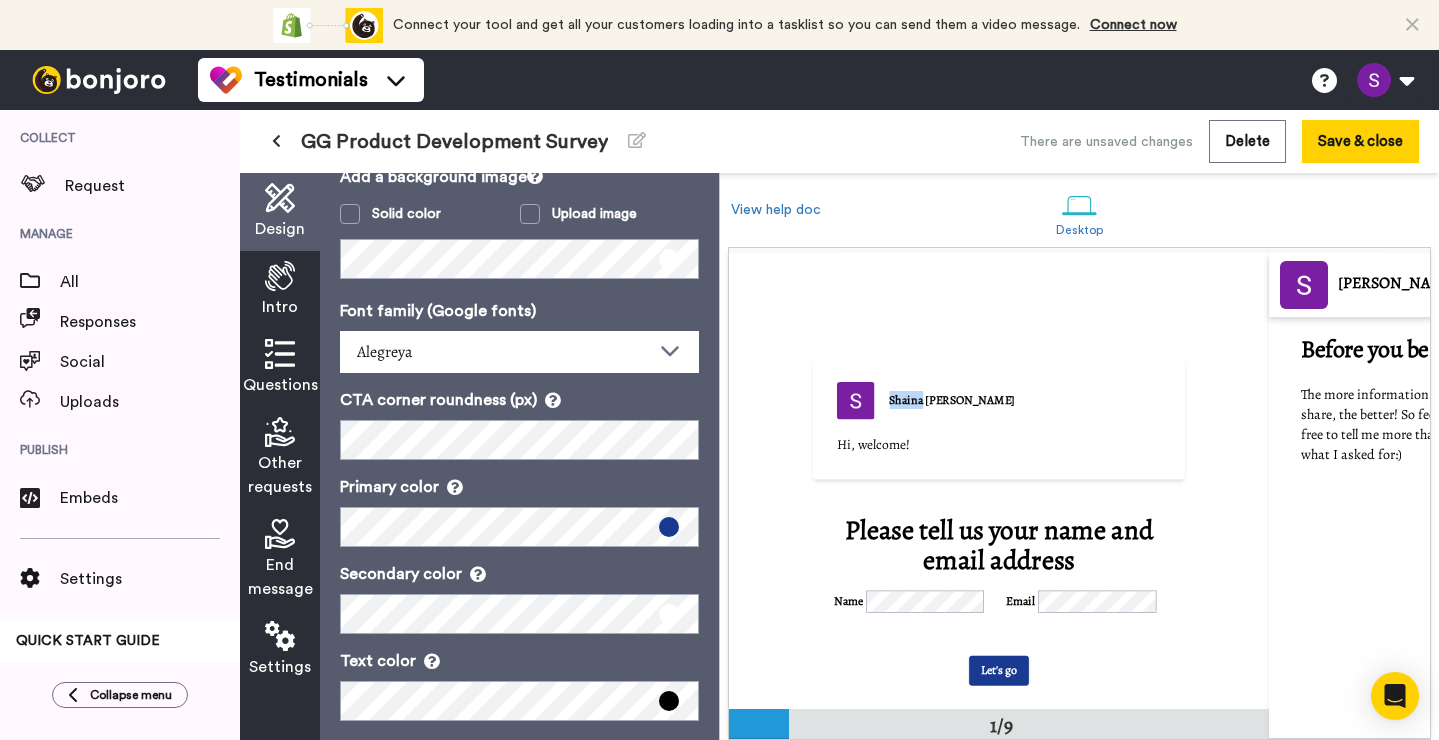 scroll, scrollTop: 223, scrollLeft: 0, axis: vertical 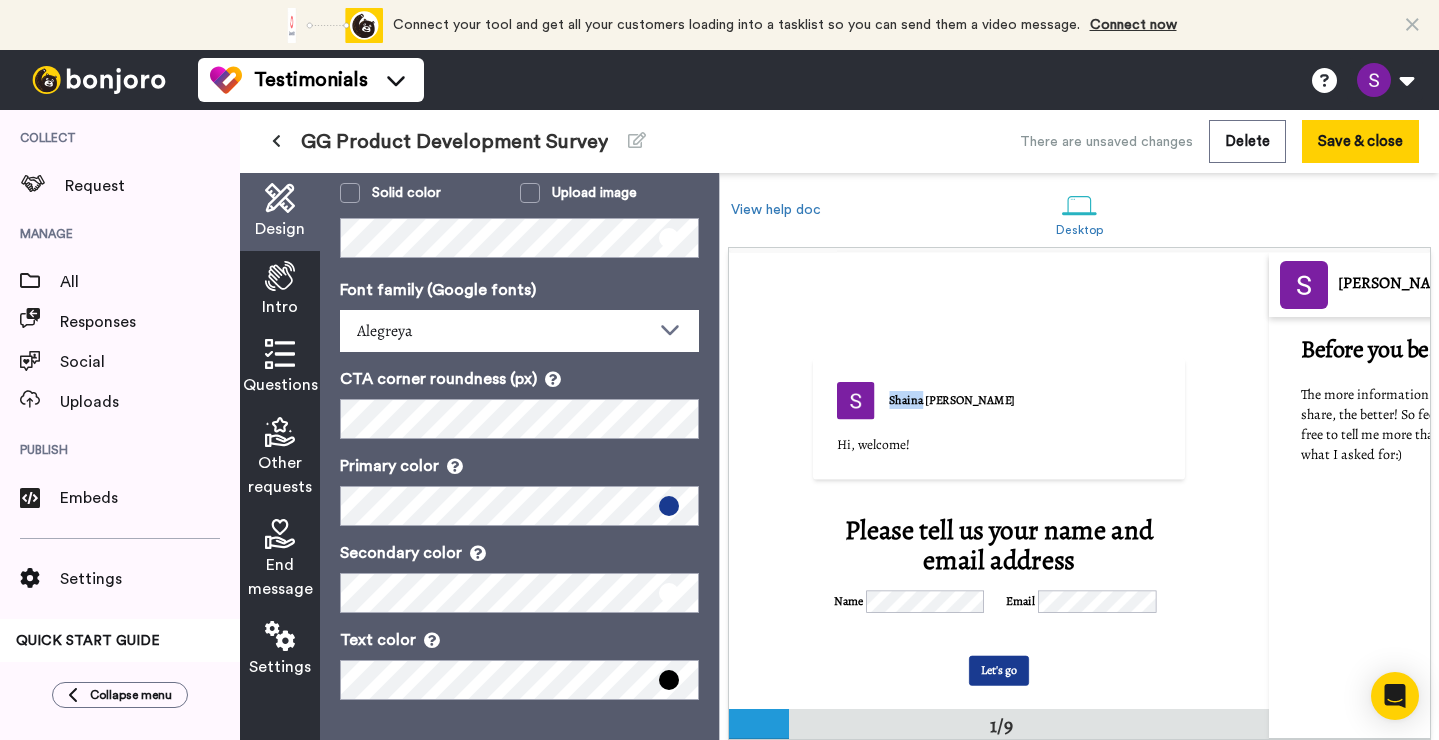 click on "Intro" at bounding box center [280, 307] 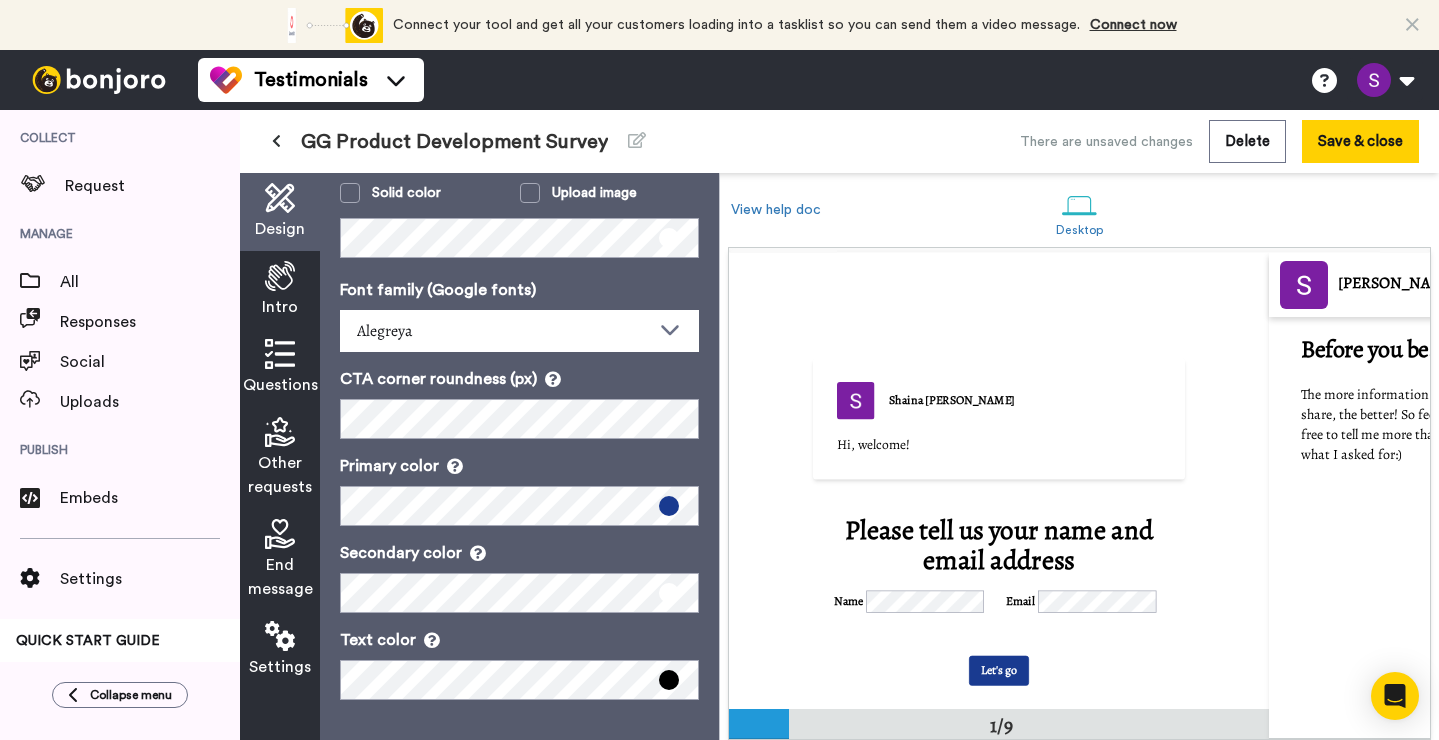 scroll, scrollTop: 0, scrollLeft: 0, axis: both 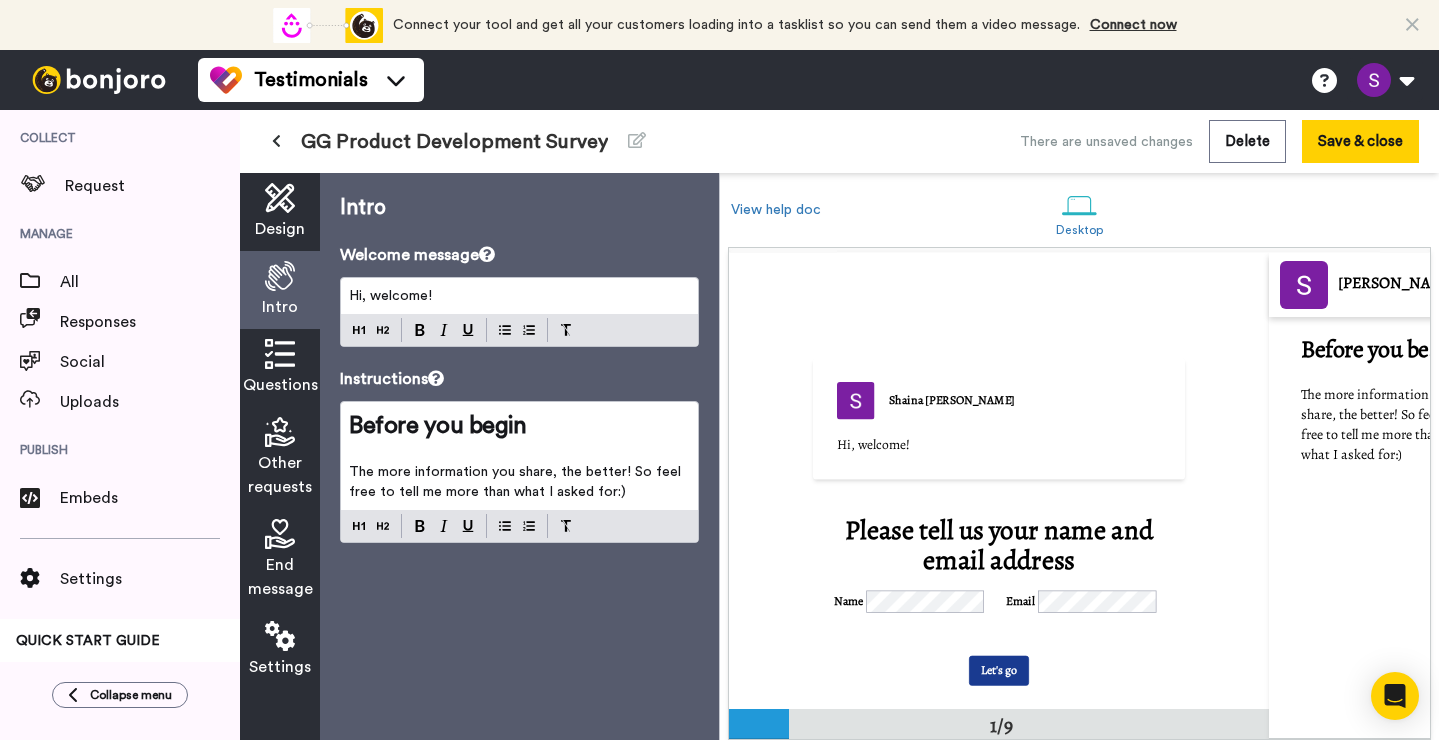 click at bounding box center [1304, 285] 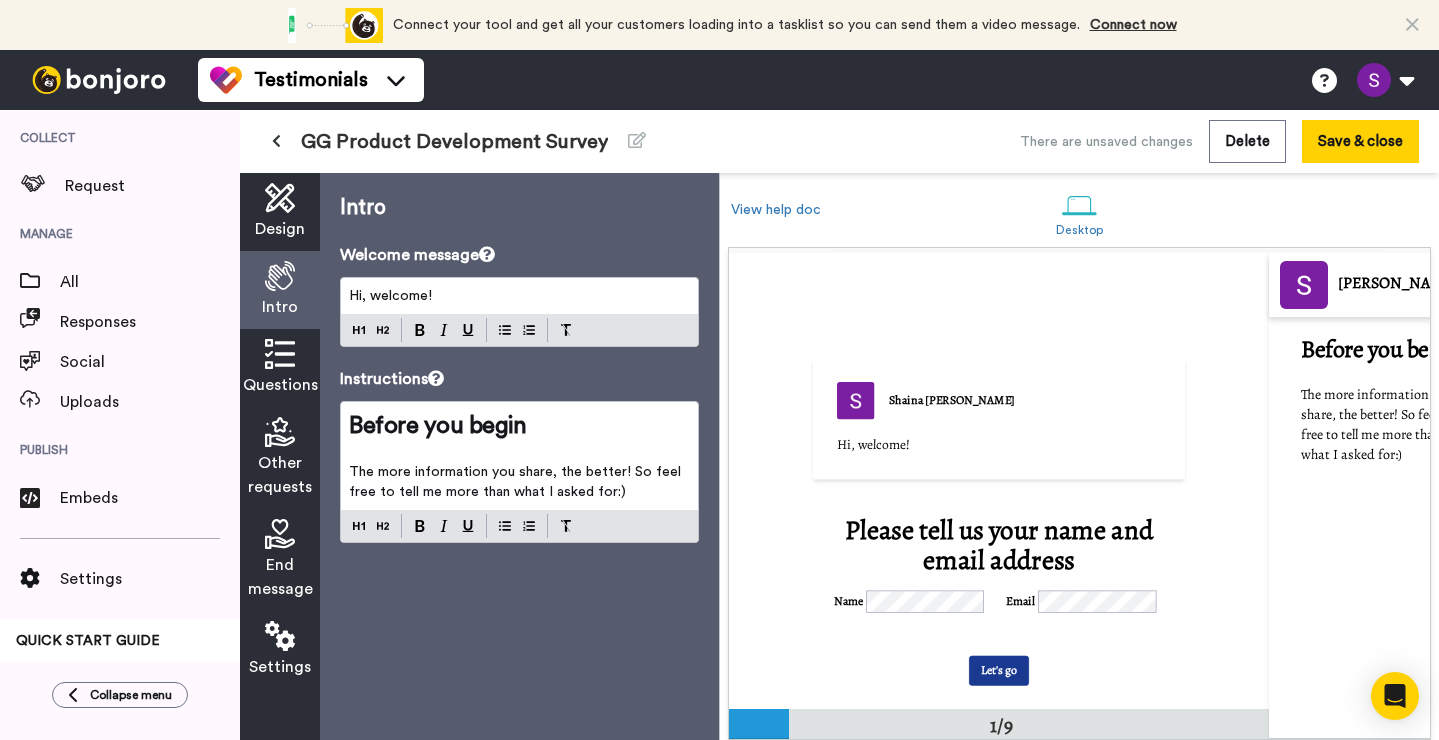 click on "Shaina Geller" at bounding box center [1415, 283] 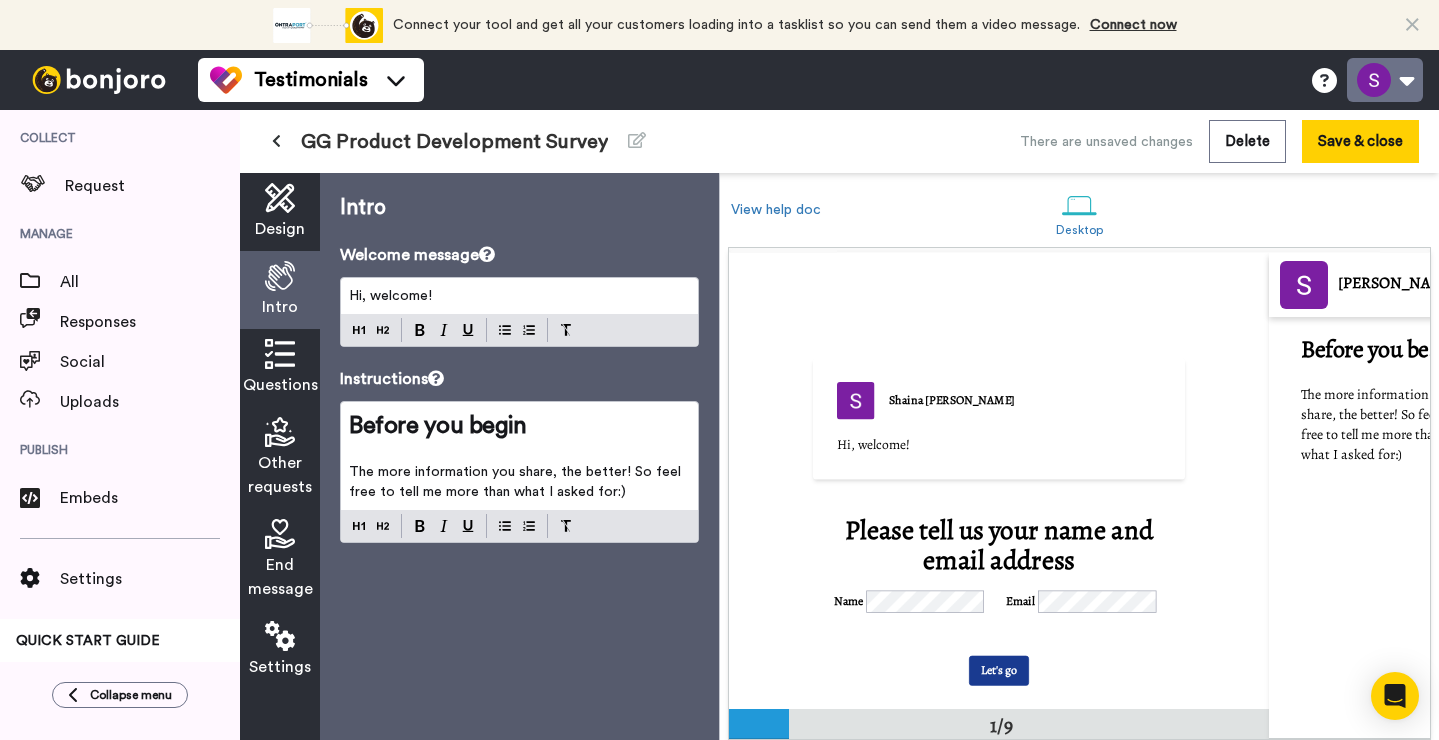 click at bounding box center (1385, 80) 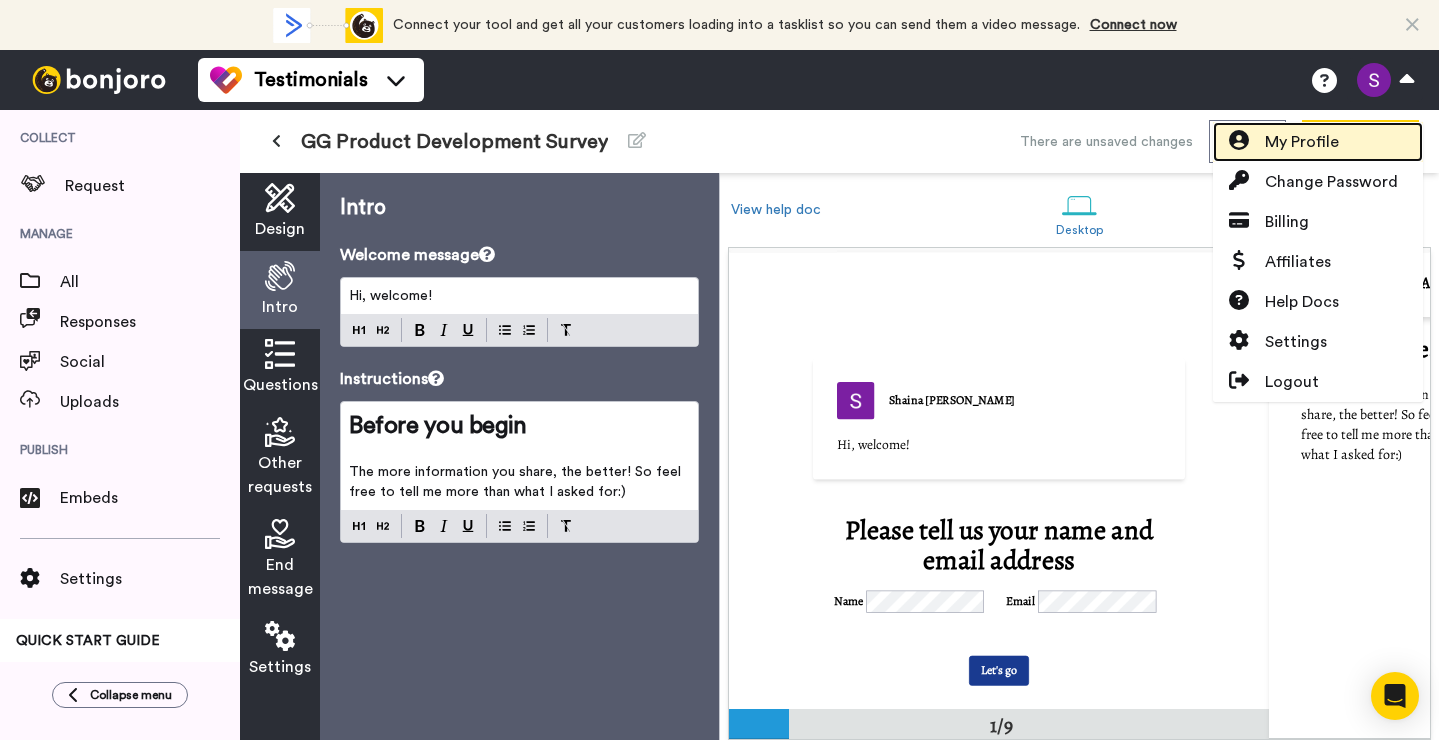 click on "My Profile" at bounding box center (1302, 142) 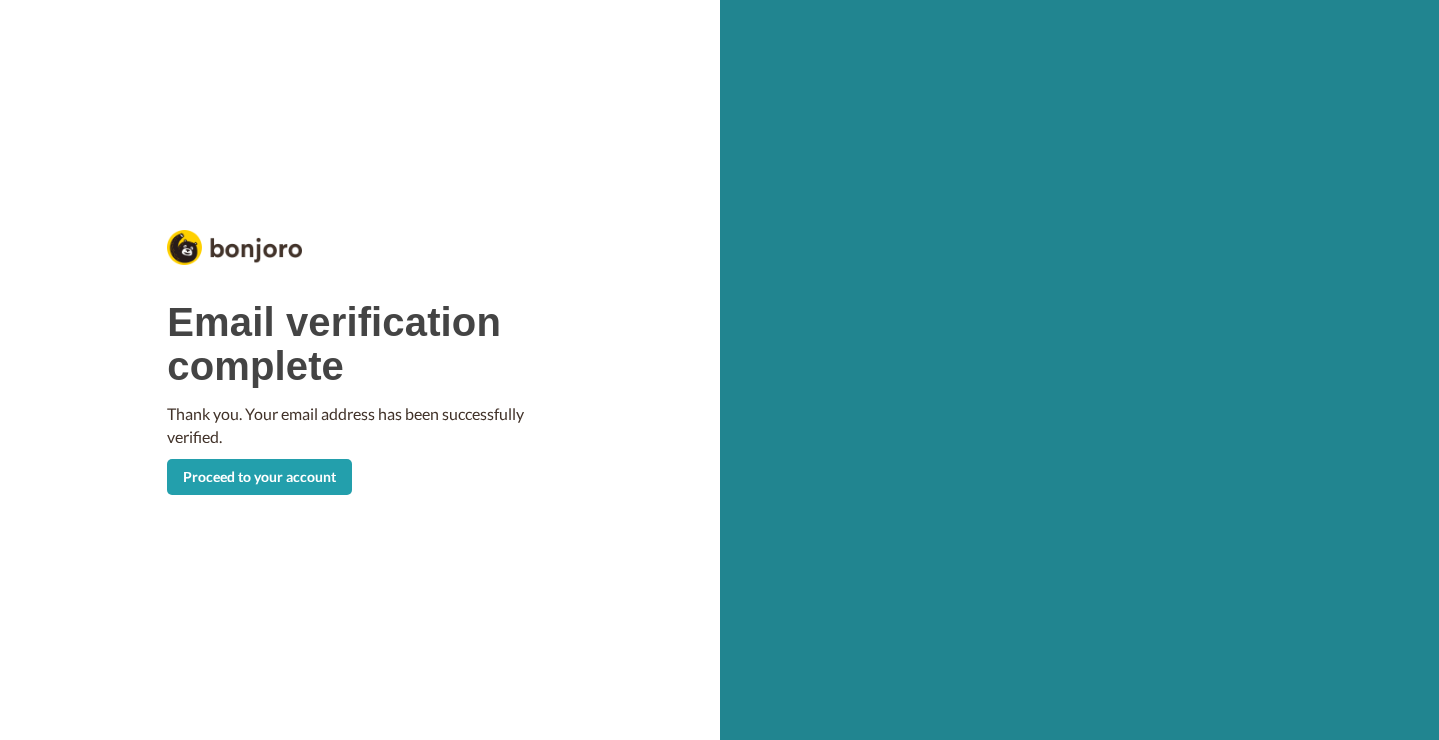 scroll, scrollTop: 0, scrollLeft: 0, axis: both 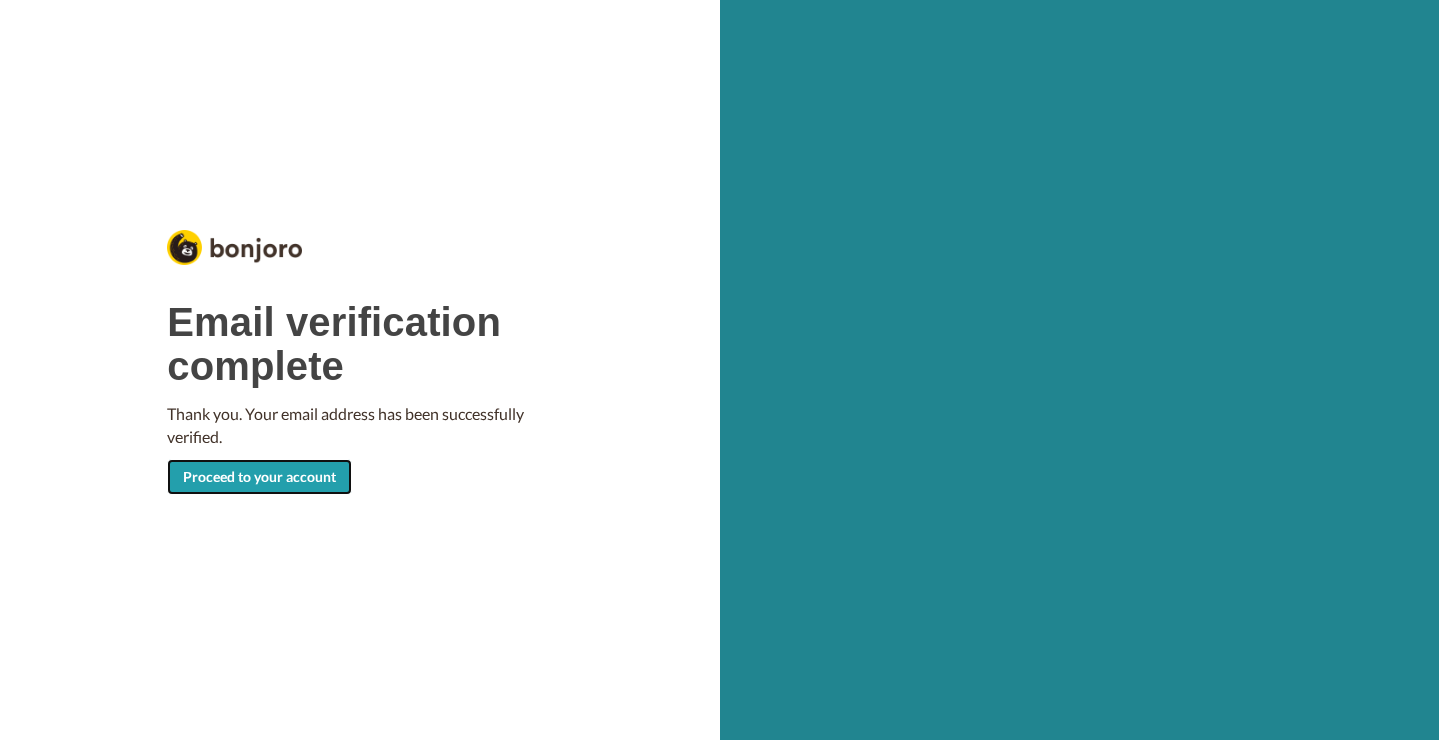 click on "Proceed to your account" at bounding box center [259, 477] 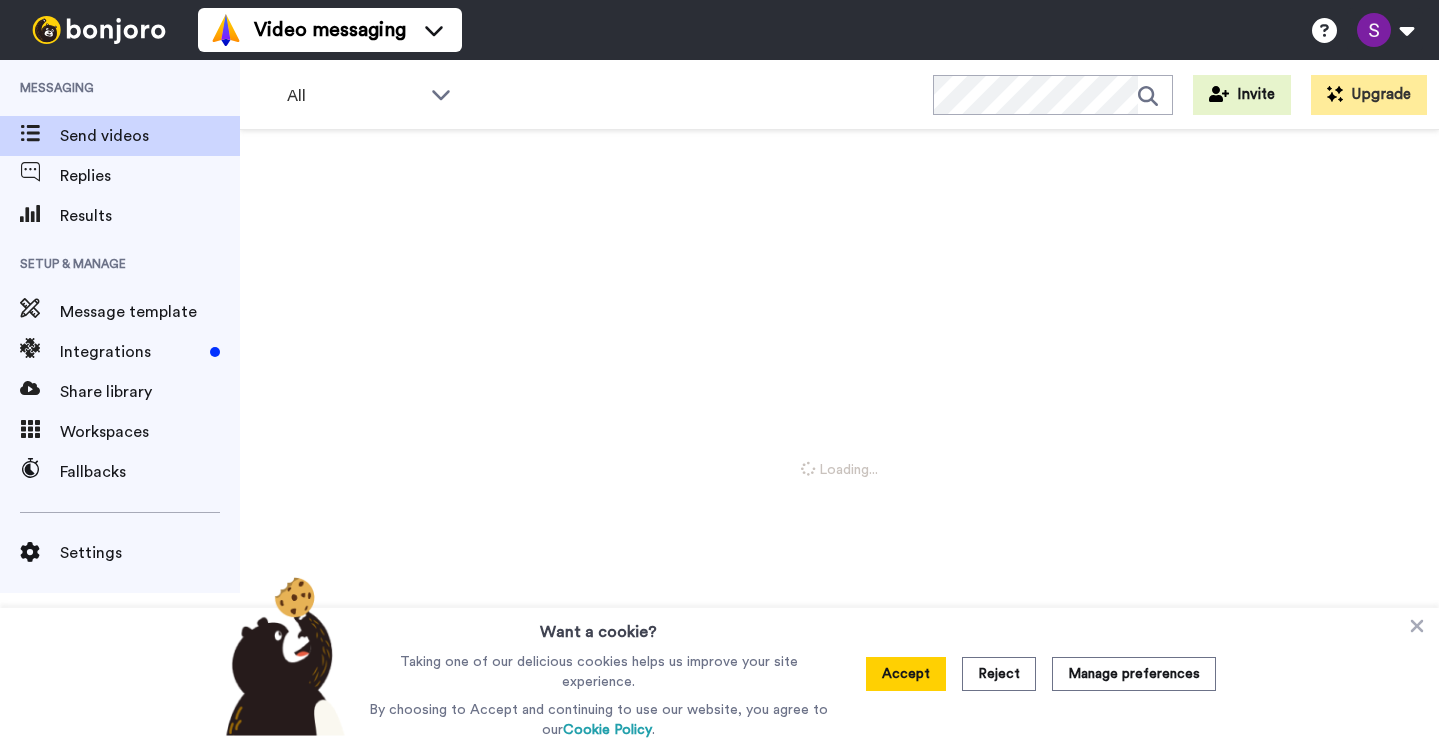 scroll, scrollTop: 0, scrollLeft: 0, axis: both 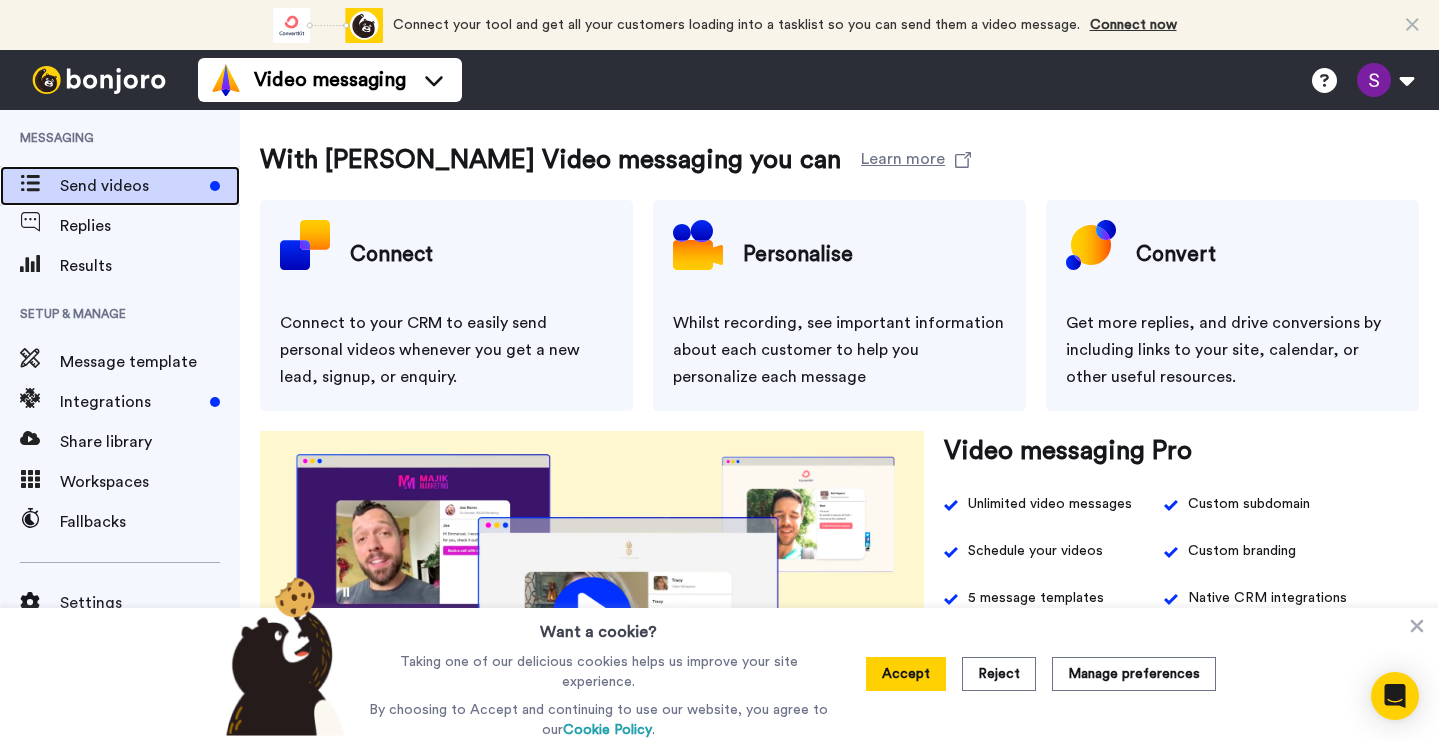 click on "Send videos" at bounding box center [131, 186] 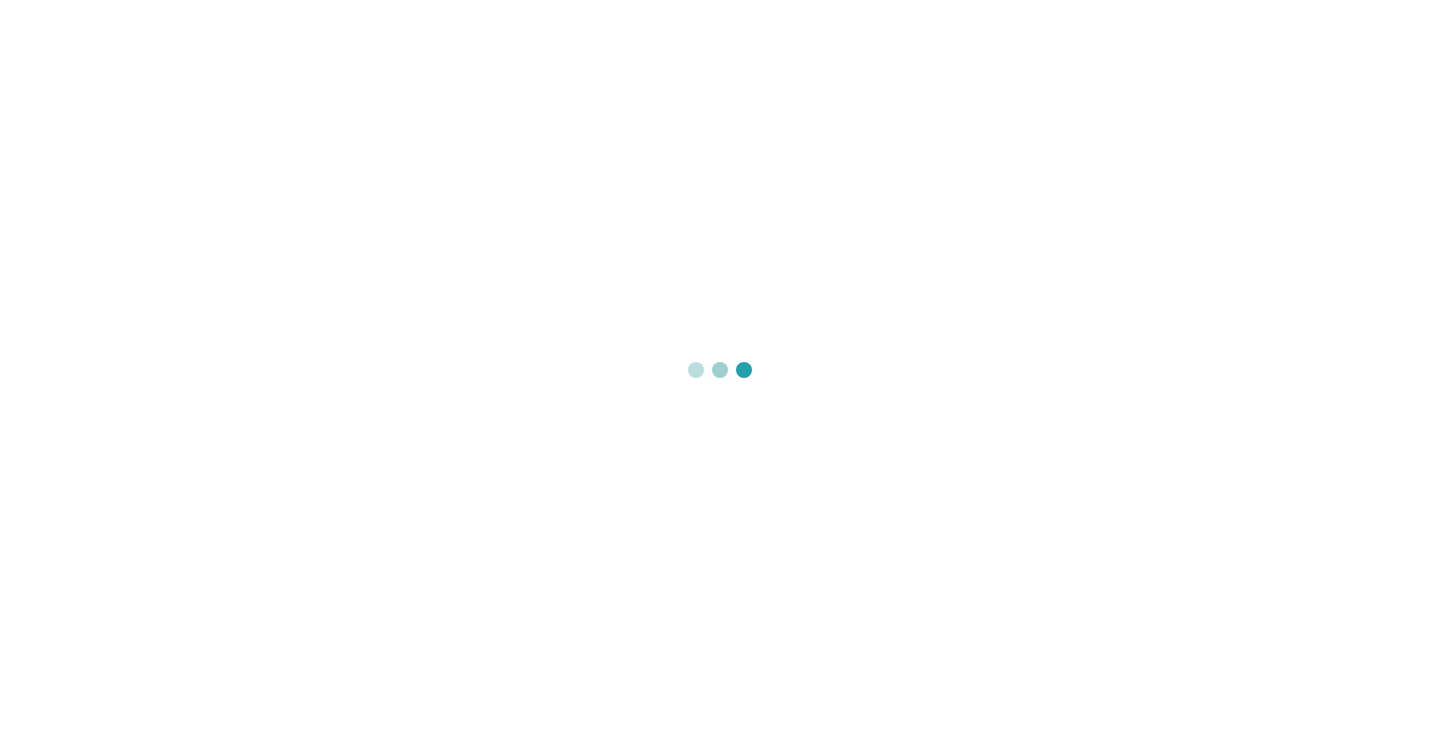 scroll, scrollTop: 0, scrollLeft: 0, axis: both 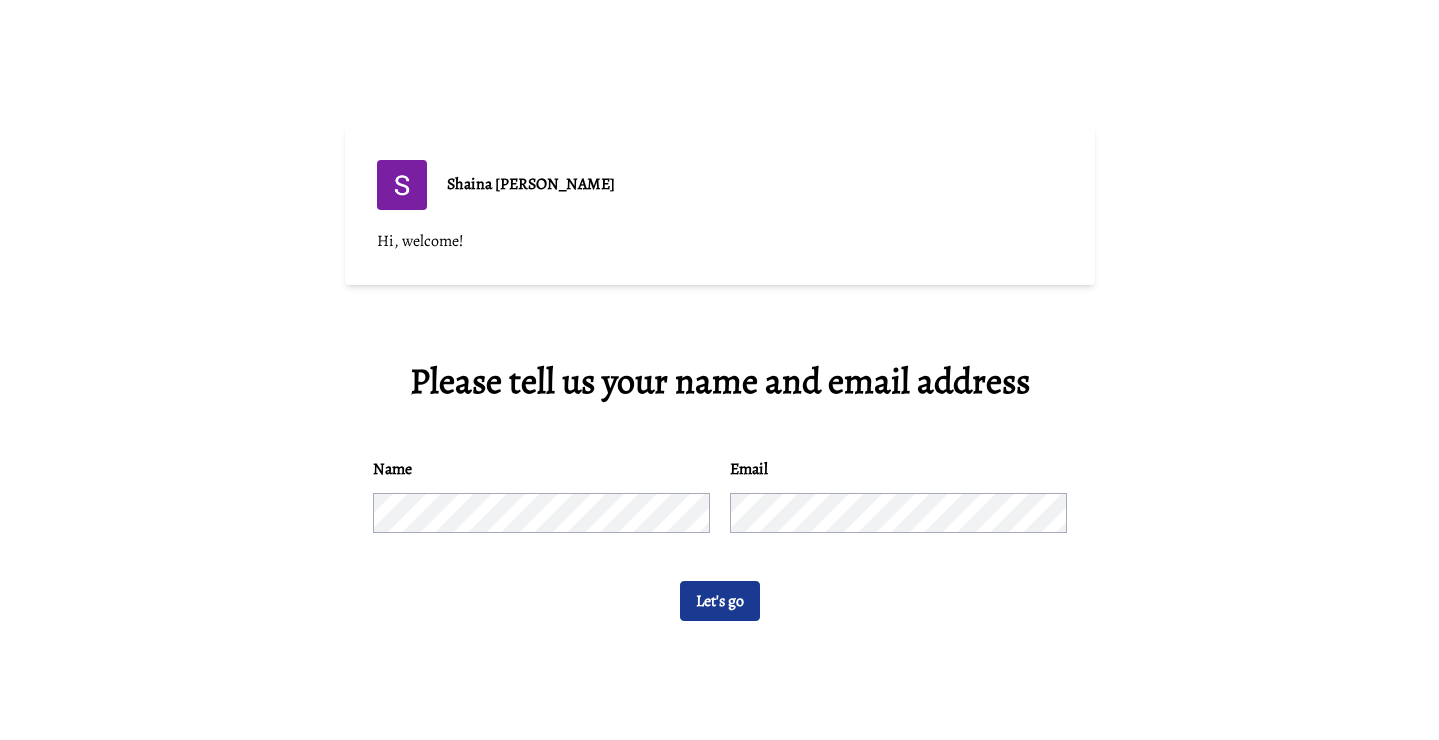 click on "Let's go" at bounding box center (720, 601) 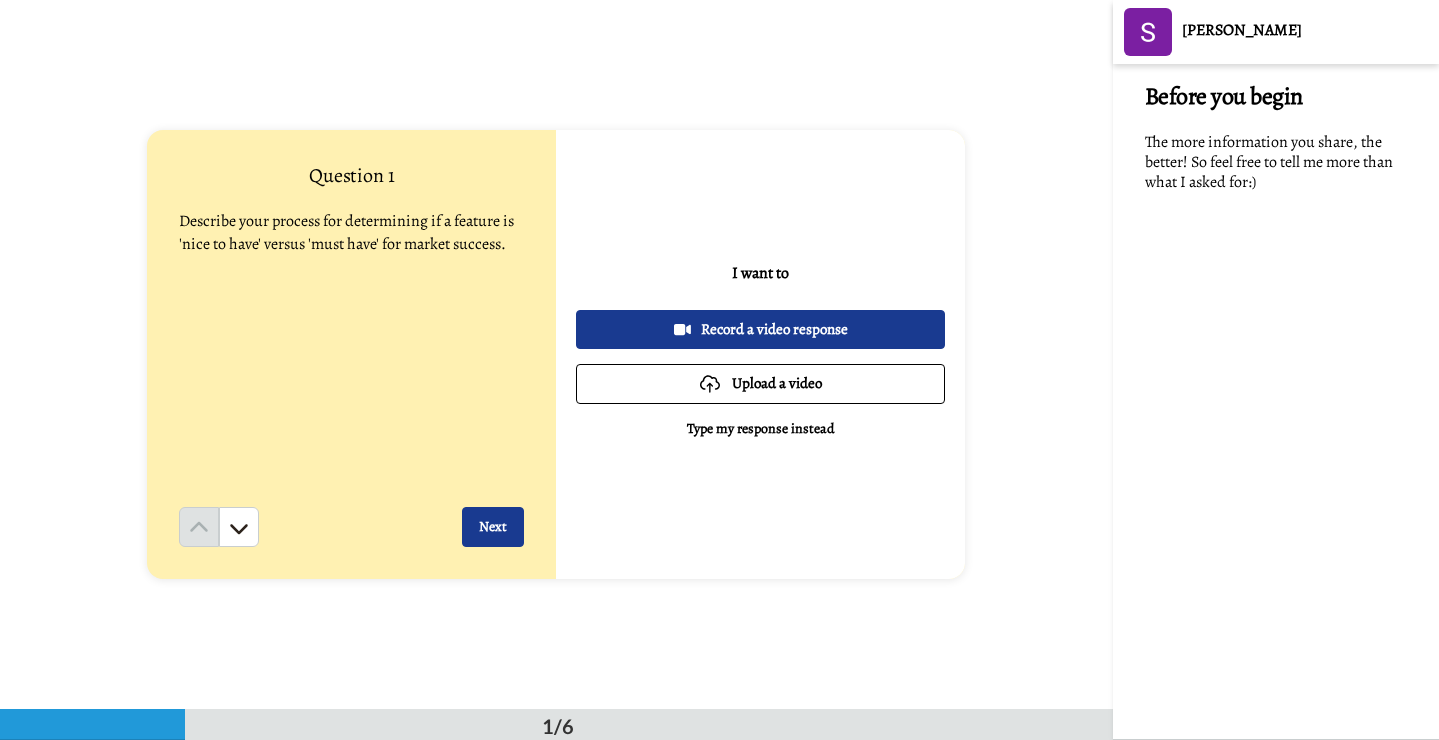 click on "Record a video response" at bounding box center [760, 329] 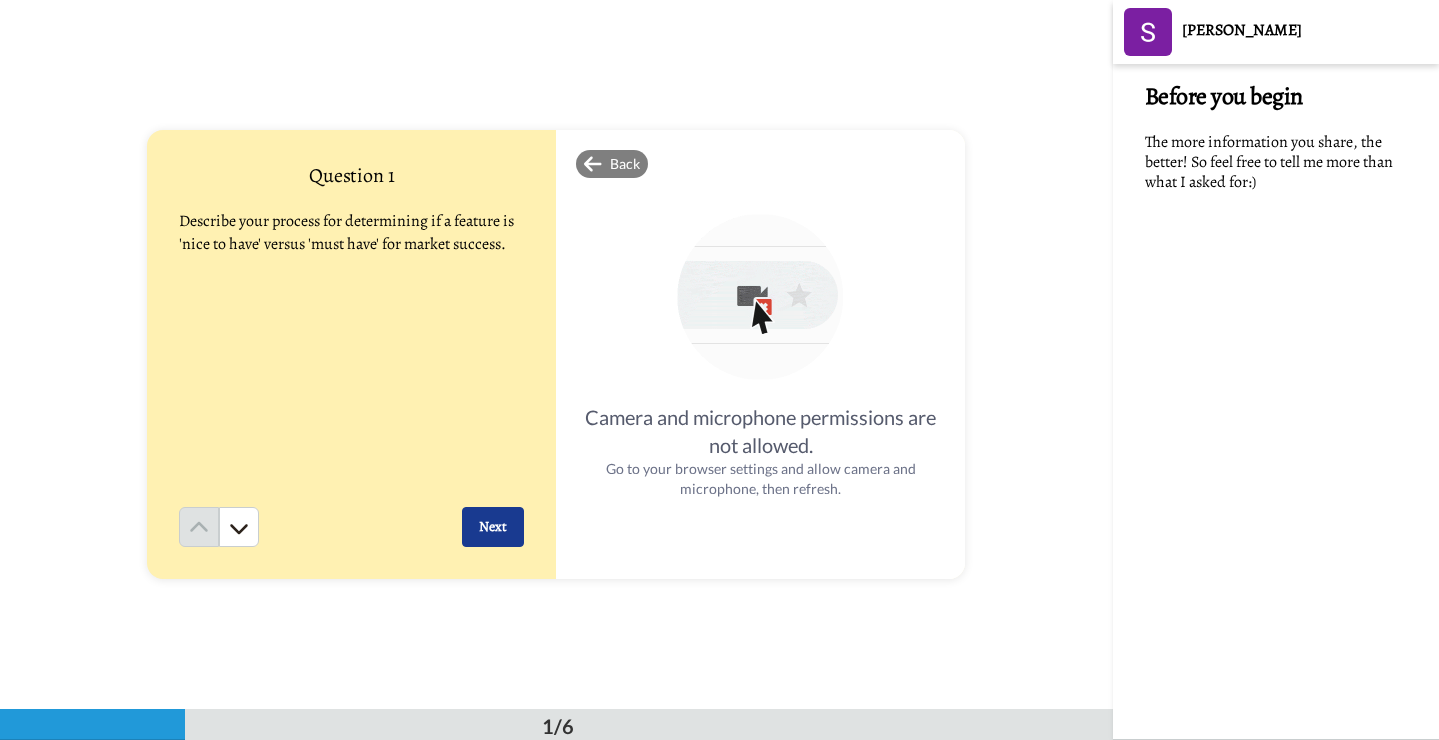 click on "Next" at bounding box center (493, 527) 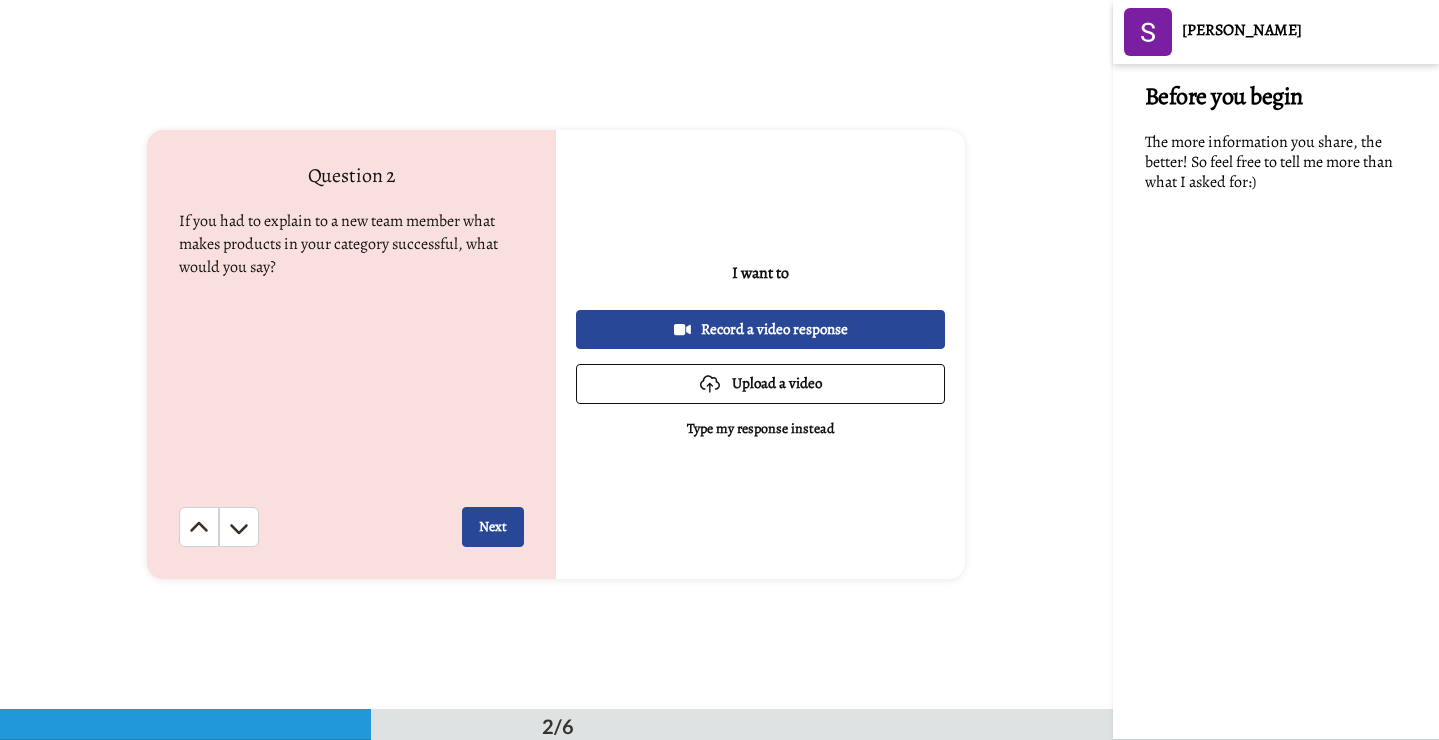 scroll, scrollTop: 710, scrollLeft: 0, axis: vertical 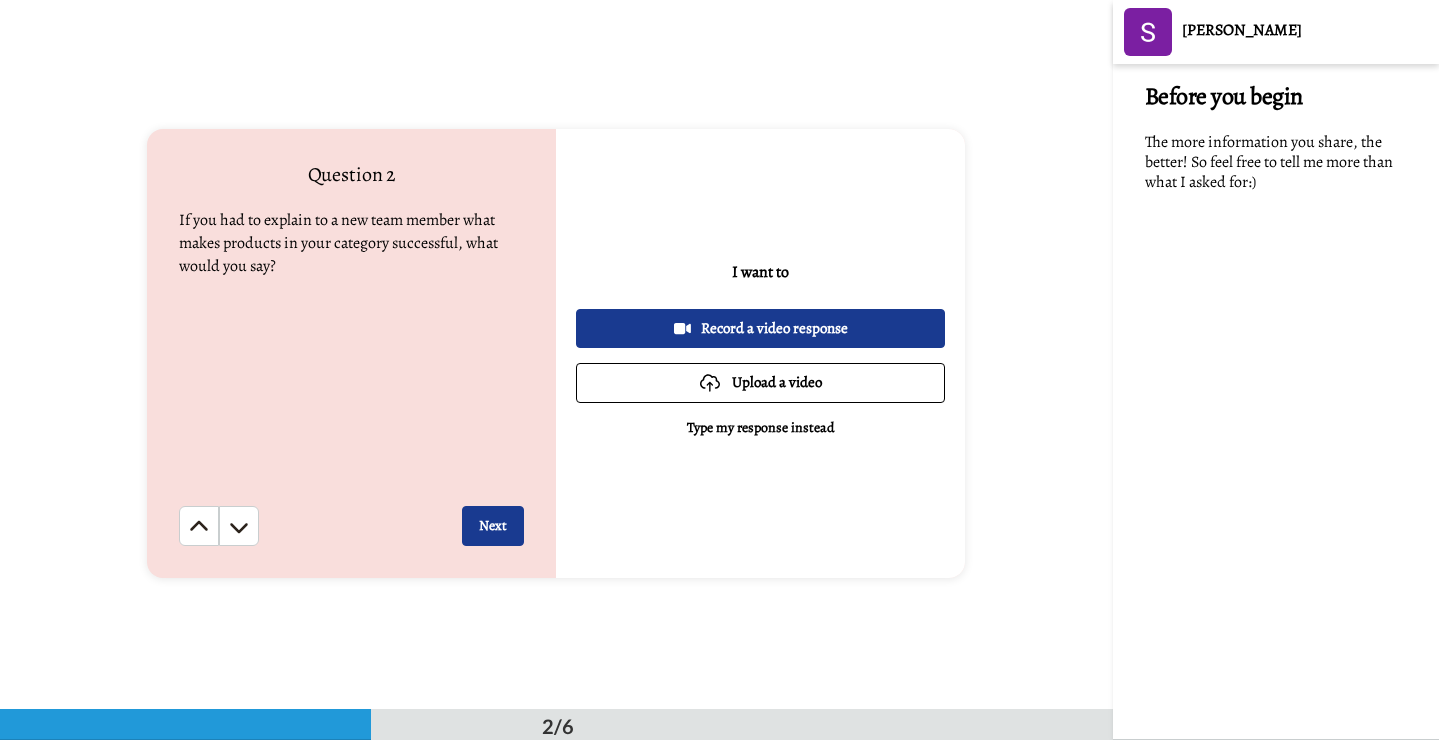 click on "Type my response instead" at bounding box center [761, 428] 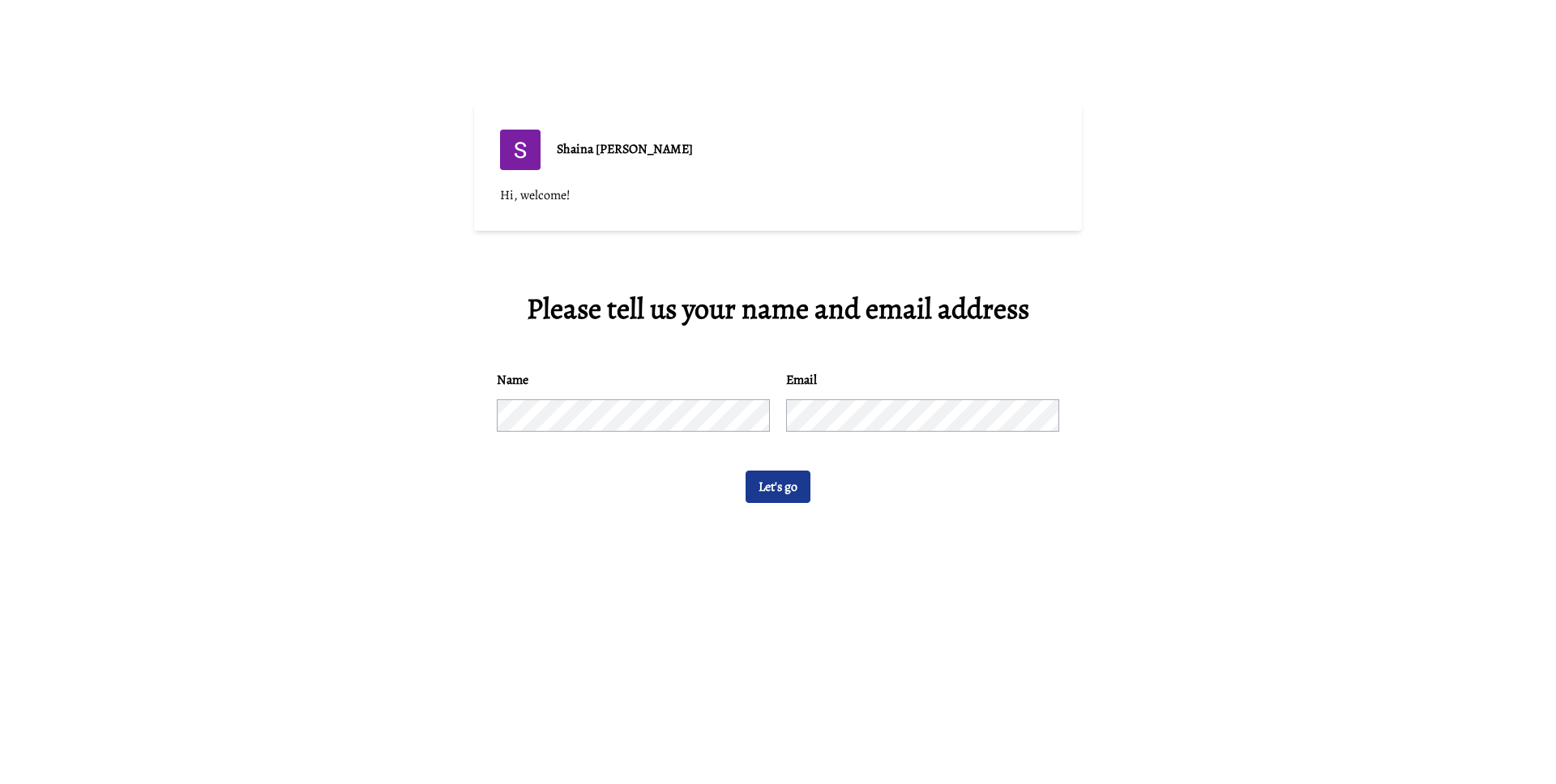 scroll, scrollTop: 0, scrollLeft: 0, axis: both 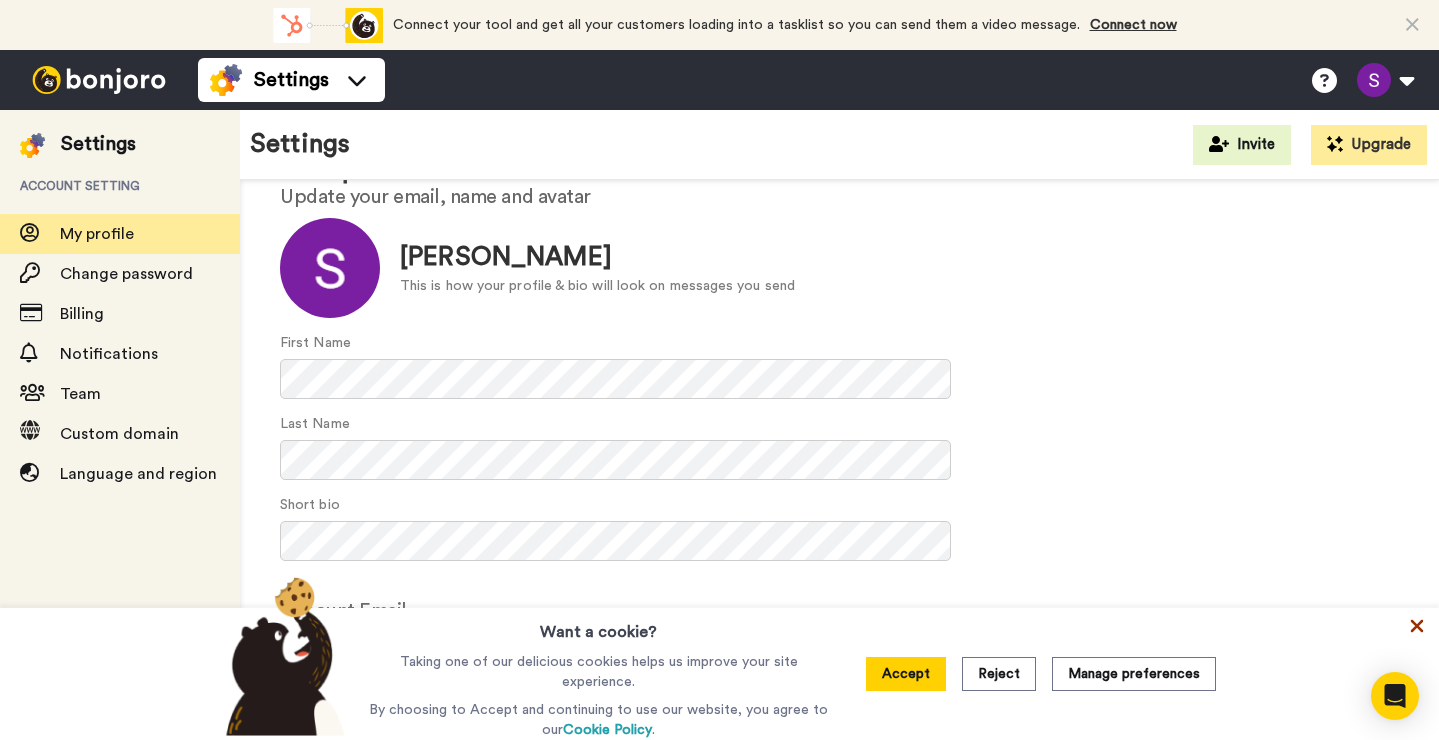 click 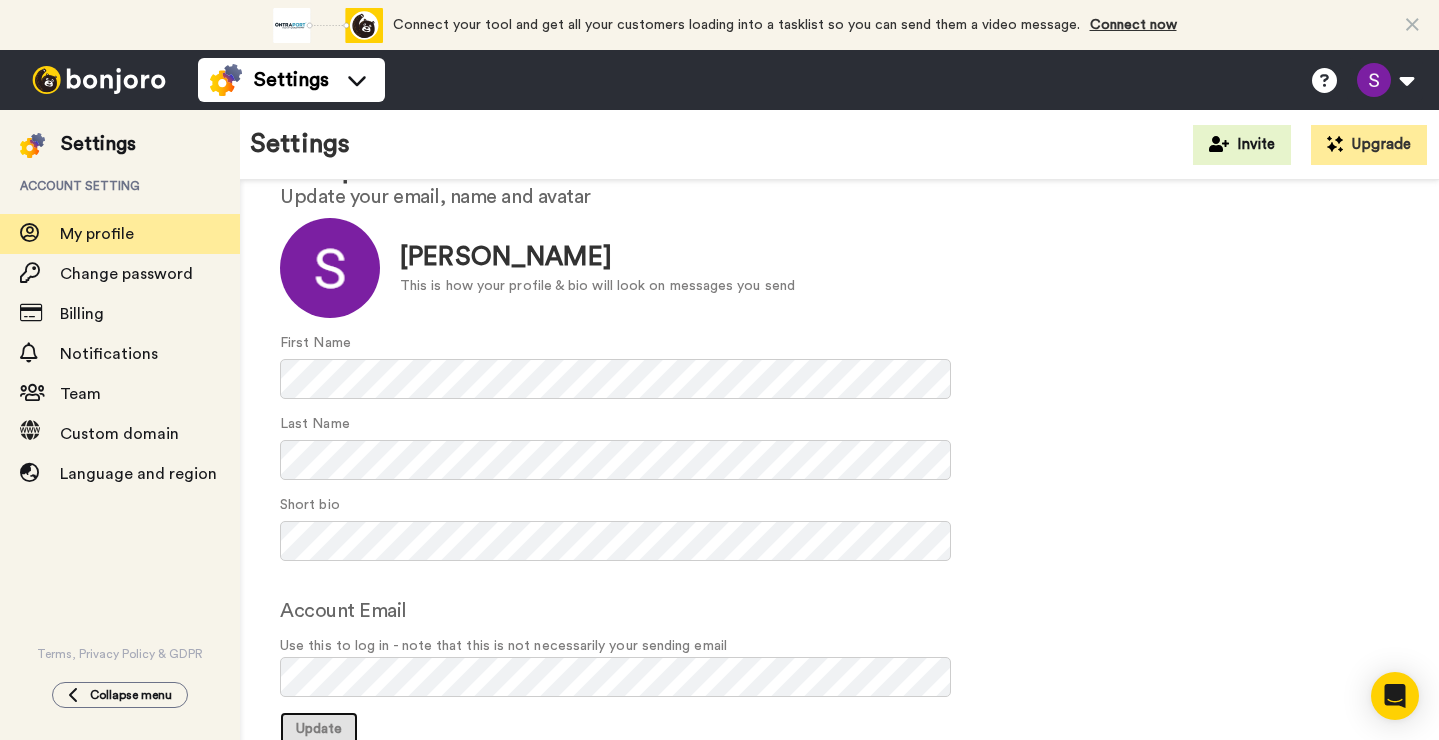 click on "Update" at bounding box center [319, 730] 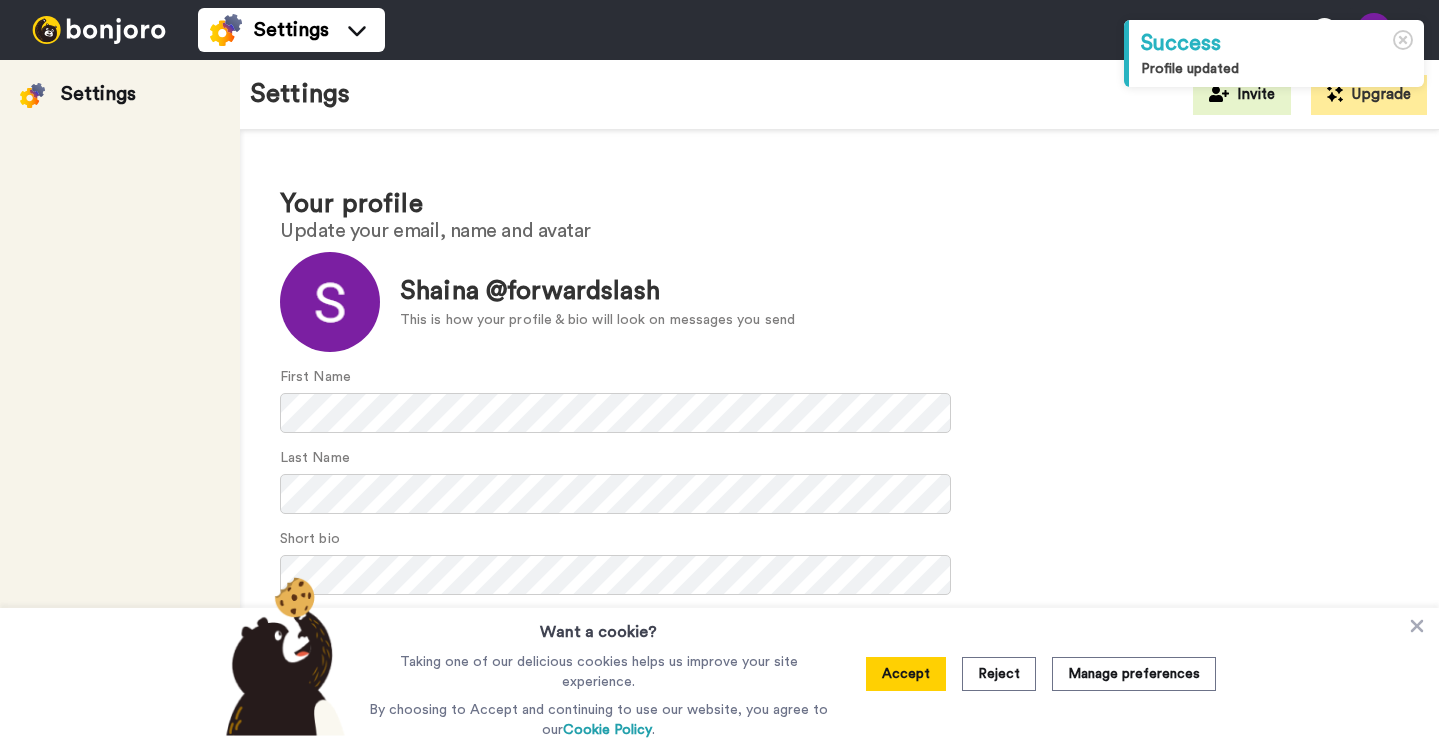 scroll, scrollTop: 0, scrollLeft: 0, axis: both 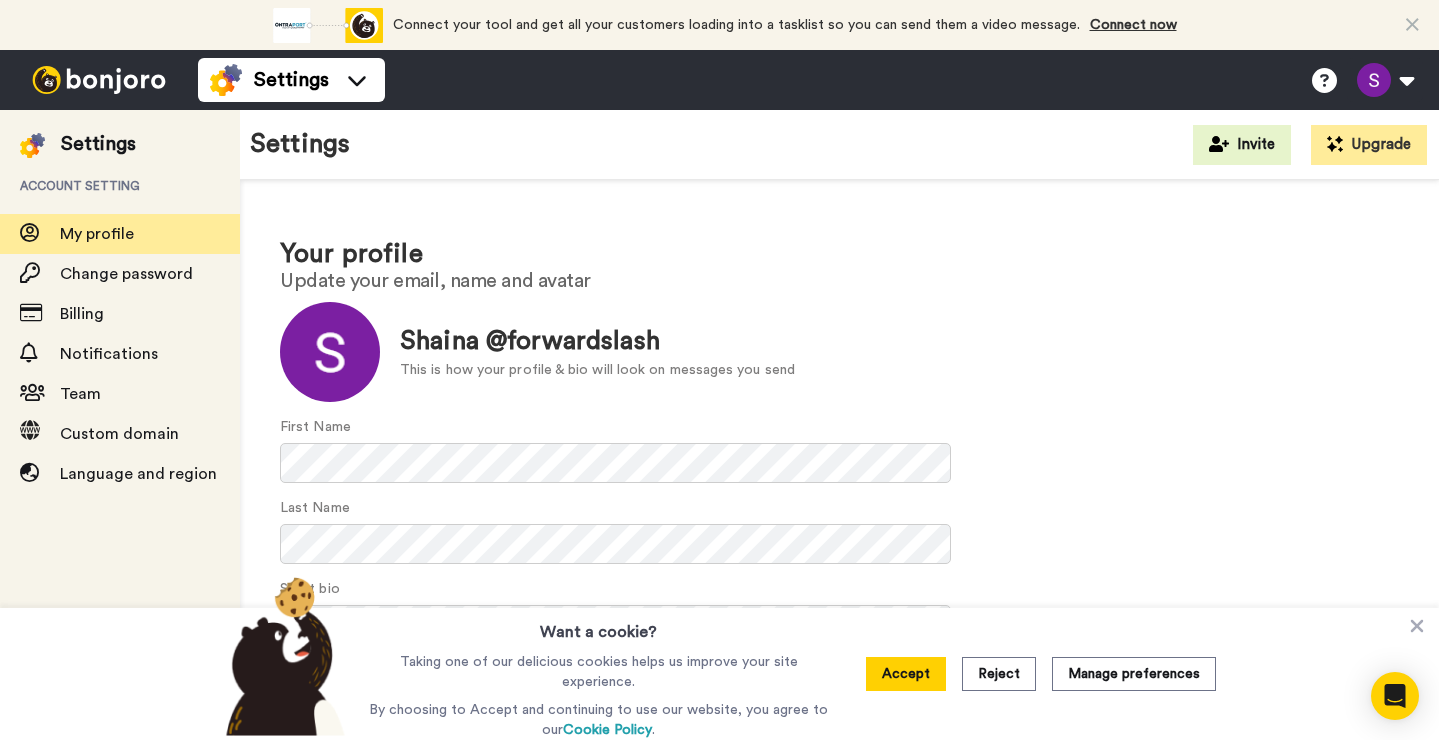 click at bounding box center [99, 80] 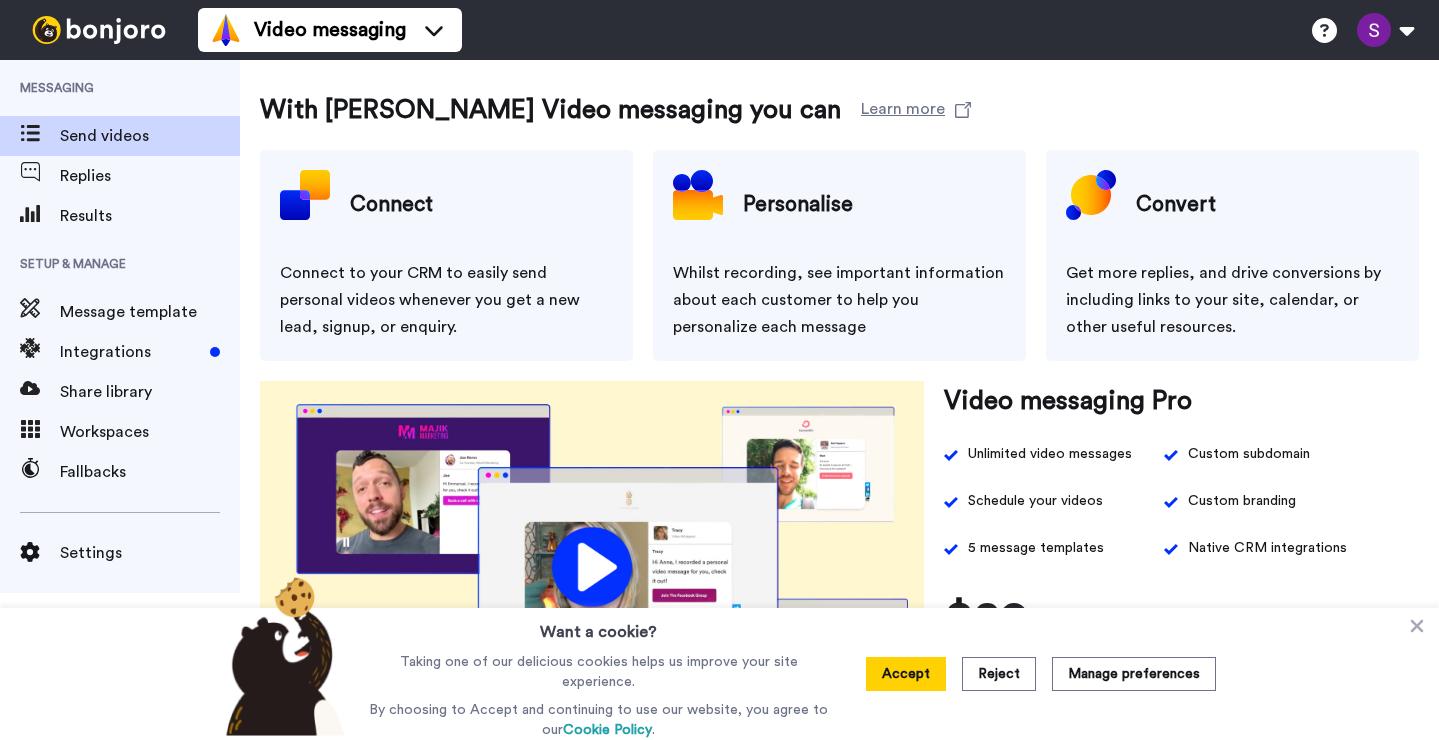 scroll, scrollTop: 0, scrollLeft: 0, axis: both 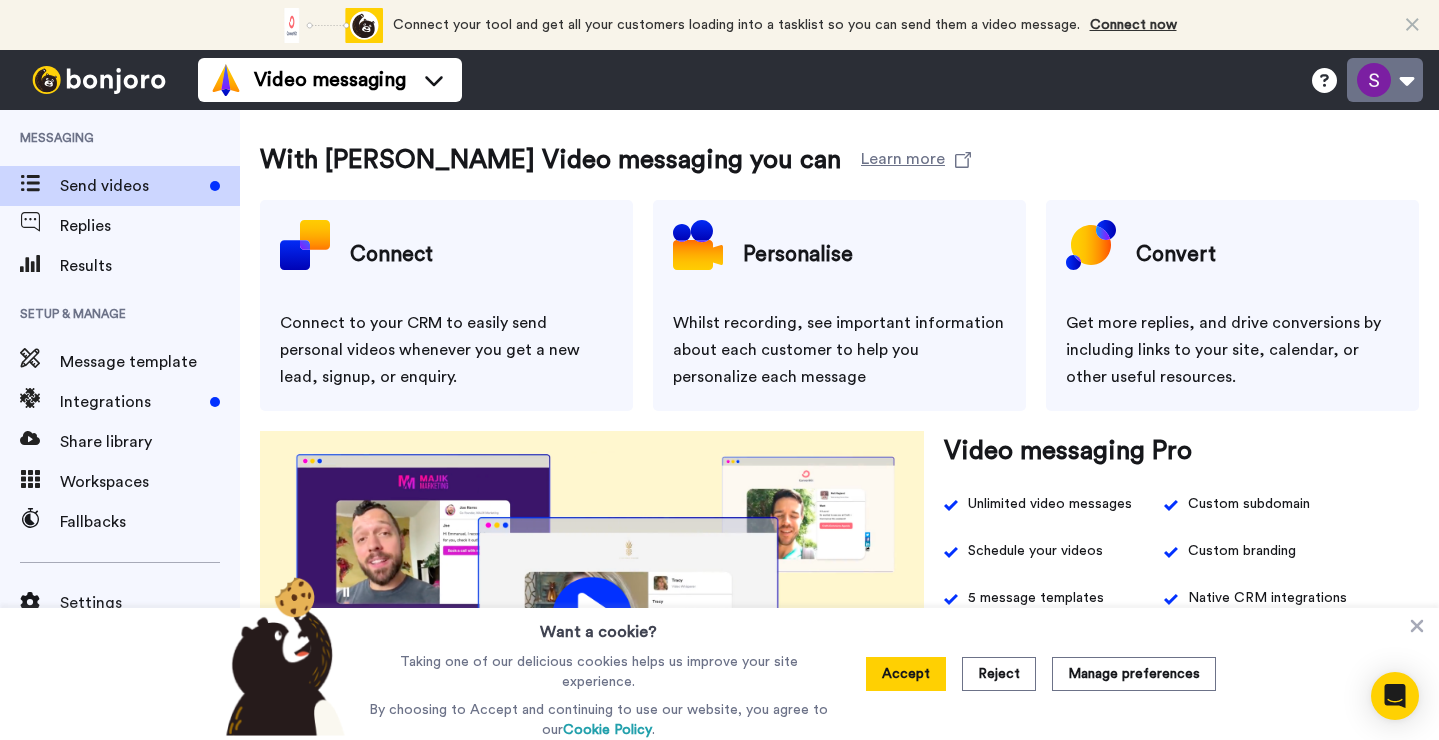 click at bounding box center (1385, 80) 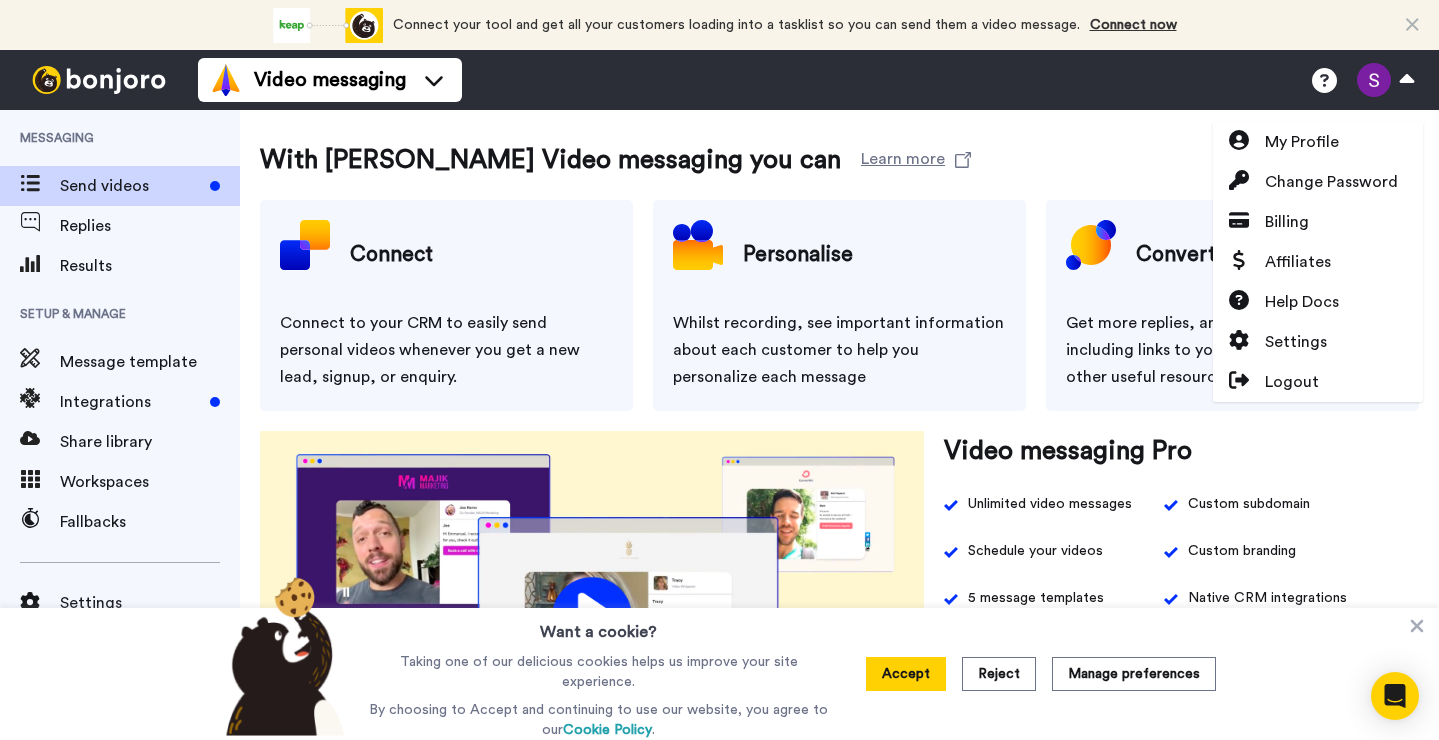 click on "With Bonjoro Video messaging you can Learn more Connect Connect to your CRM to easily send personal videos whenever you get a new lead, signup, or enquiry. Personalise Whilst recording, see important information about each customer to help you personalize each message Convert Get more replies, and drive conversions by including links to your site, calendar, or other useful resources. Video messaging Pro Unlimited video messages Schedule your videos 5 message templates Custom subdomain Custom branding Native CRM integrations $29 /mo See plans & pricing Continue with free plan This is an annual PRO plan with over 40% discount applied. Your subscription for Video messaging will follow same billing cycle with Testimonials. Cancel or change to differnt plan any time. All prices are in USD." at bounding box center [839, 532] 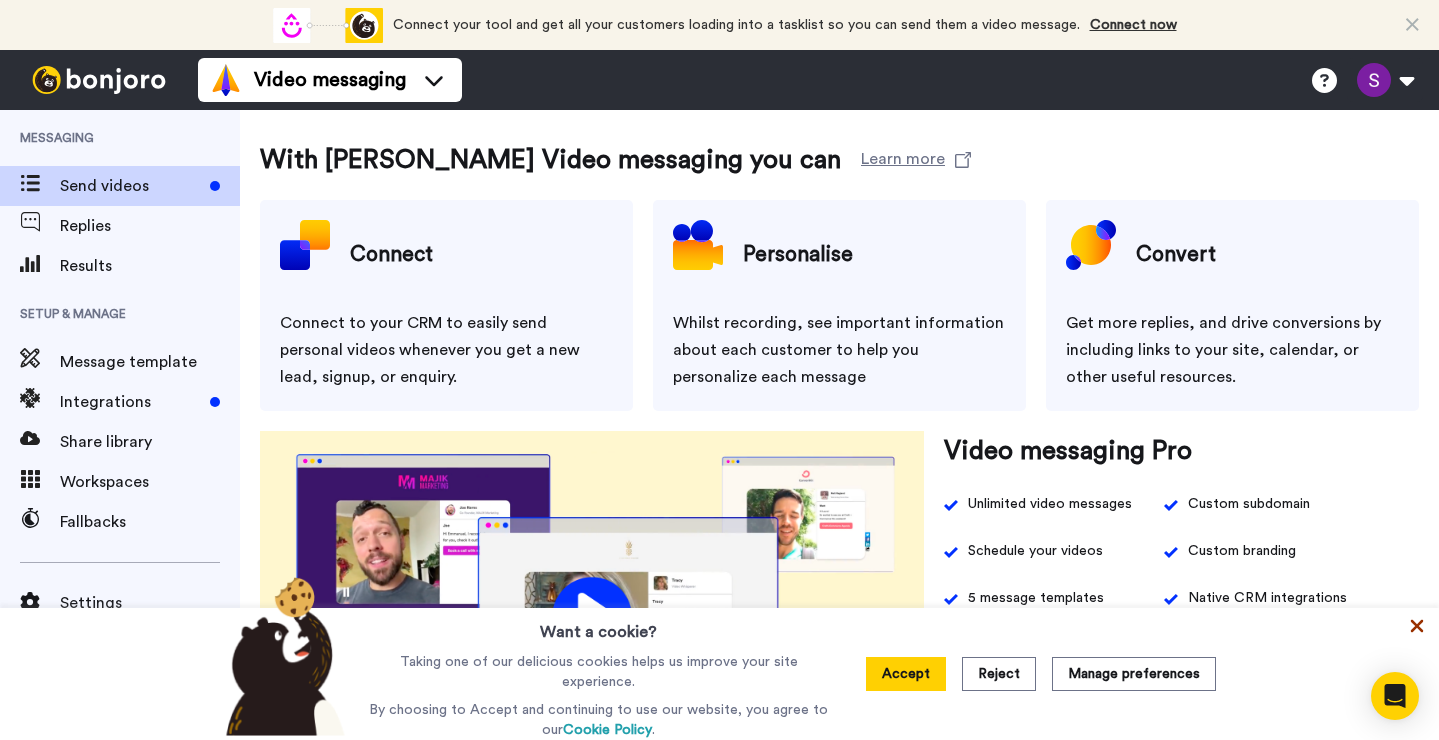 click 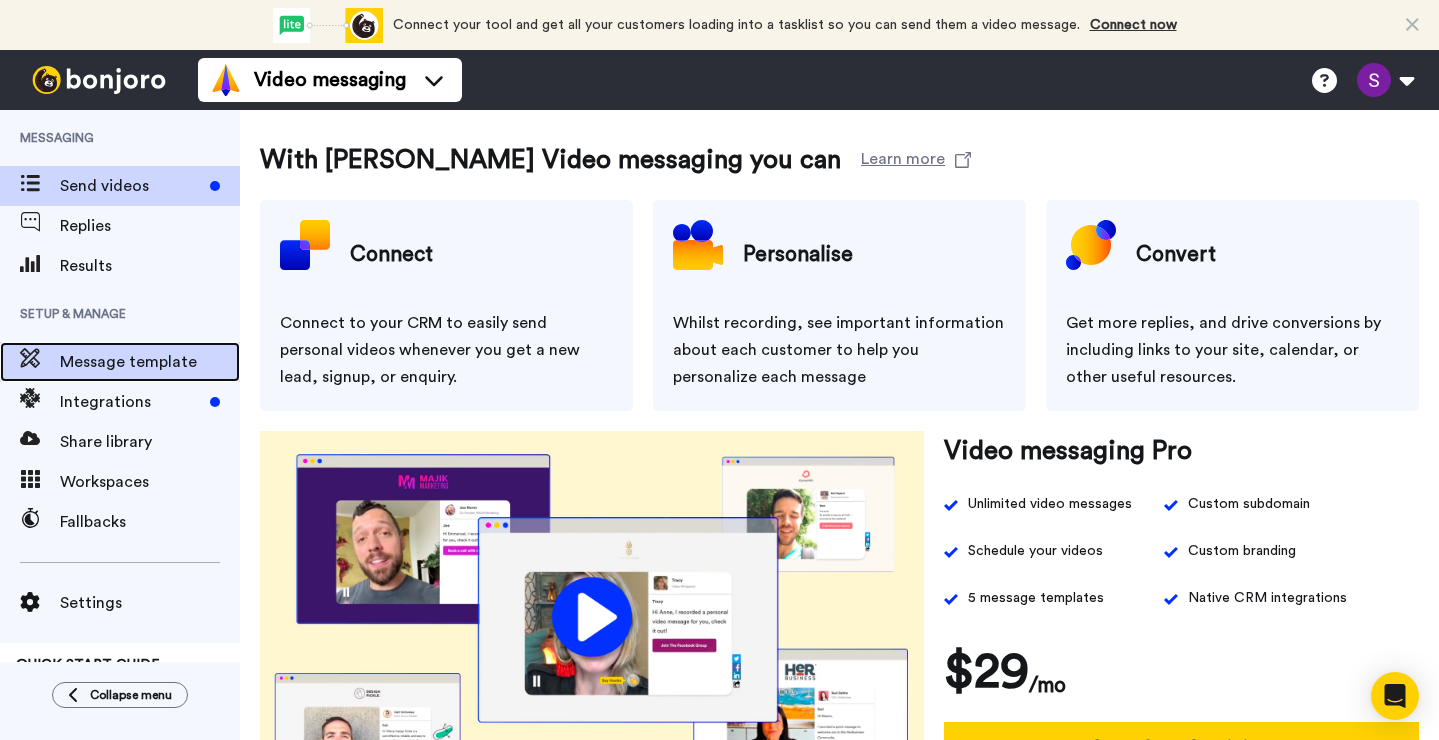 click on "Message template" at bounding box center (150, 362) 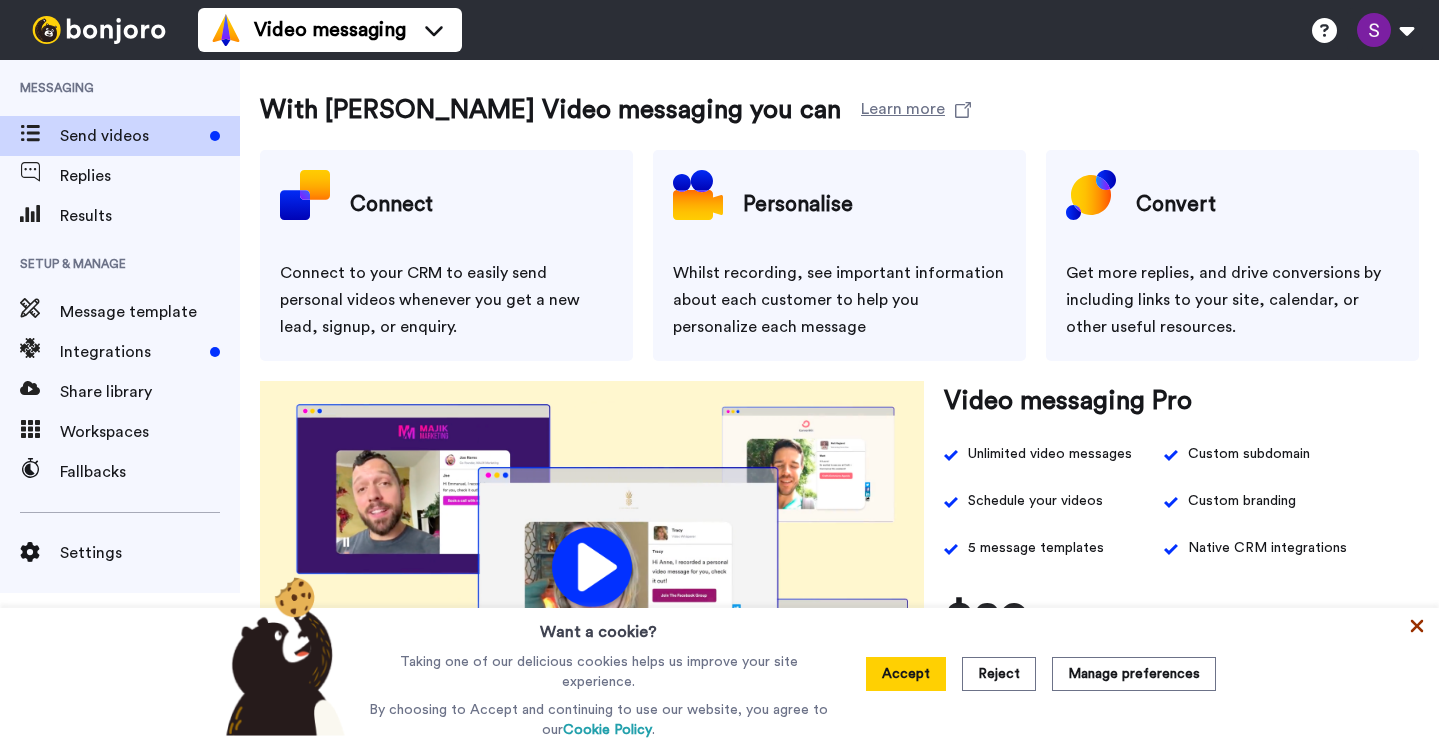scroll, scrollTop: 0, scrollLeft: 0, axis: both 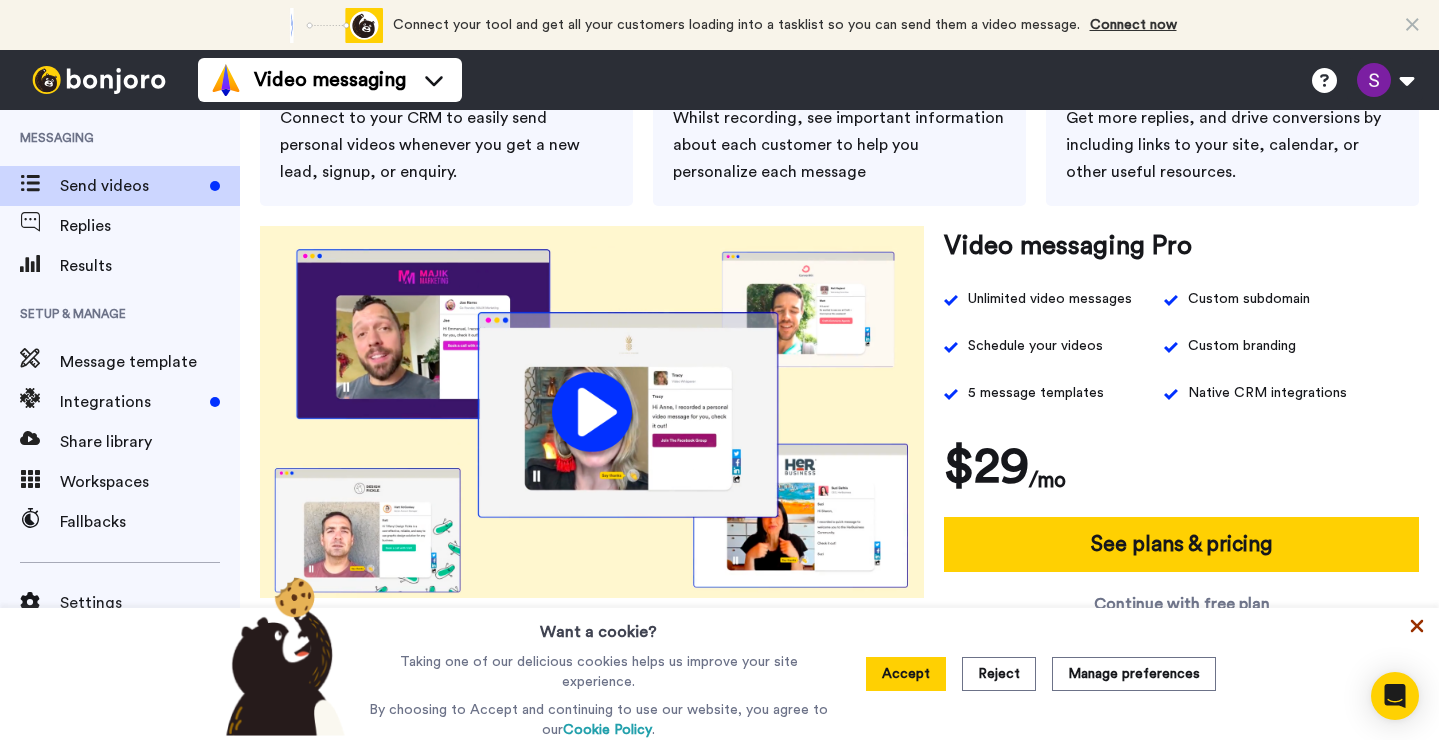 click 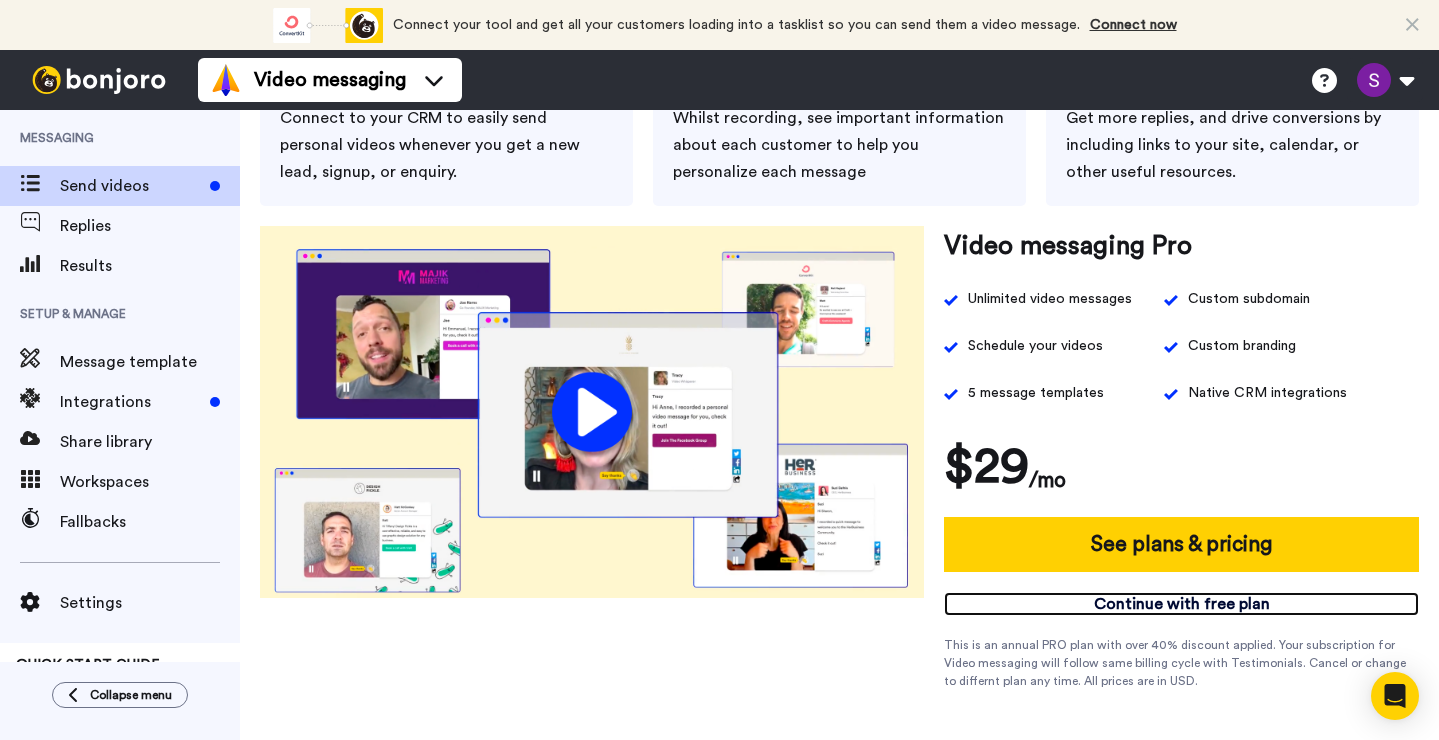 click on "Continue with free plan" at bounding box center [1181, 604] 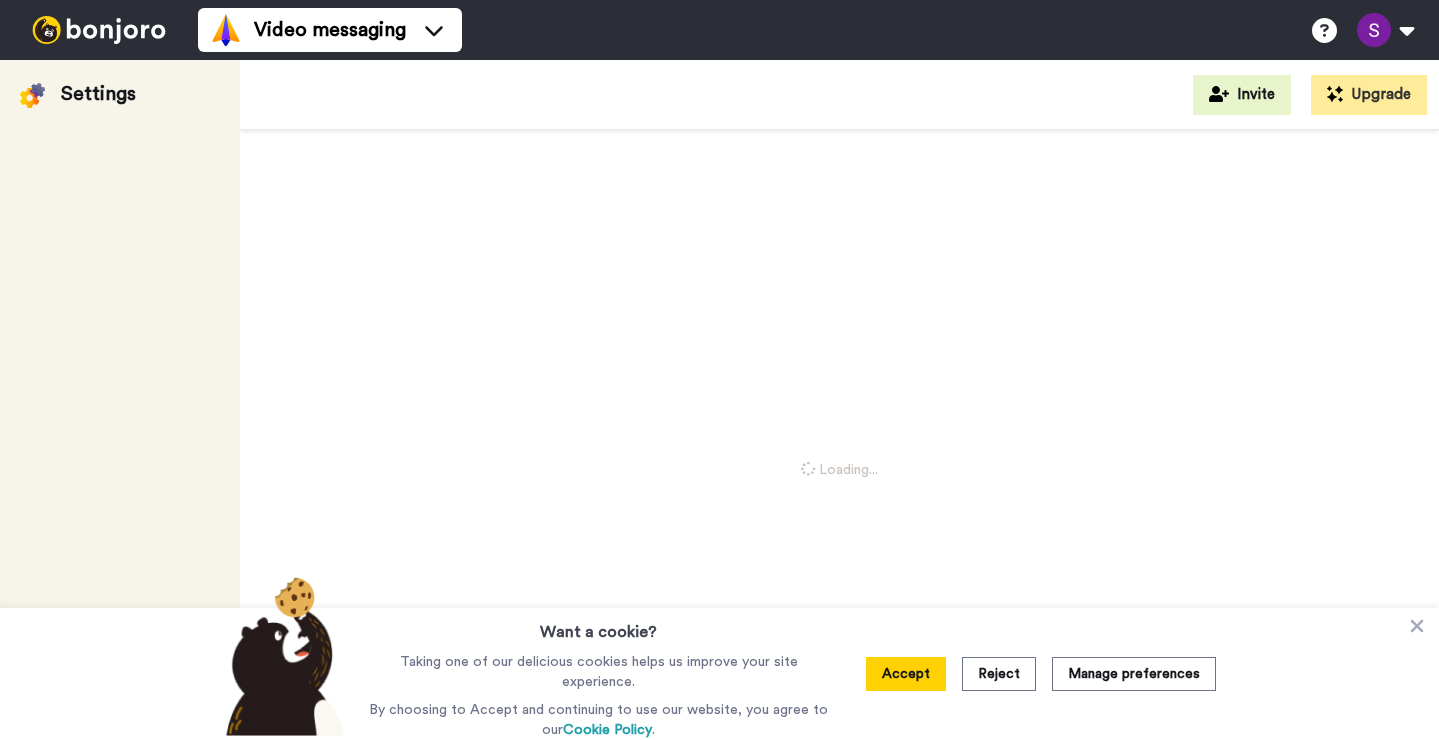 scroll, scrollTop: 0, scrollLeft: 0, axis: both 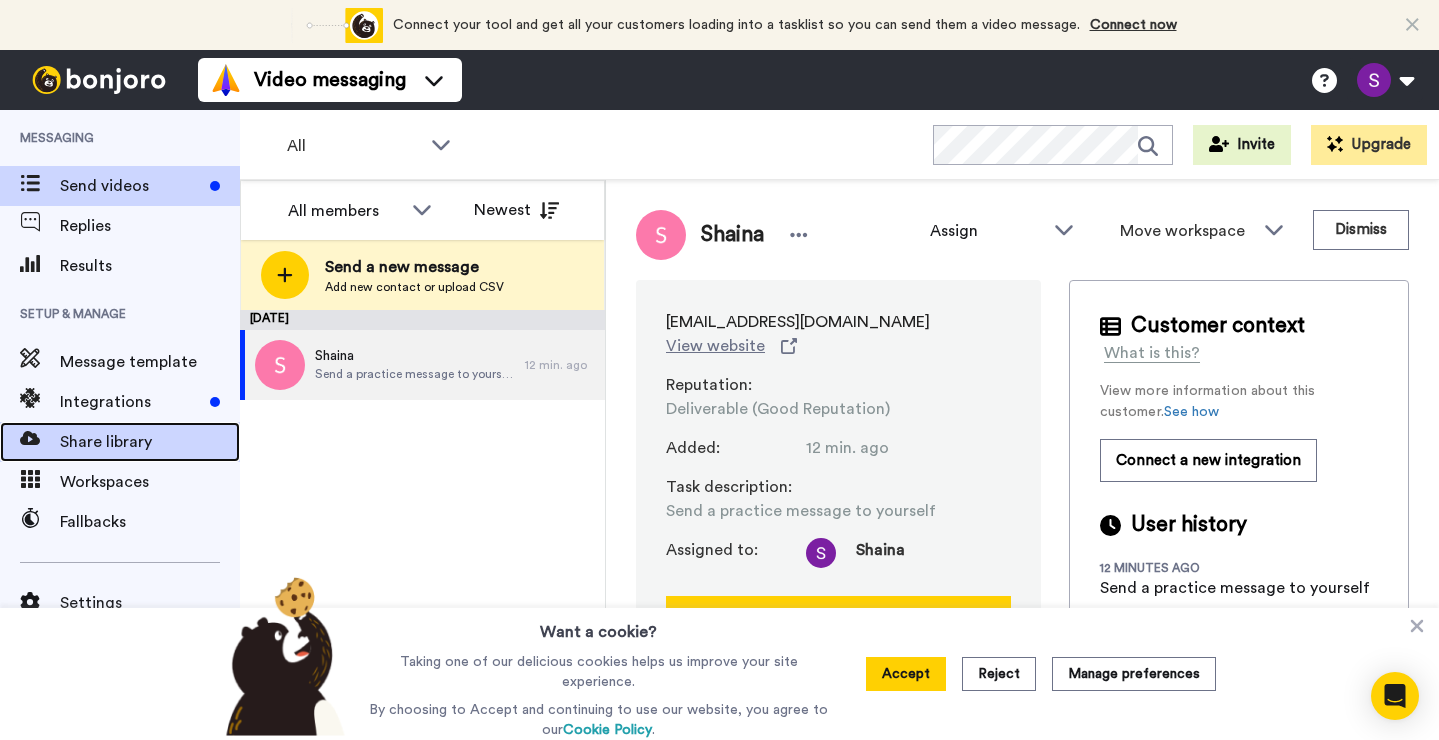 click on "Share library" at bounding box center [150, 442] 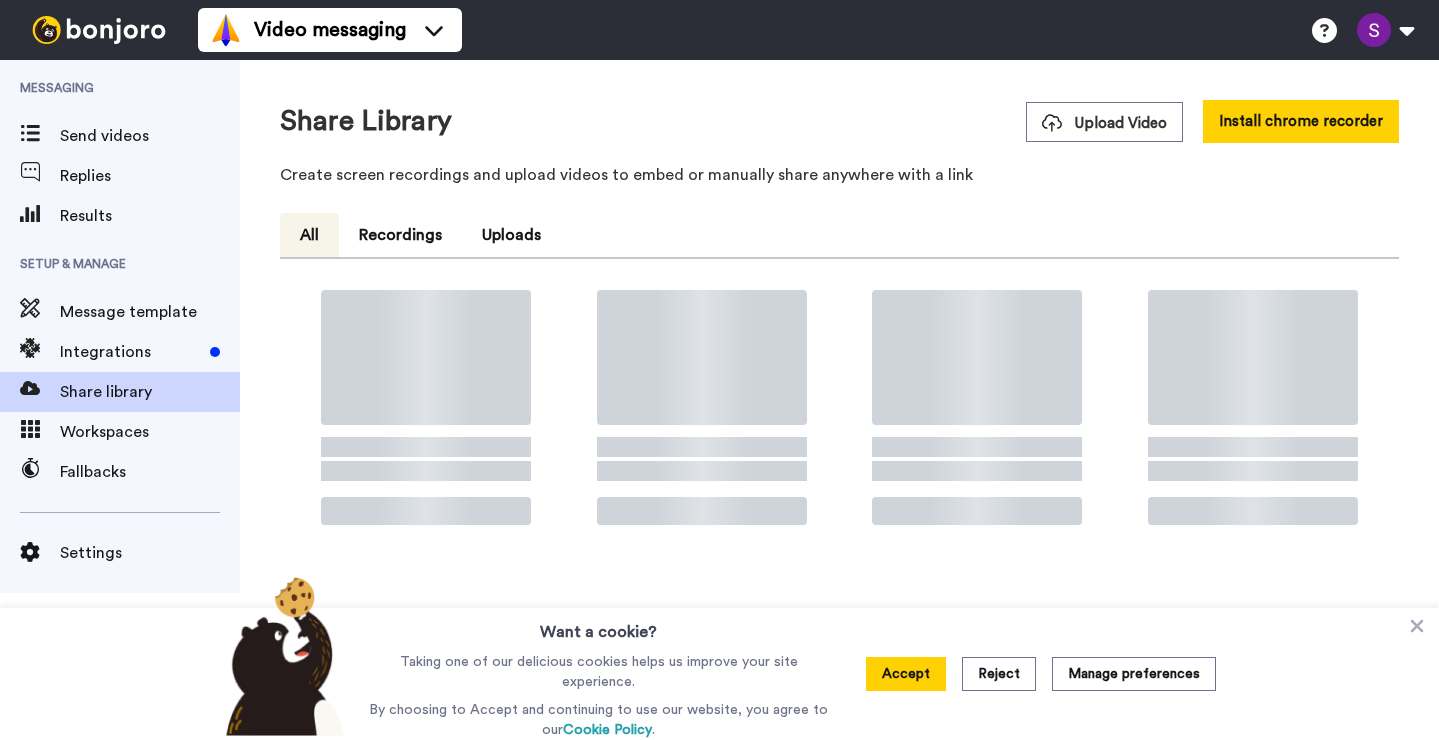 scroll, scrollTop: 0, scrollLeft: 0, axis: both 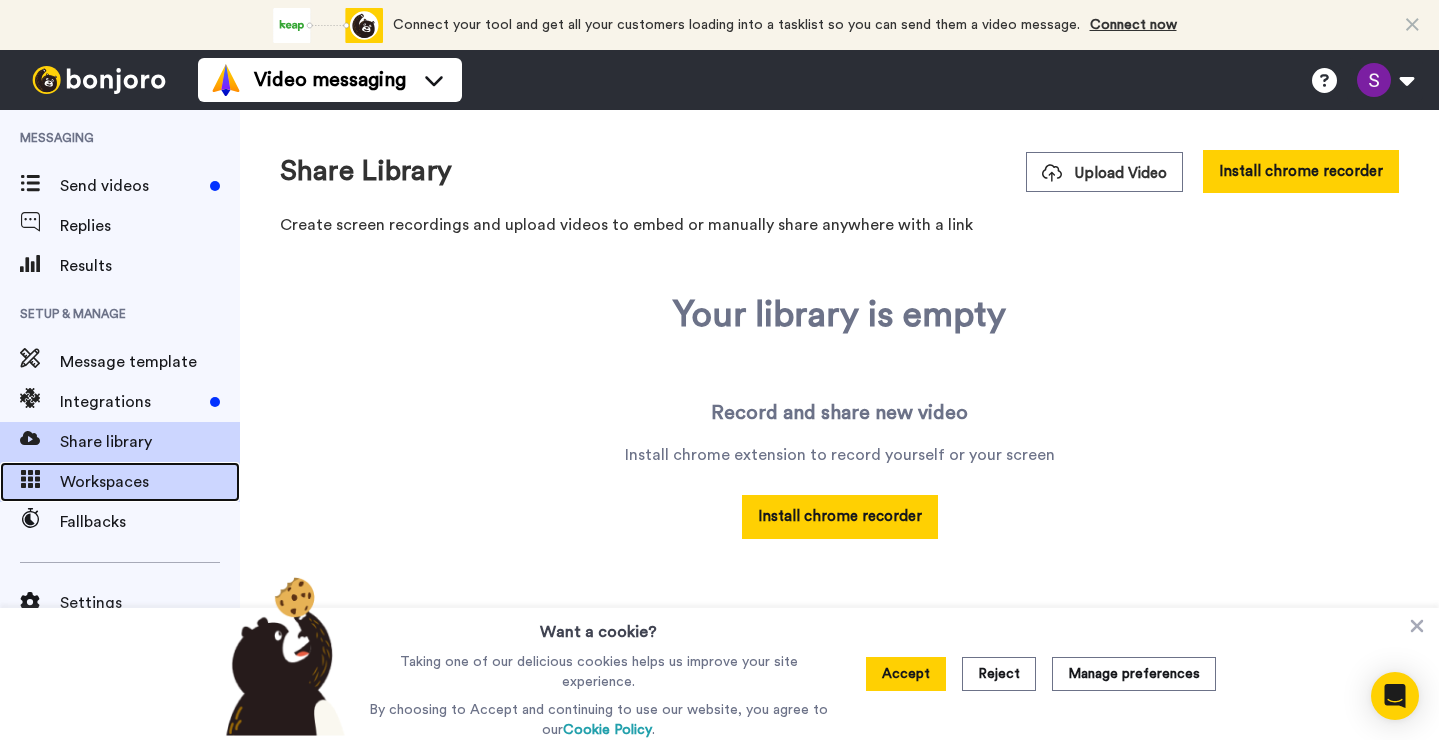 click on "Workspaces" at bounding box center [150, 482] 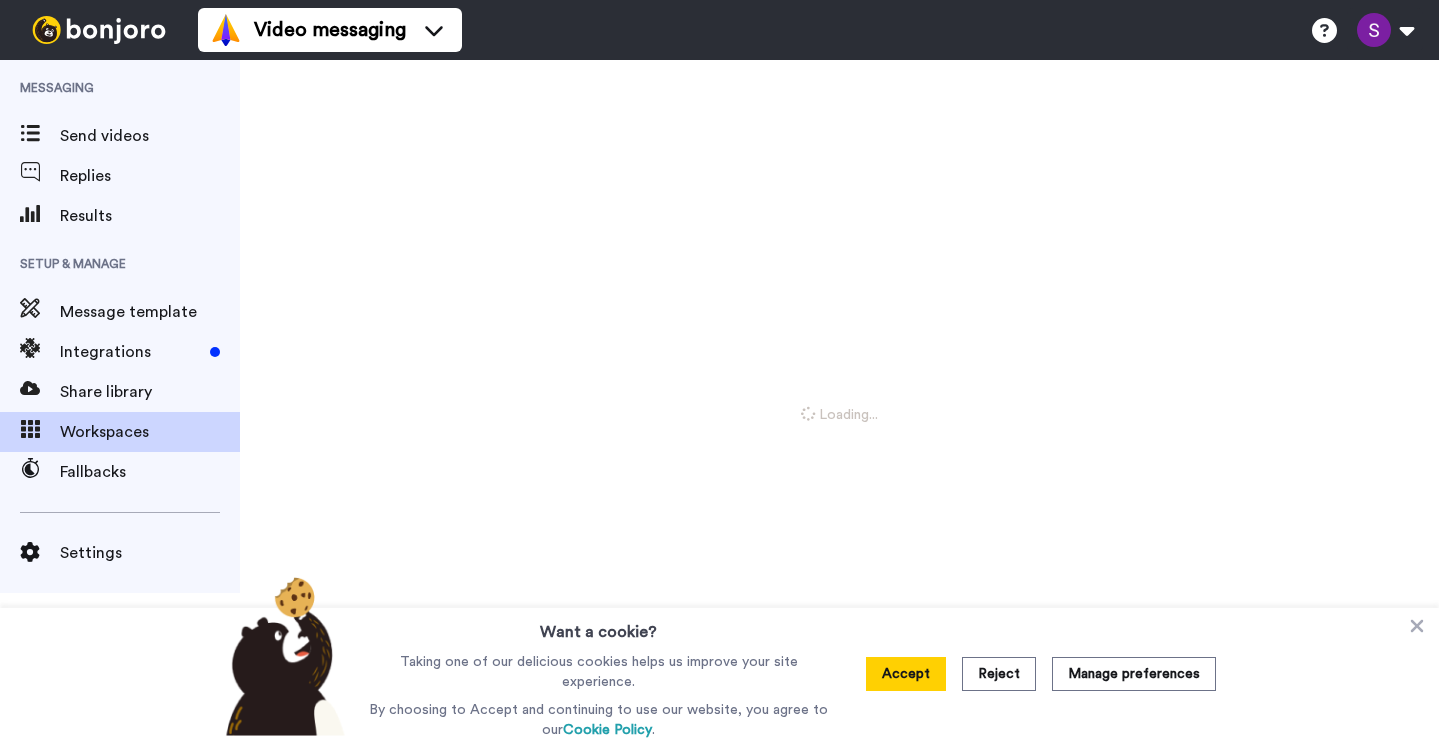 scroll, scrollTop: 0, scrollLeft: 0, axis: both 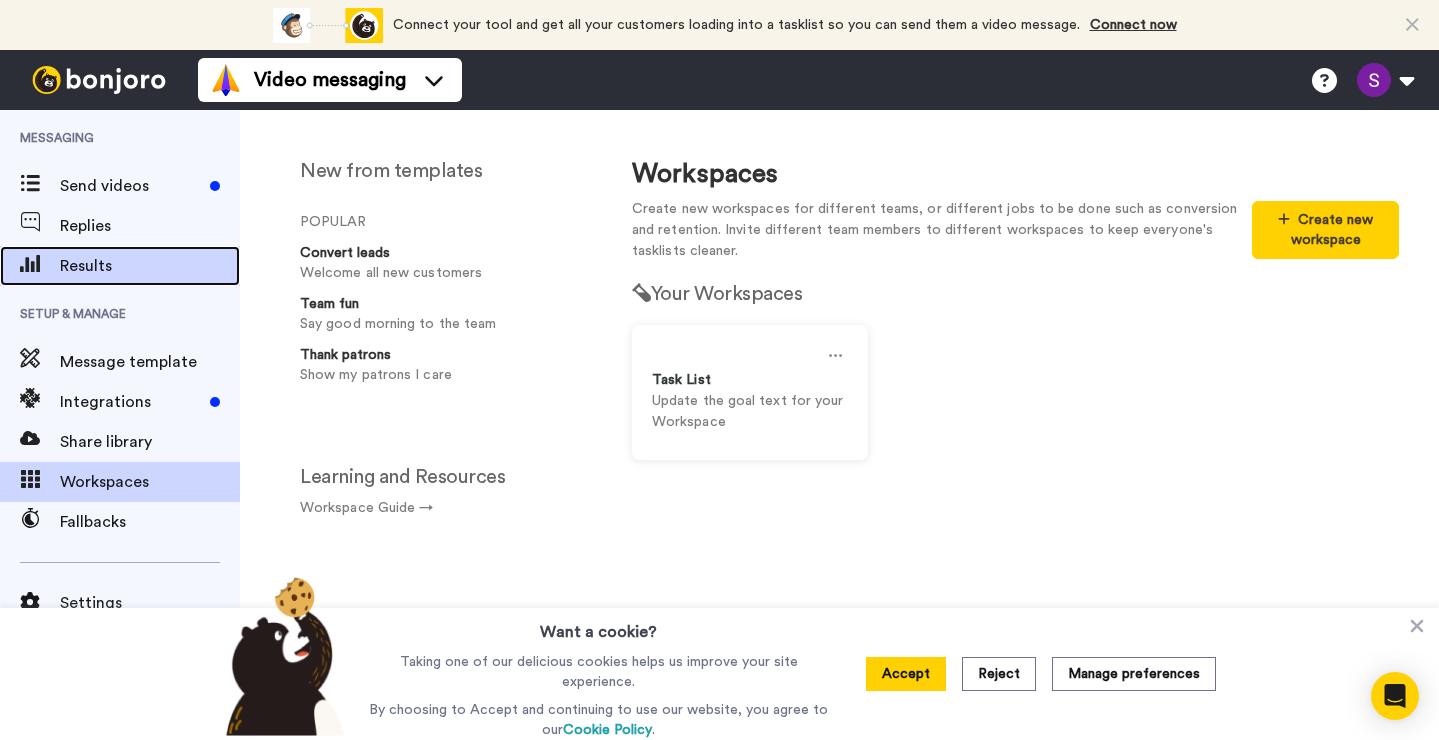 click on "Results" at bounding box center (150, 266) 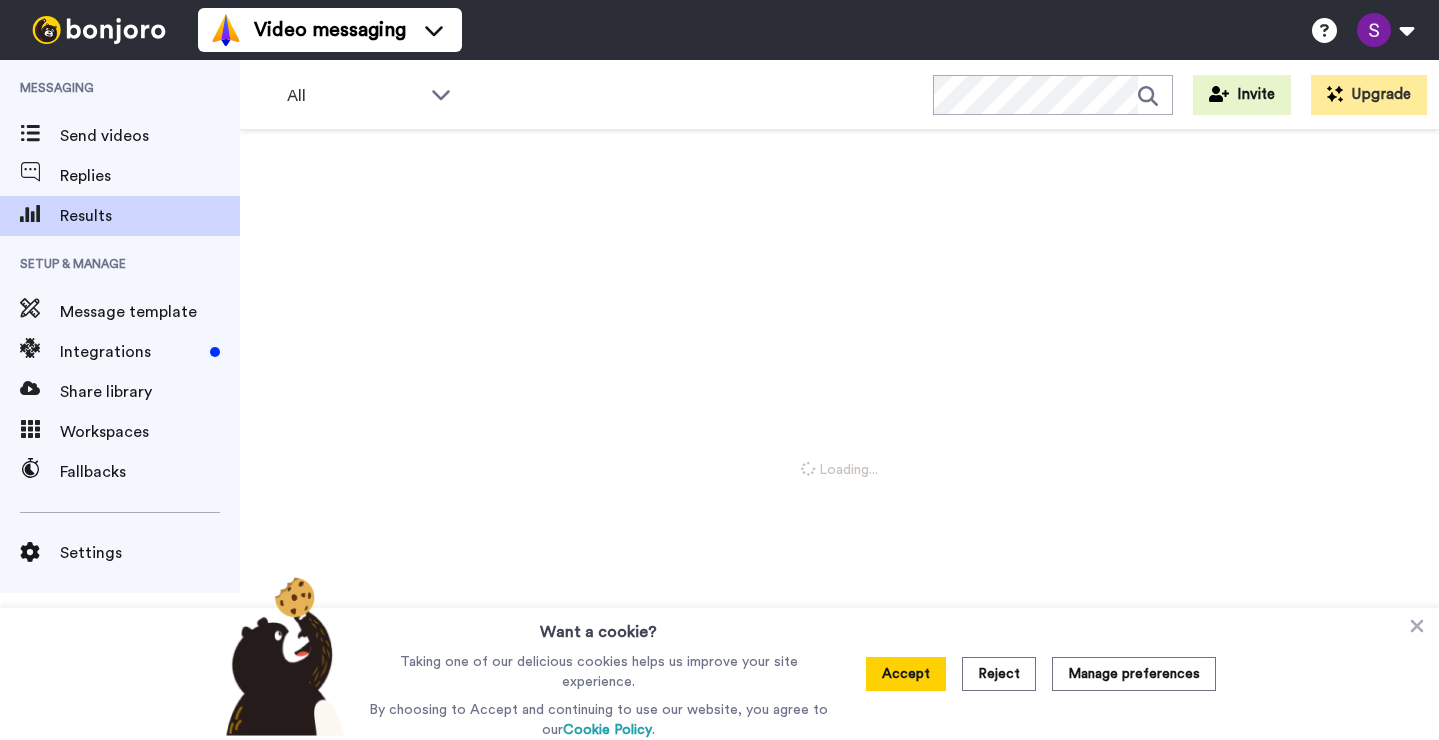 scroll, scrollTop: 0, scrollLeft: 0, axis: both 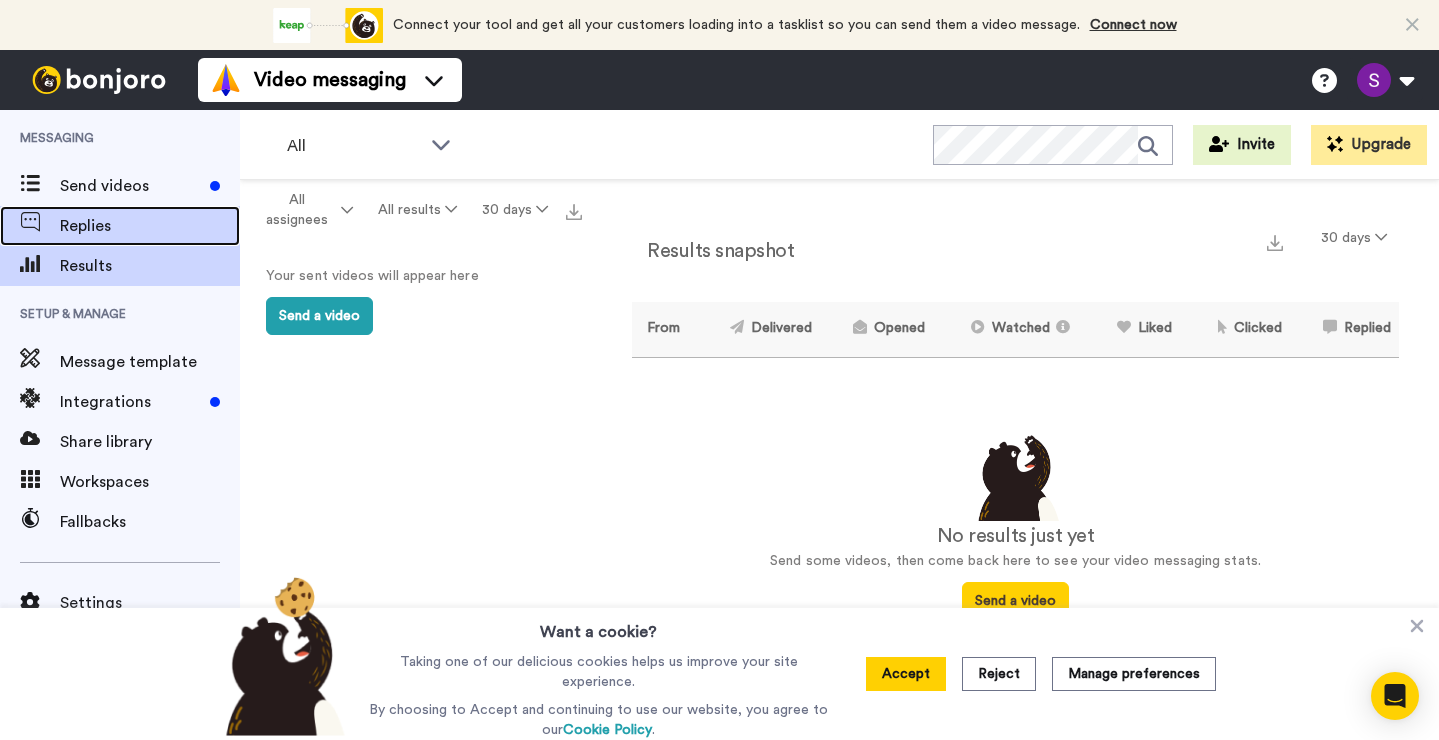 click on "Replies" at bounding box center [150, 226] 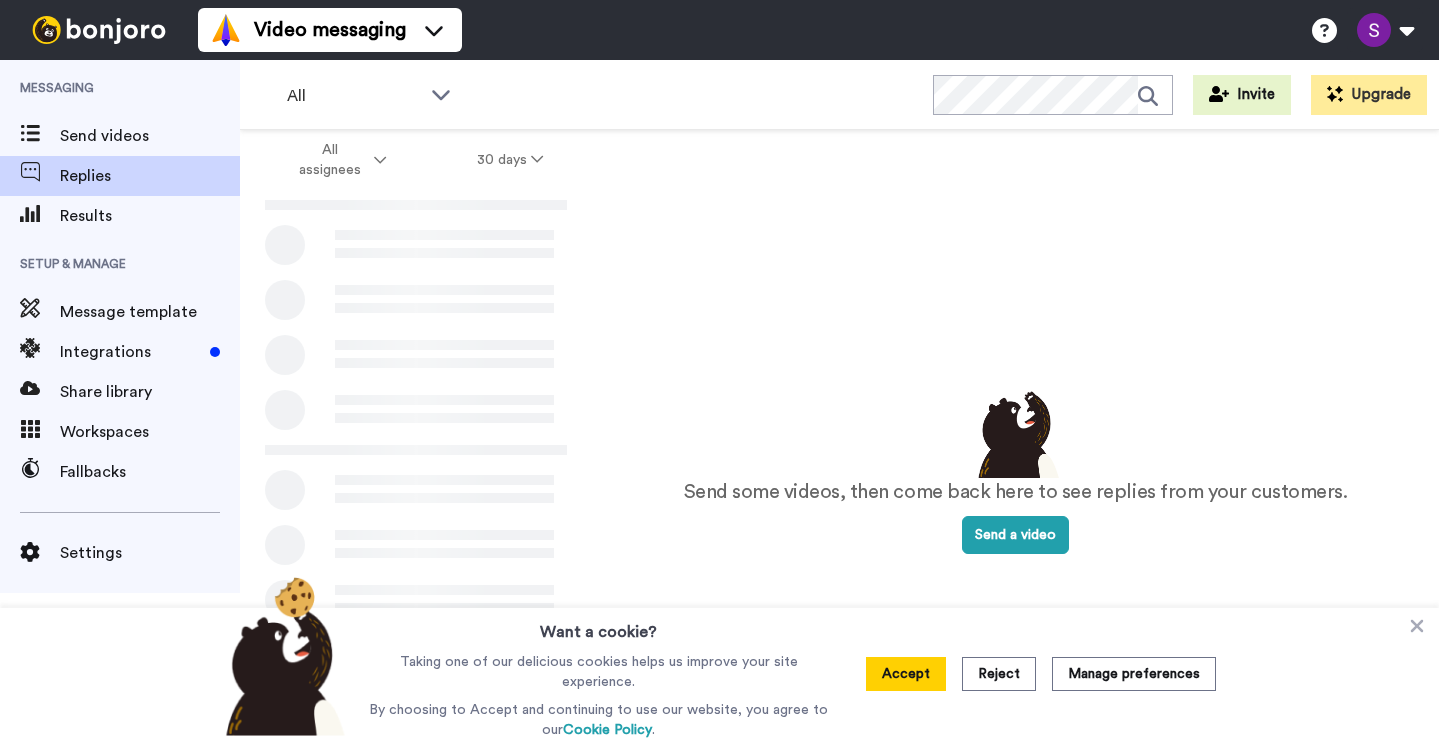 scroll, scrollTop: 0, scrollLeft: 0, axis: both 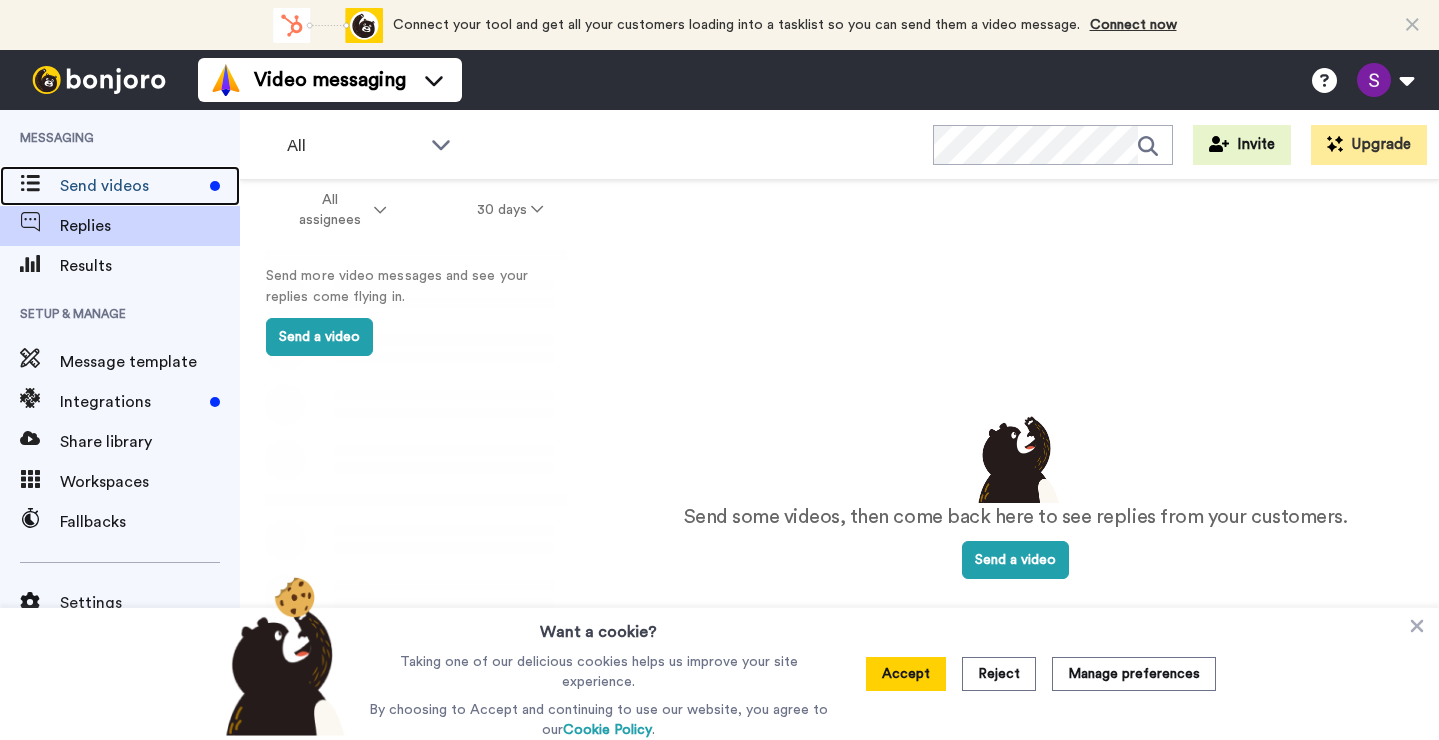 click on "Send videos" at bounding box center (131, 186) 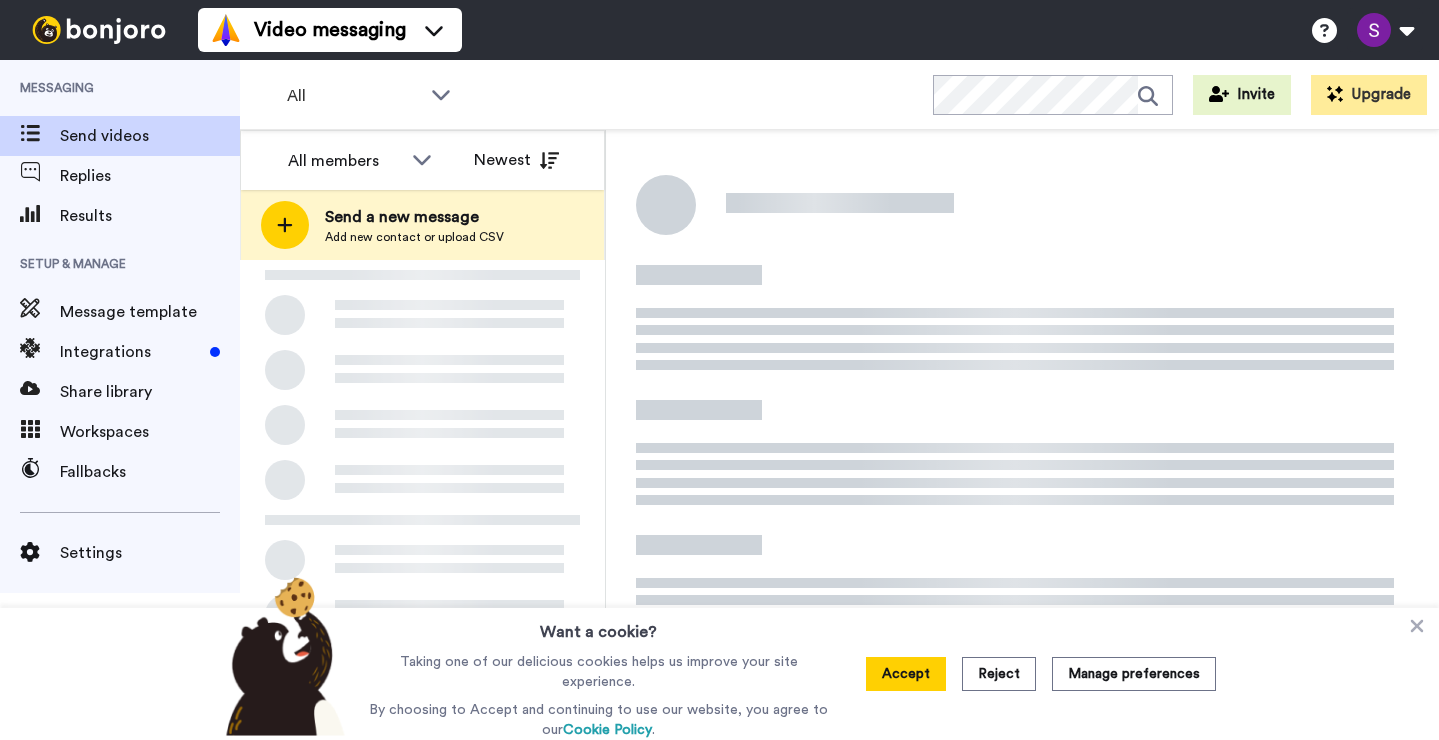 scroll, scrollTop: 0, scrollLeft: 0, axis: both 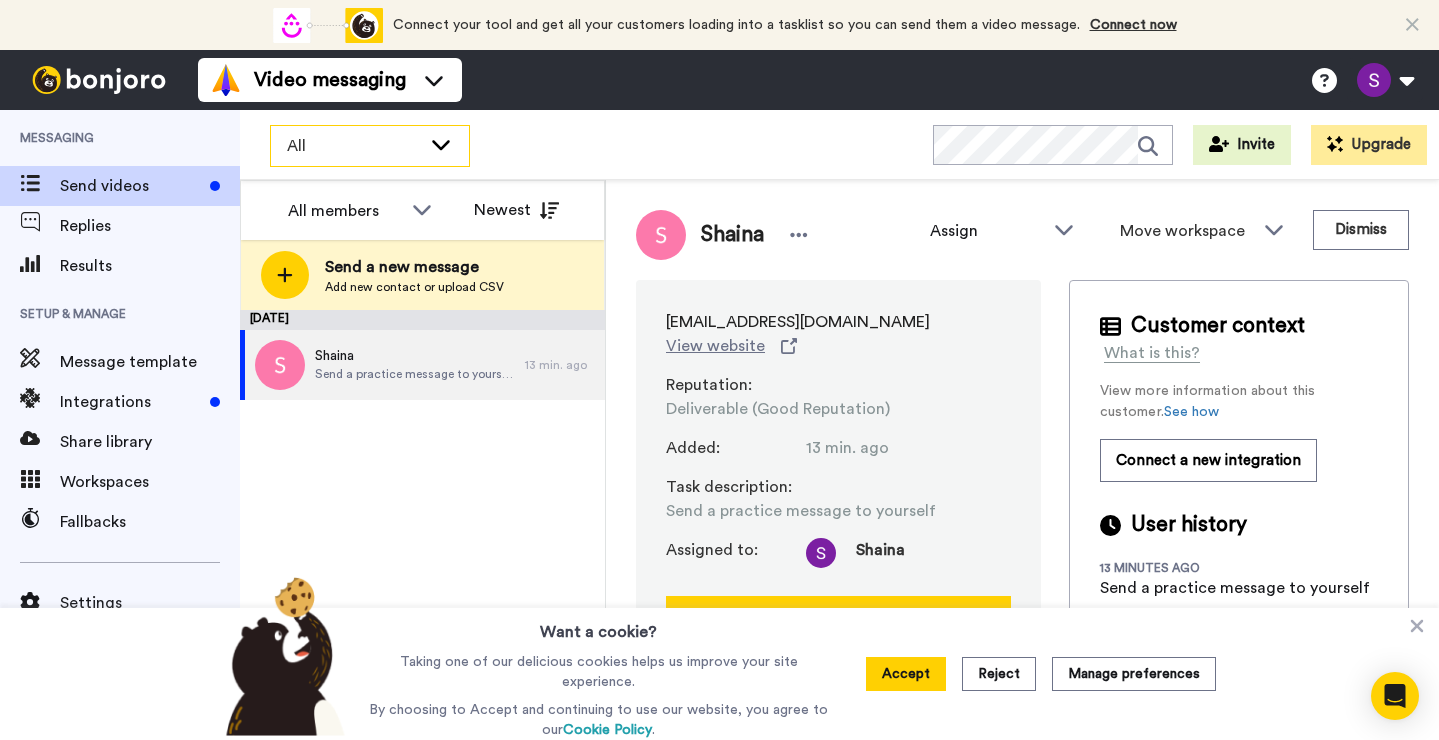 click on "All" at bounding box center (370, 146) 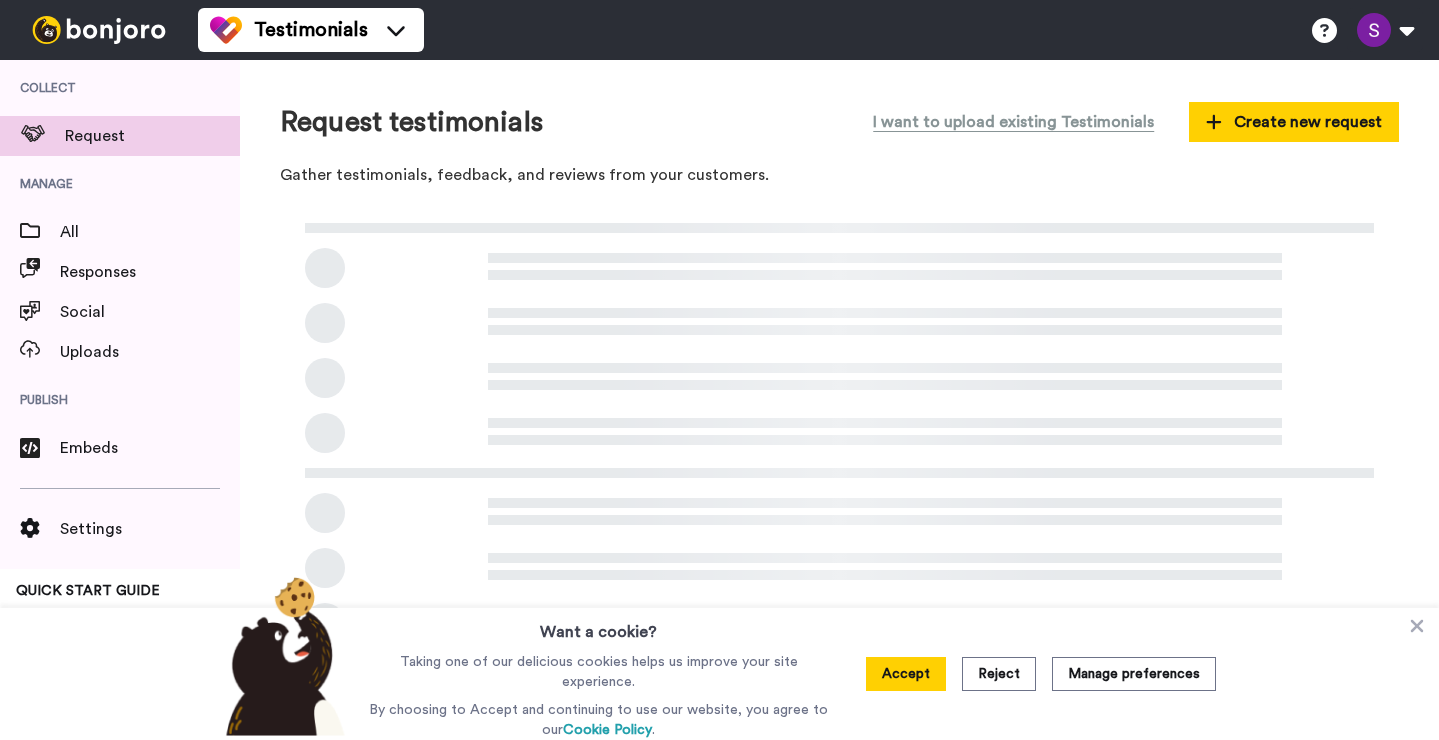 scroll, scrollTop: 0, scrollLeft: 0, axis: both 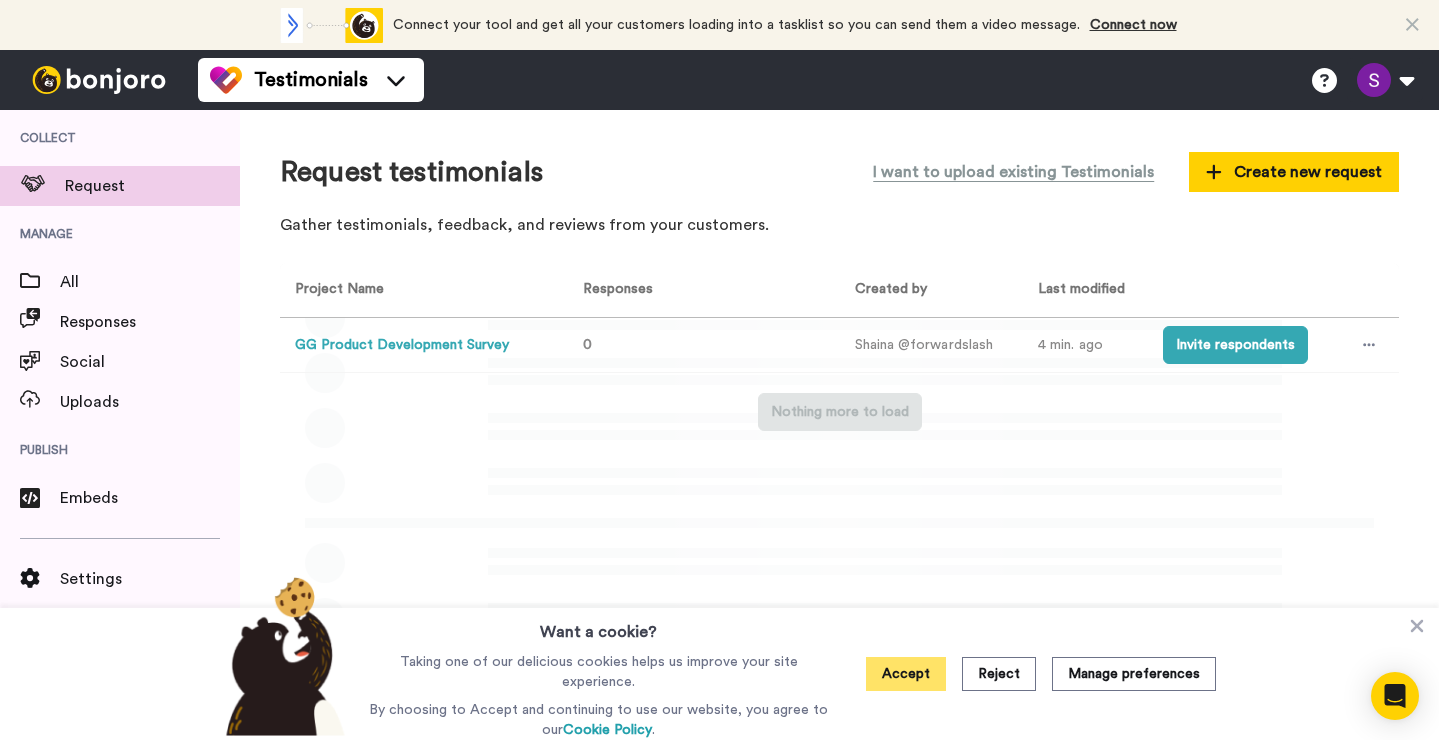 click on "Accept" at bounding box center (906, 674) 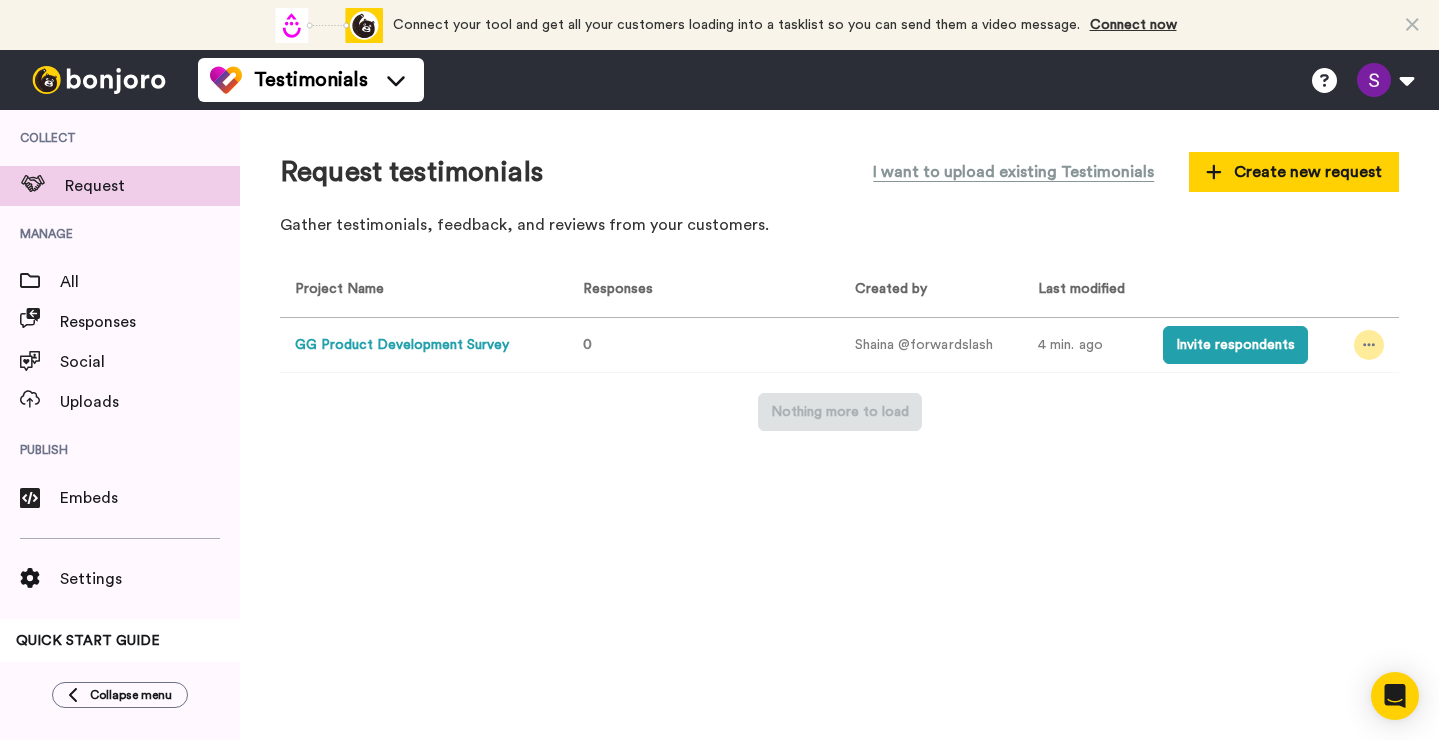 click 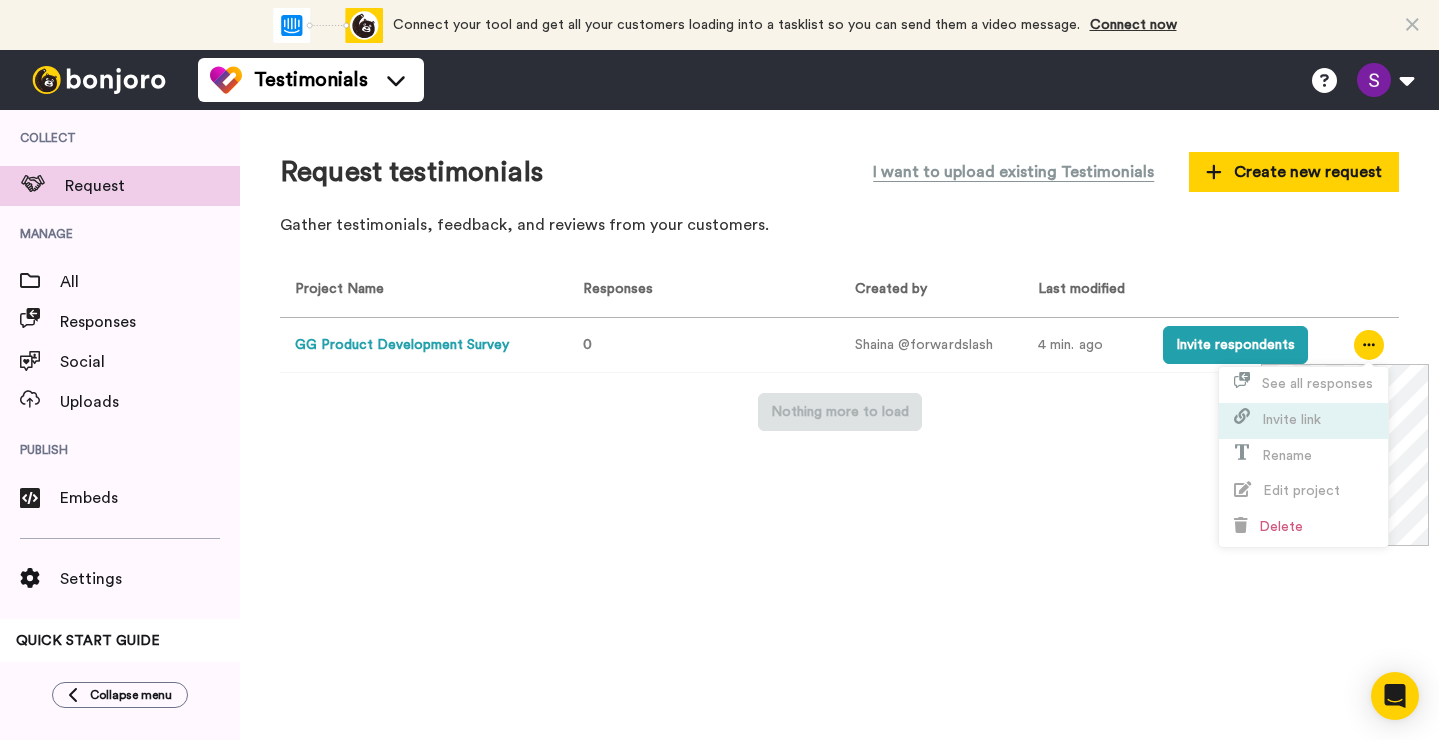 click on "Invite link" at bounding box center [1291, 420] 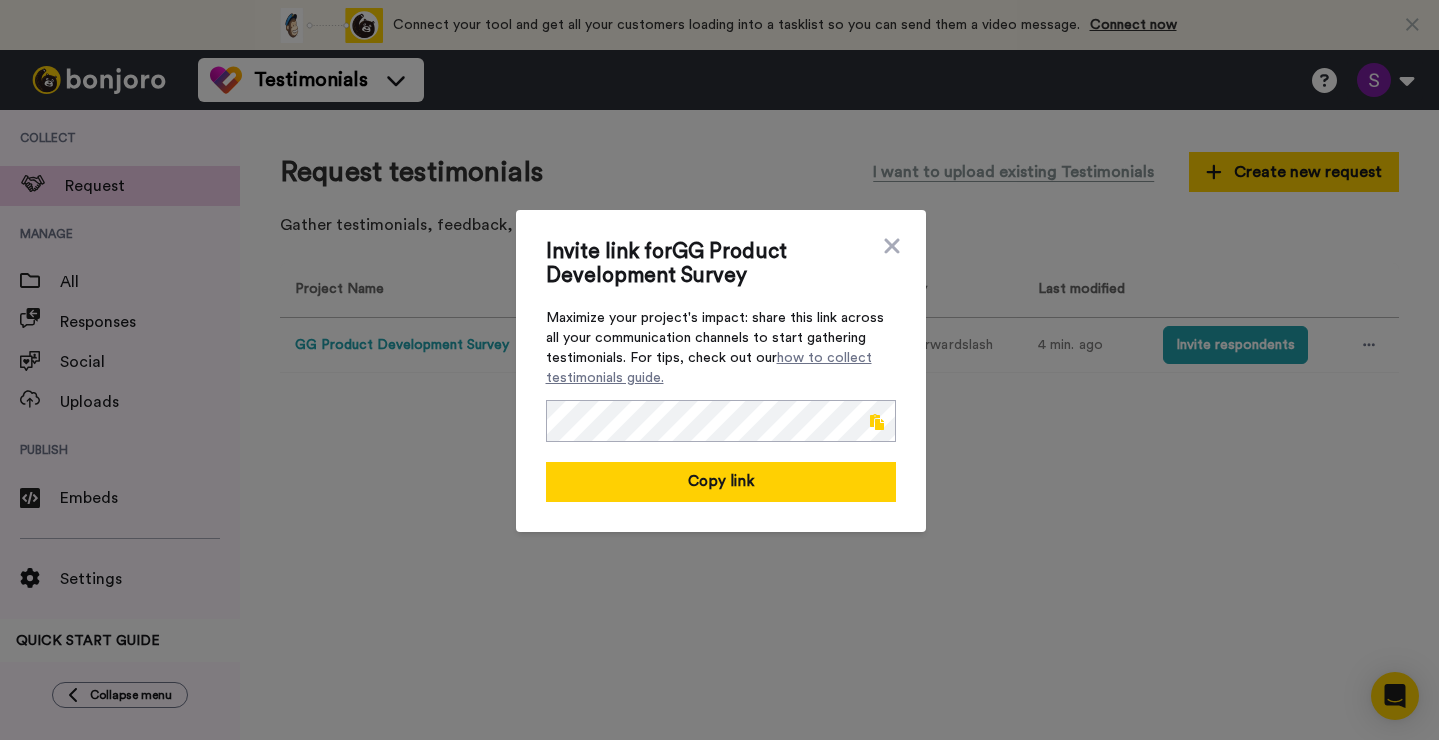 click at bounding box center (877, 422) 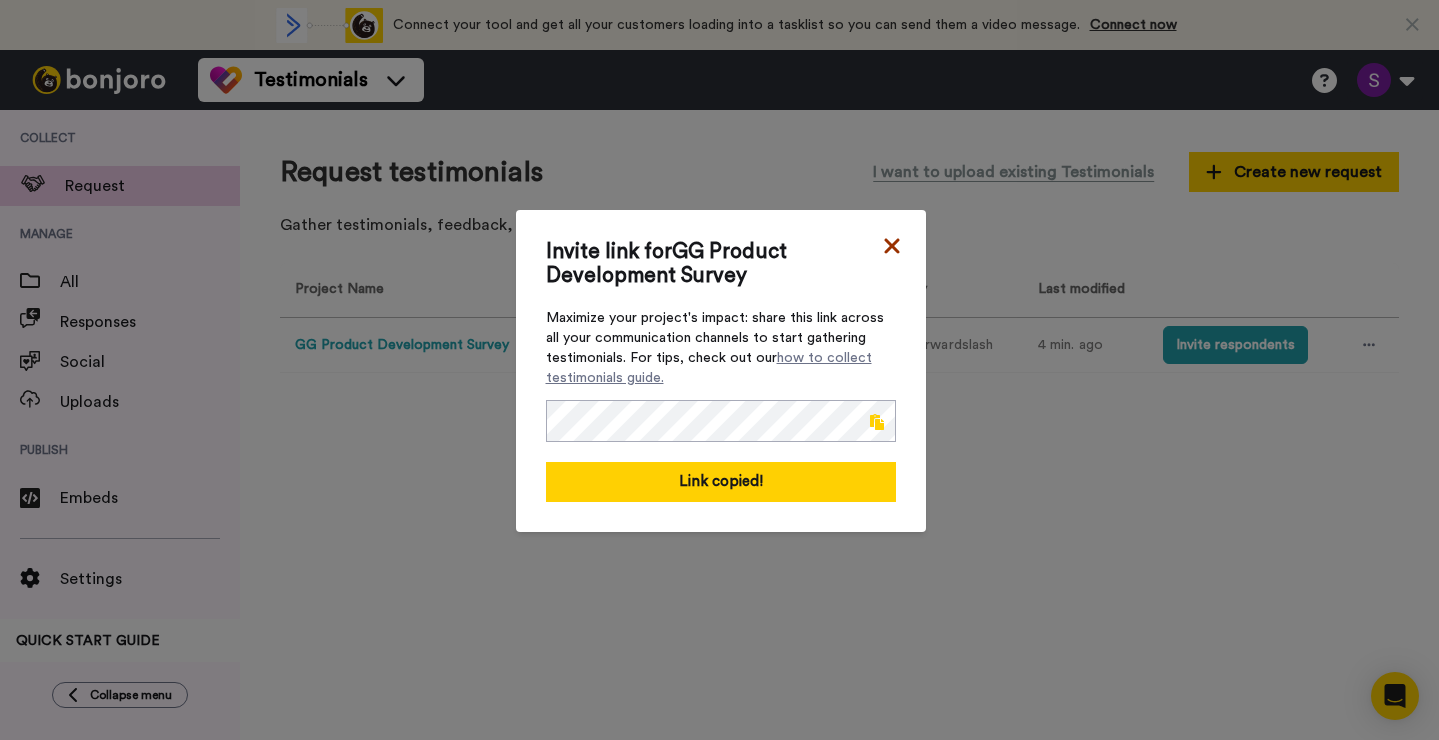 click 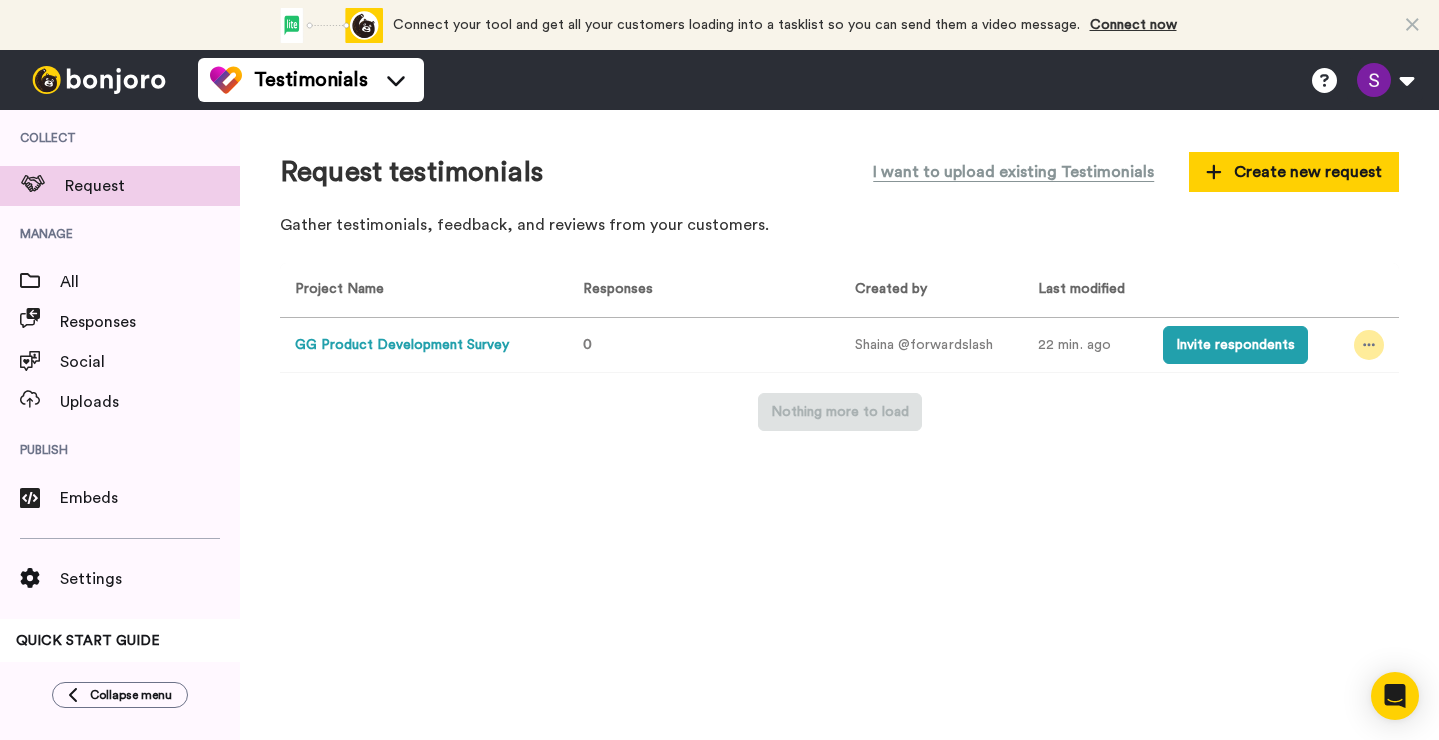 click 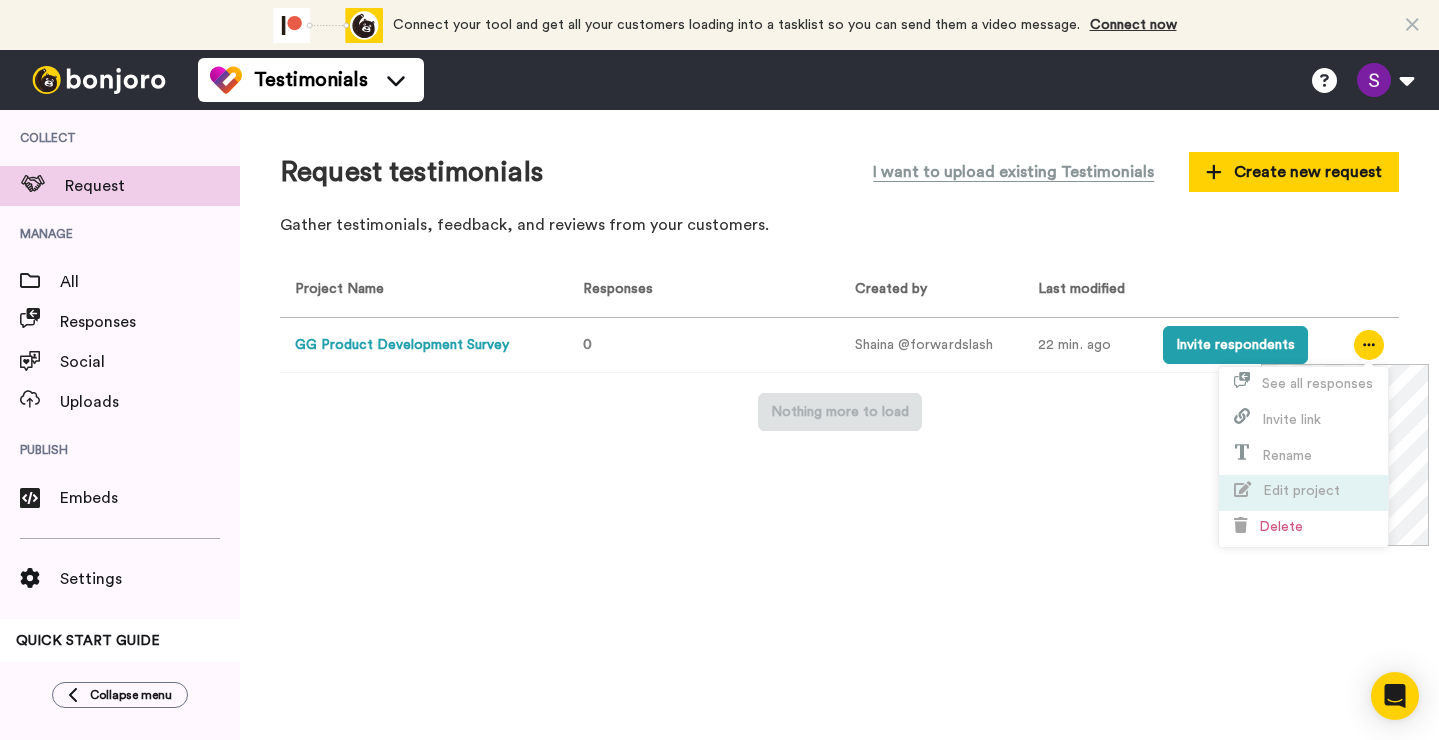 click on "Edit project" at bounding box center (1301, 491) 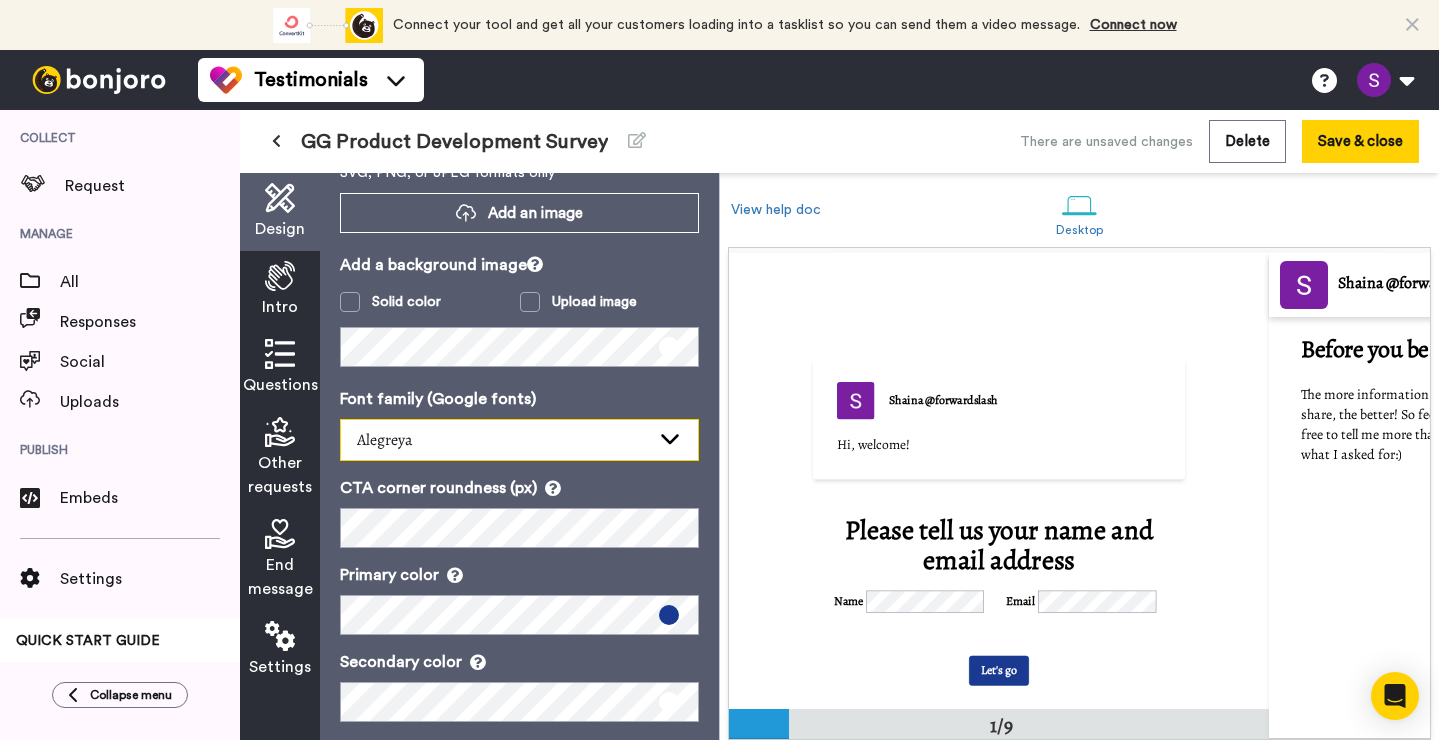 scroll, scrollTop: 223, scrollLeft: 0, axis: vertical 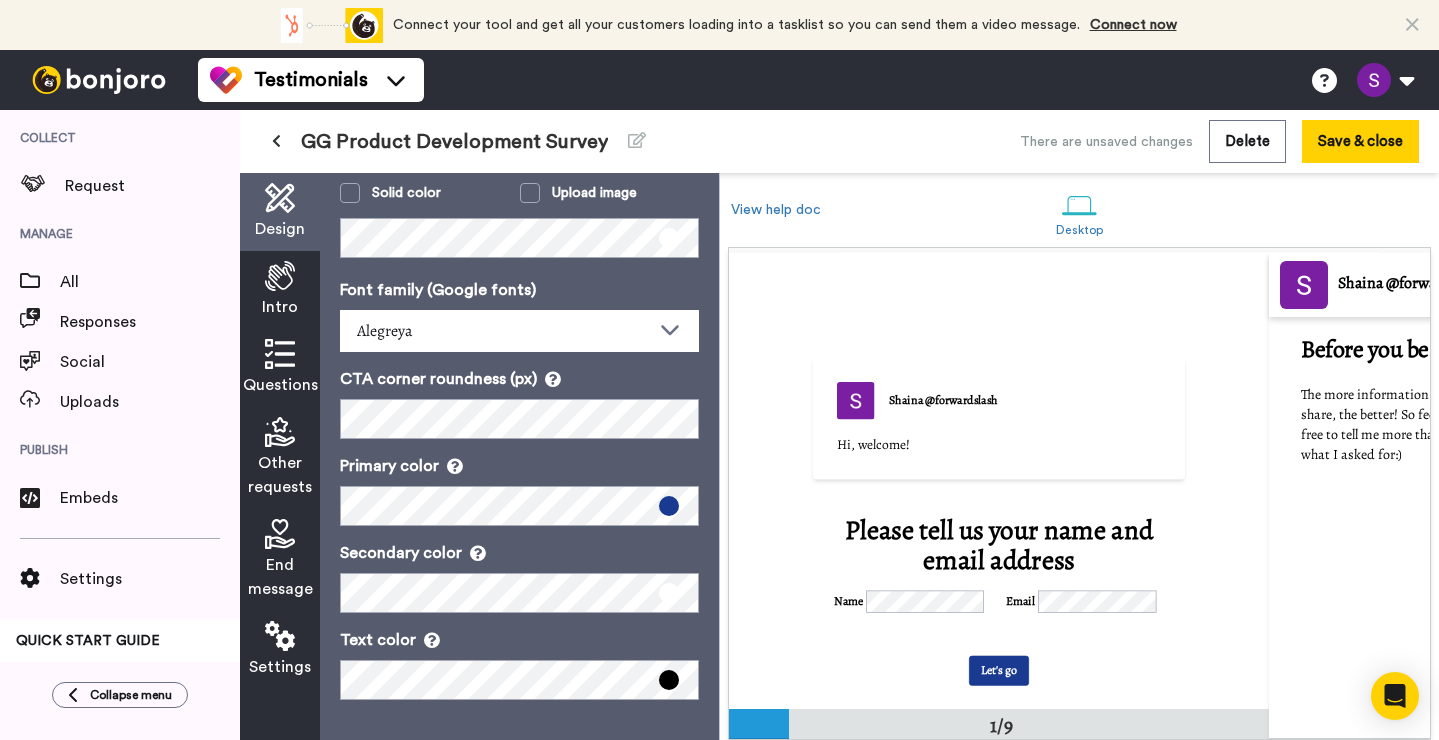 click on "Intro" at bounding box center [280, 307] 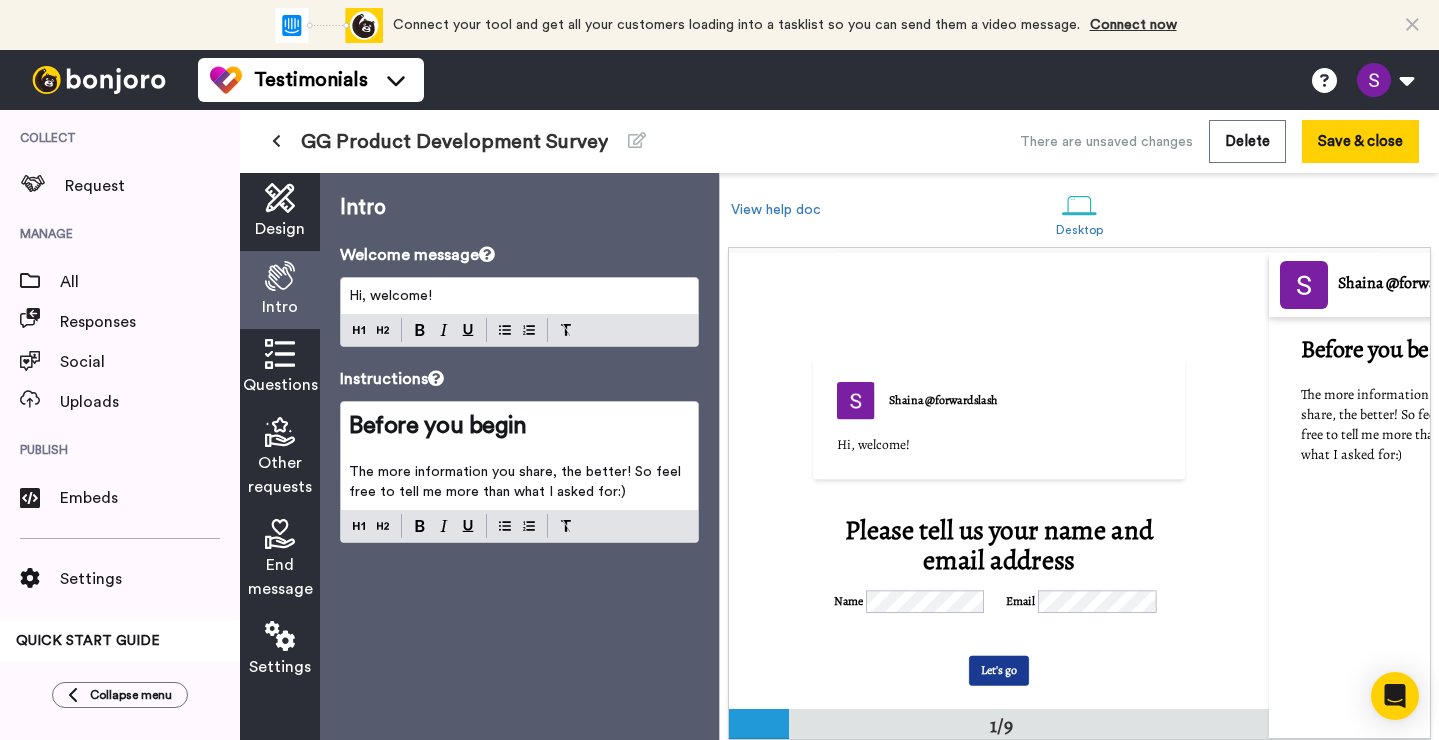 click on "Hi, welcome!" at bounding box center (390, 296) 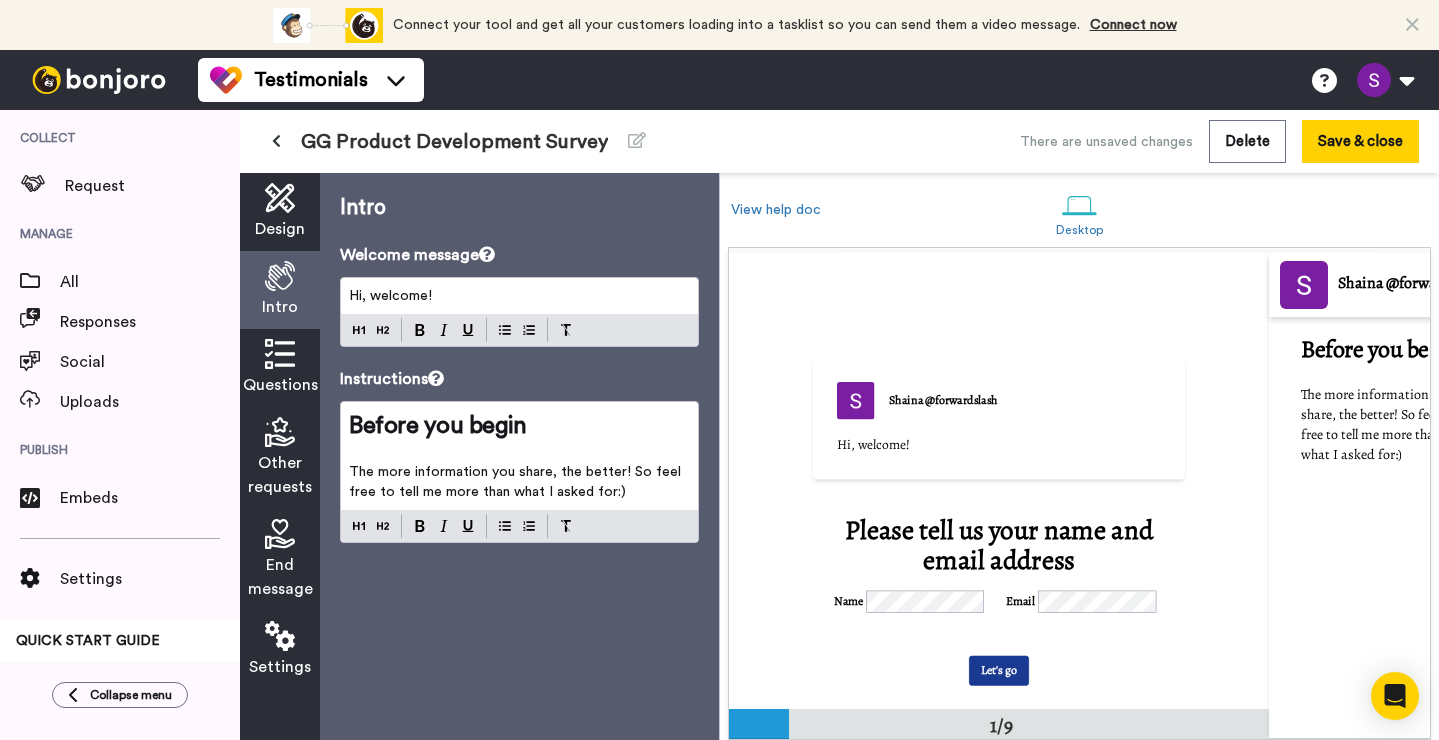 click on "Hi, welcome!" at bounding box center (519, 296) 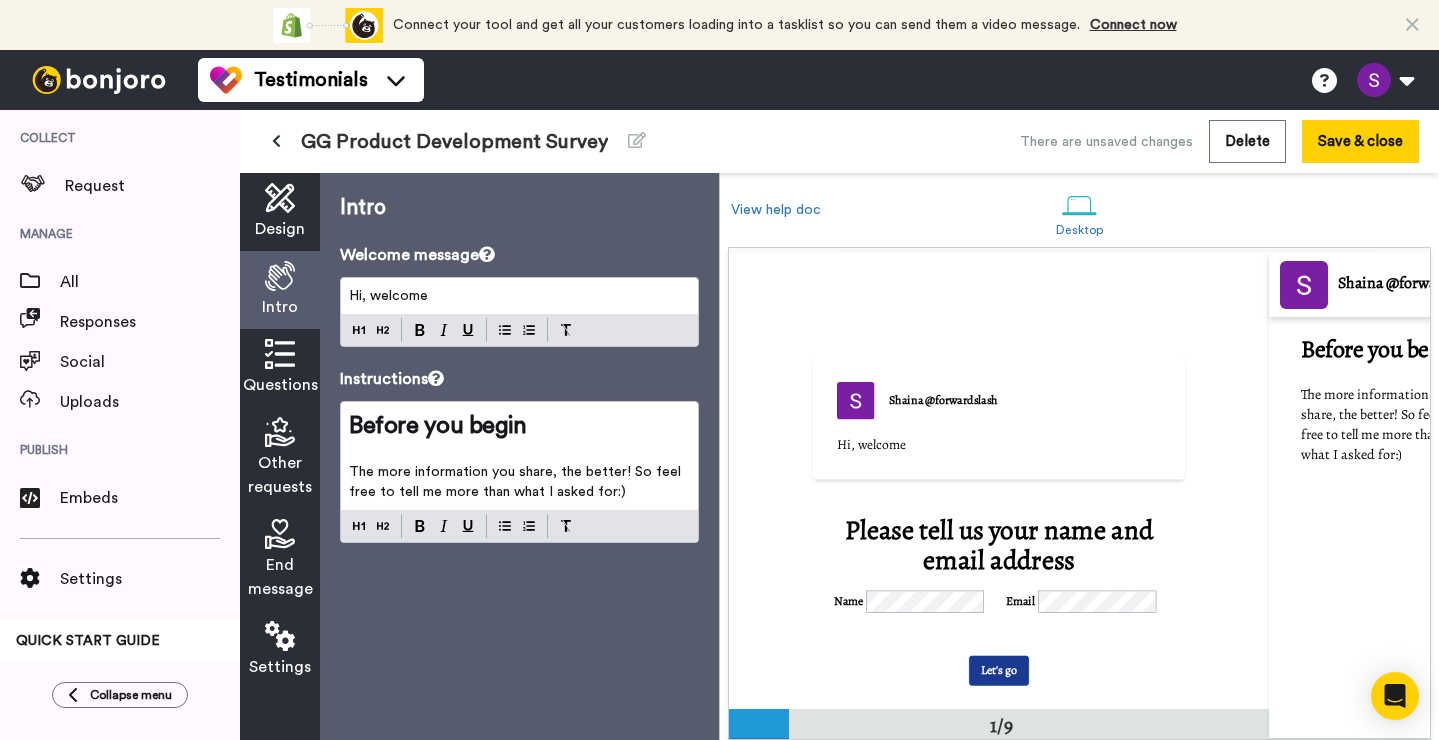 type 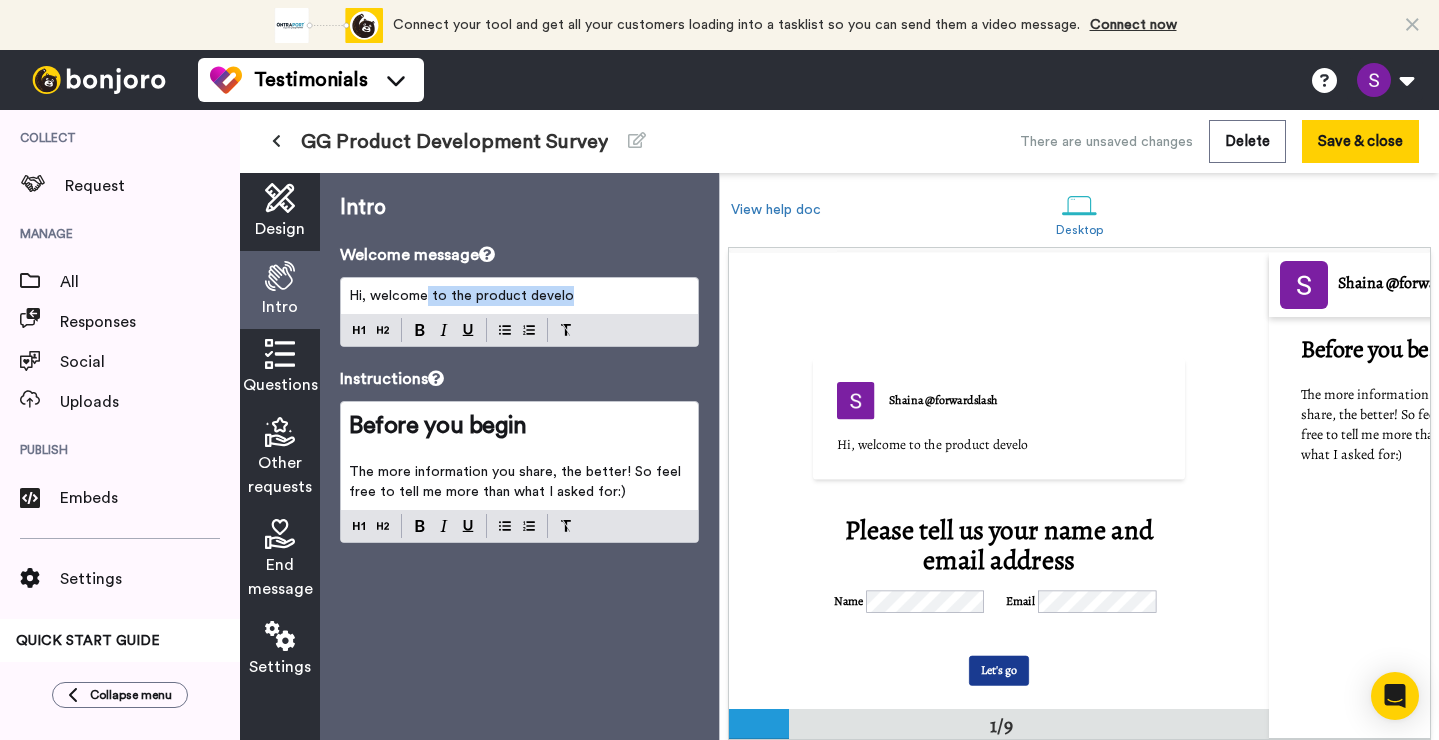 drag, startPoint x: 429, startPoint y: 299, endPoint x: 618, endPoint y: 306, distance: 189.12958 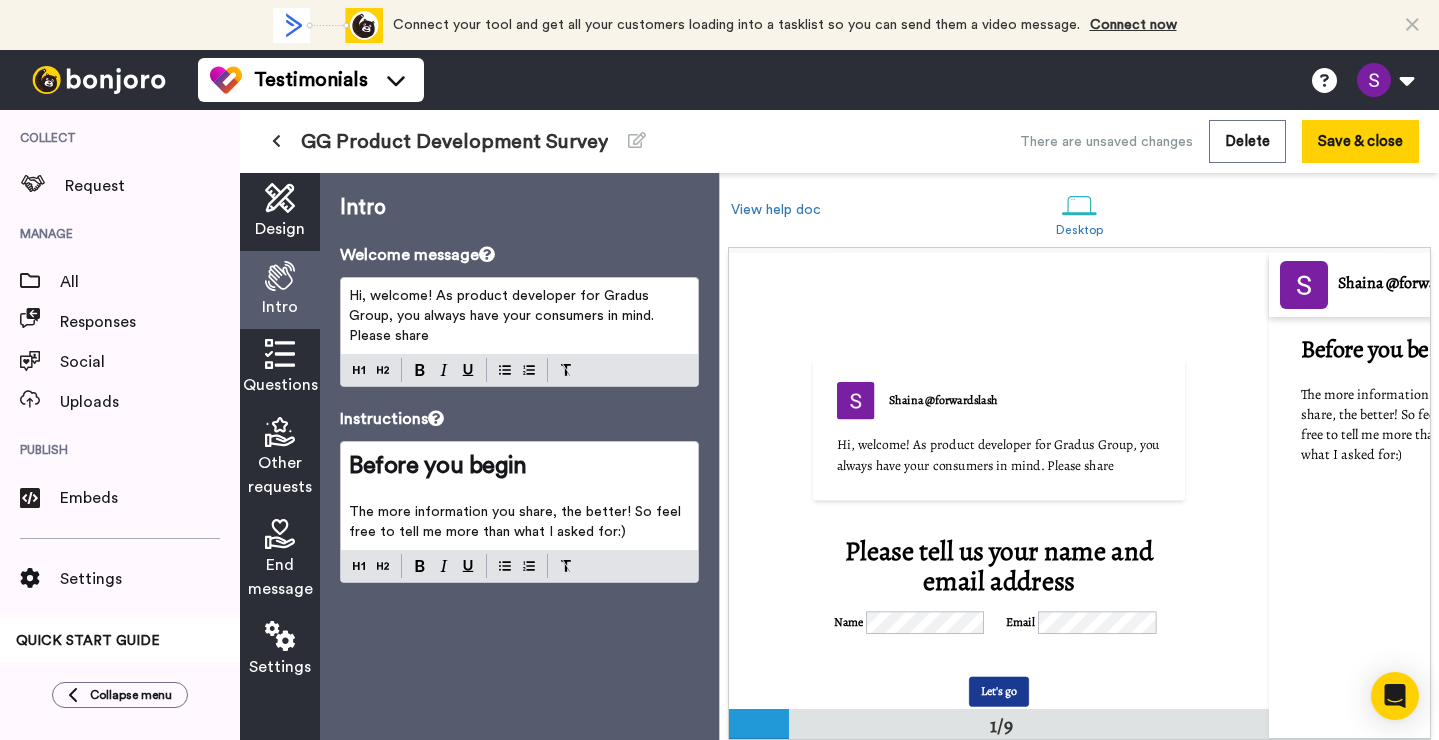 drag, startPoint x: 614, startPoint y: 315, endPoint x: 659, endPoint y: 345, distance: 54.08327 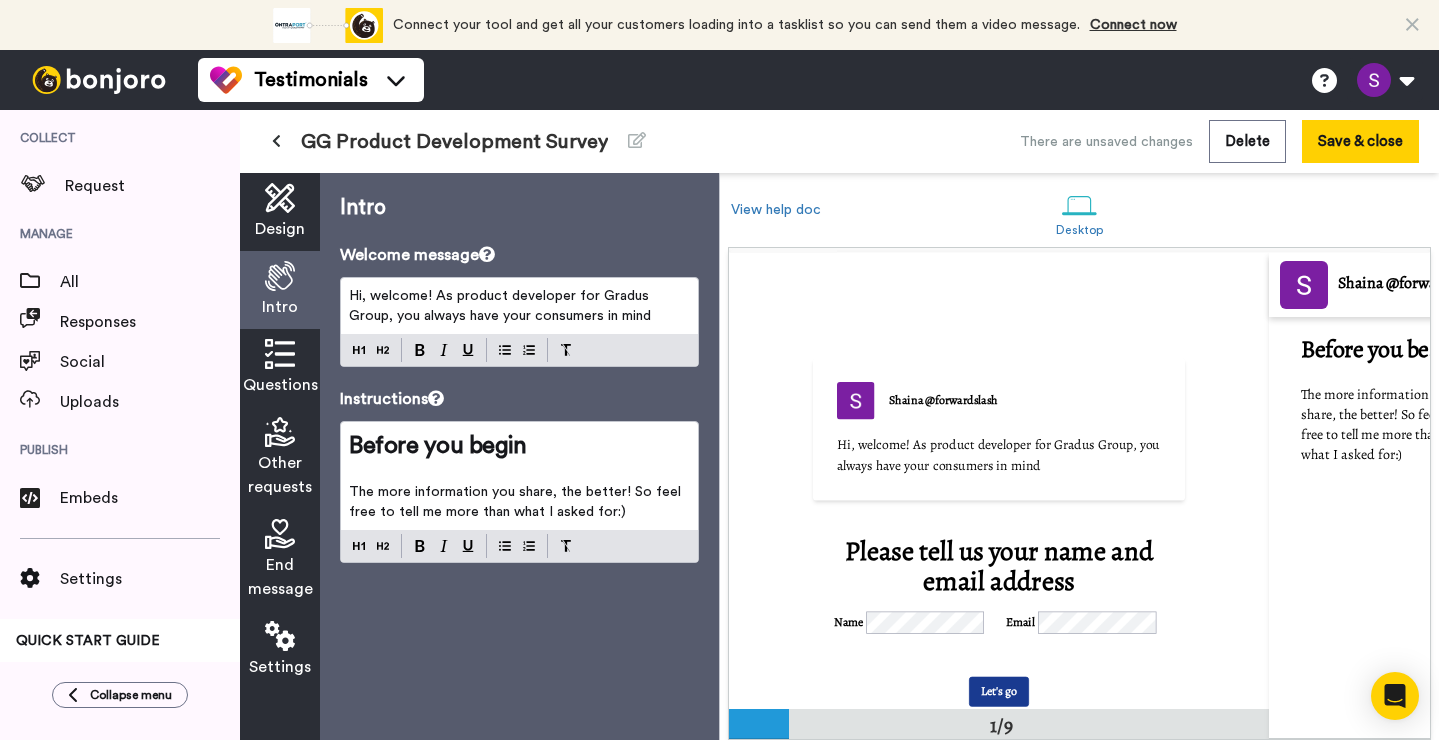 click on "Hi, welcome! As product developer for Gradus Group, you always have your consumers in mind" at bounding box center (501, 306) 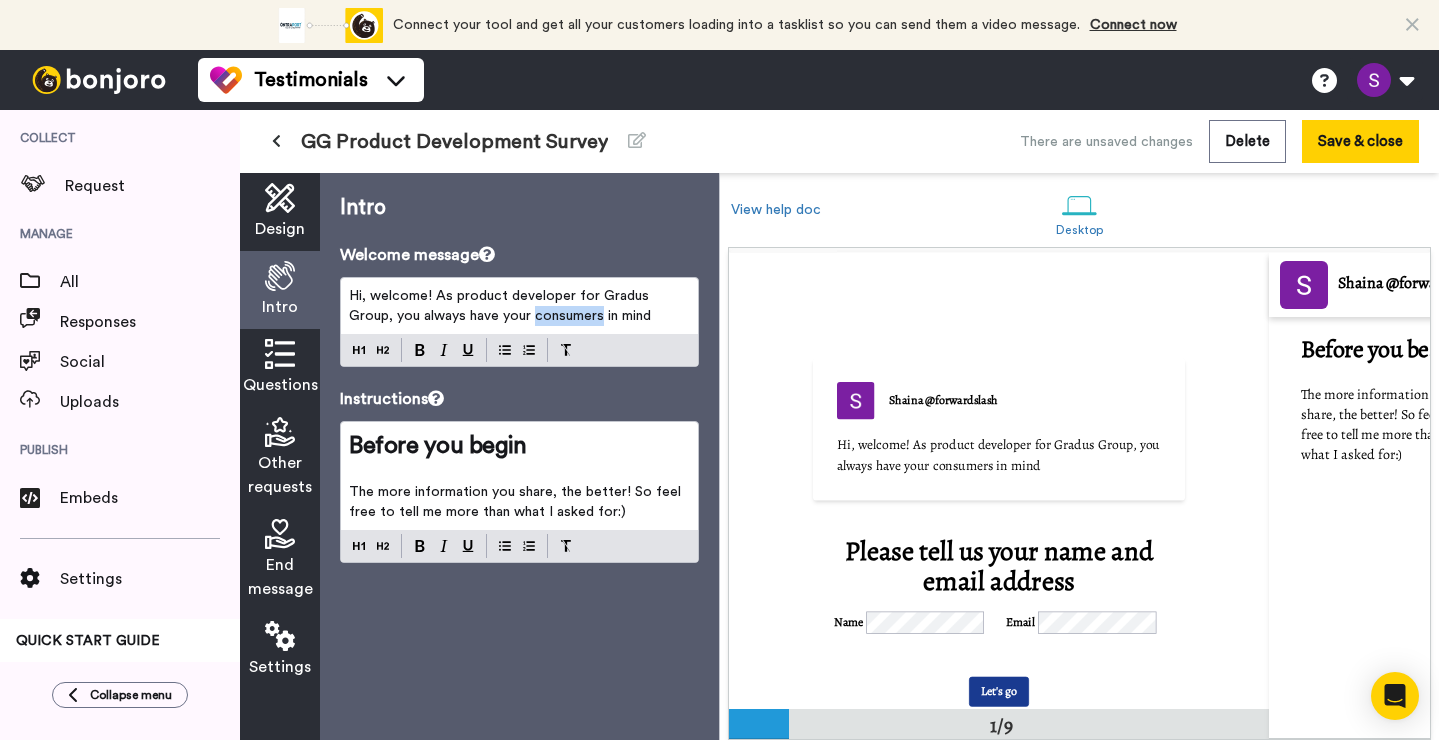 click on "Hi, welcome! As product developer for Gradus Group, you always have your consumers in mind" at bounding box center [501, 306] 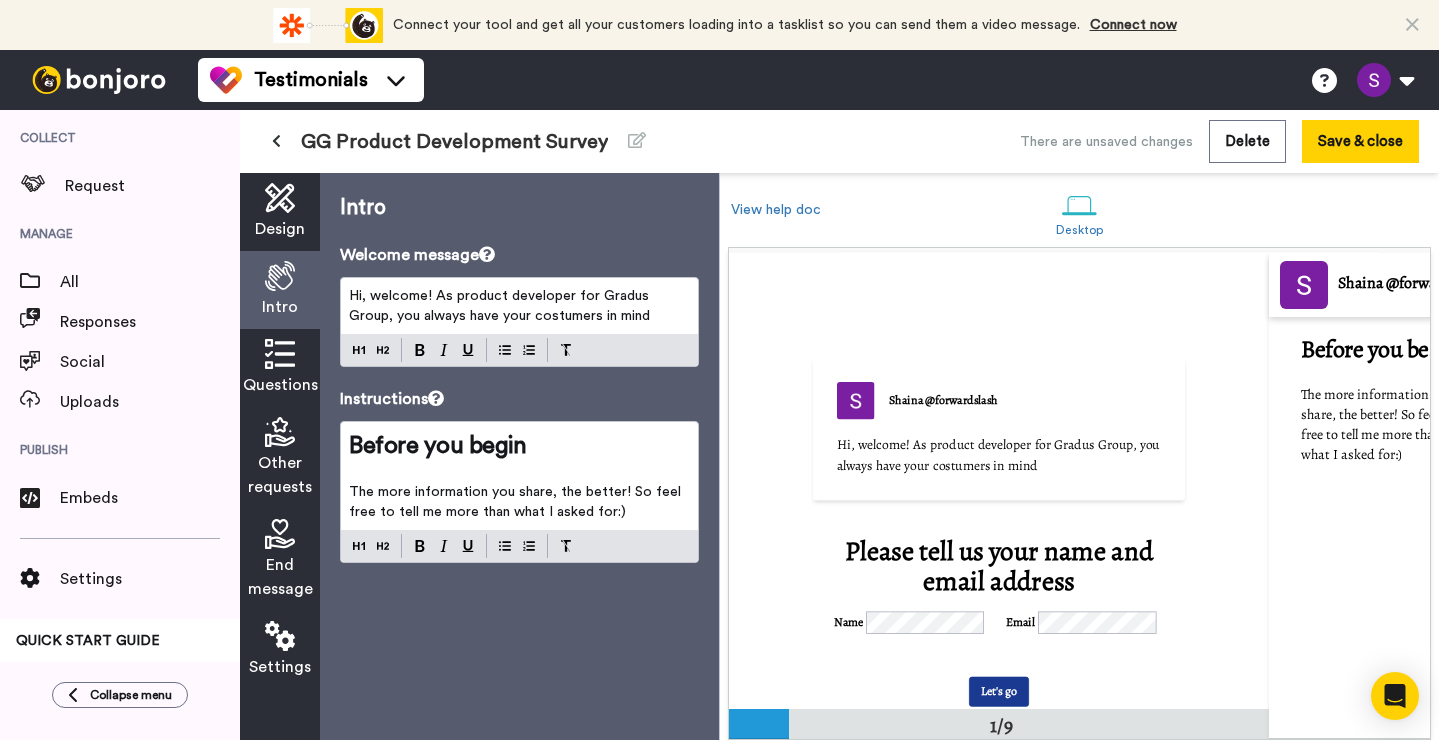 click at bounding box center [519, 350] 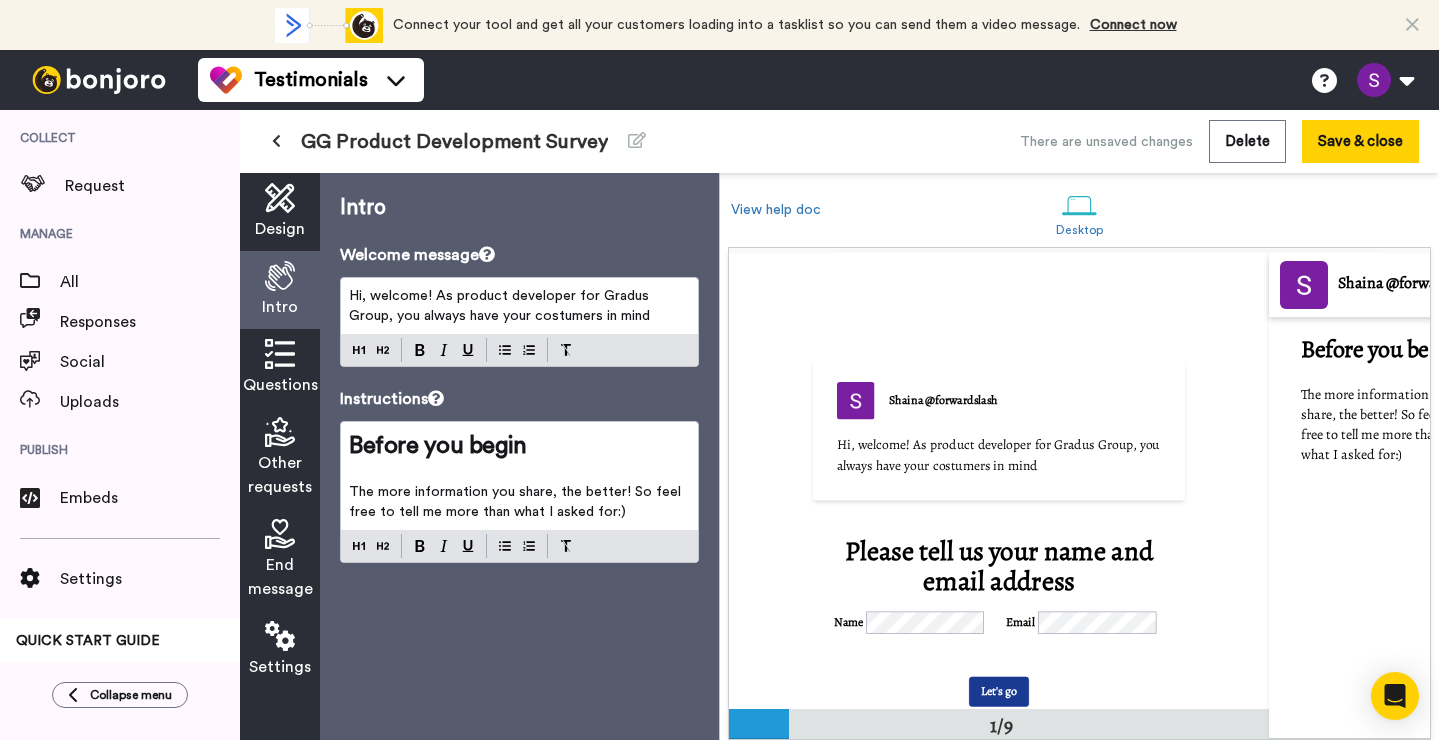 click on "Hi, welcome! As product developer for Gradus Group, you always have your costumers in mind" at bounding box center (519, 306) 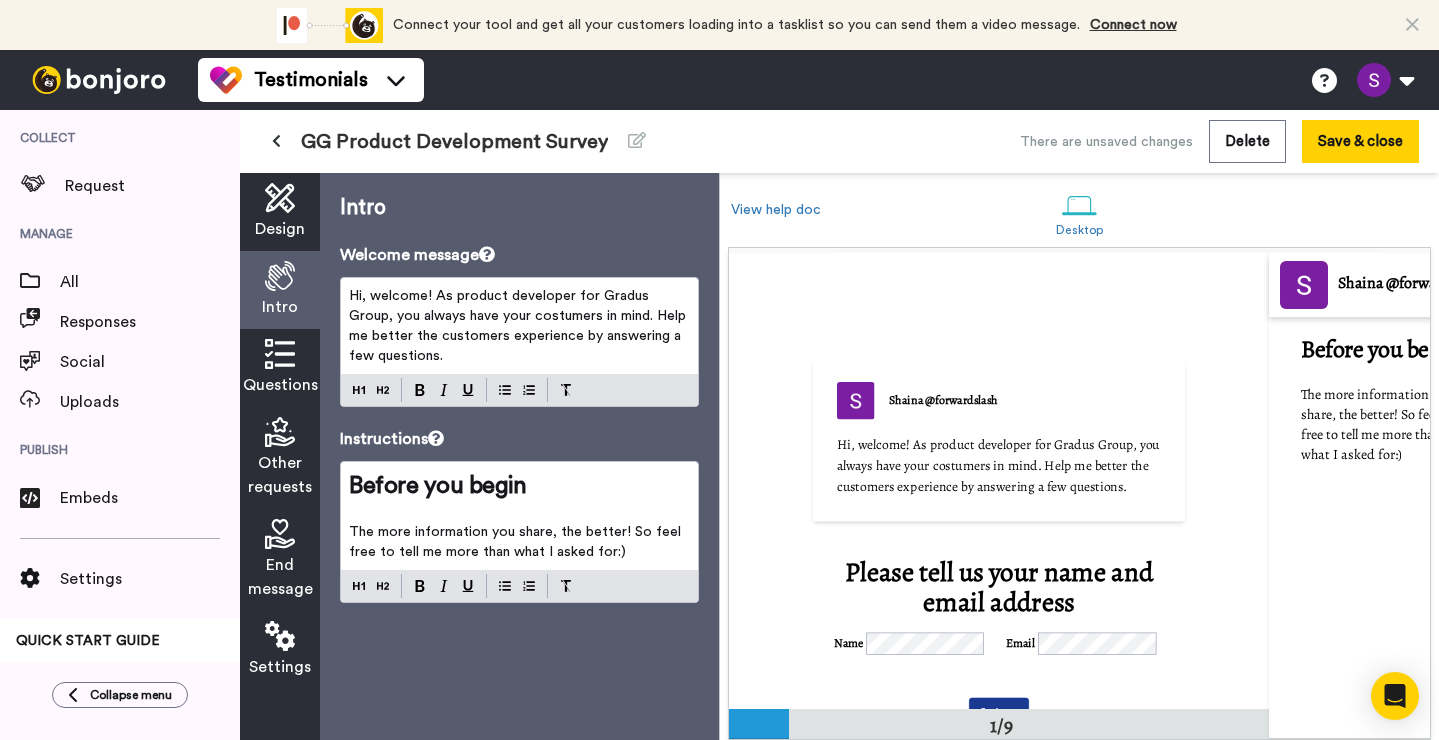click on "Questions" at bounding box center [280, 385] 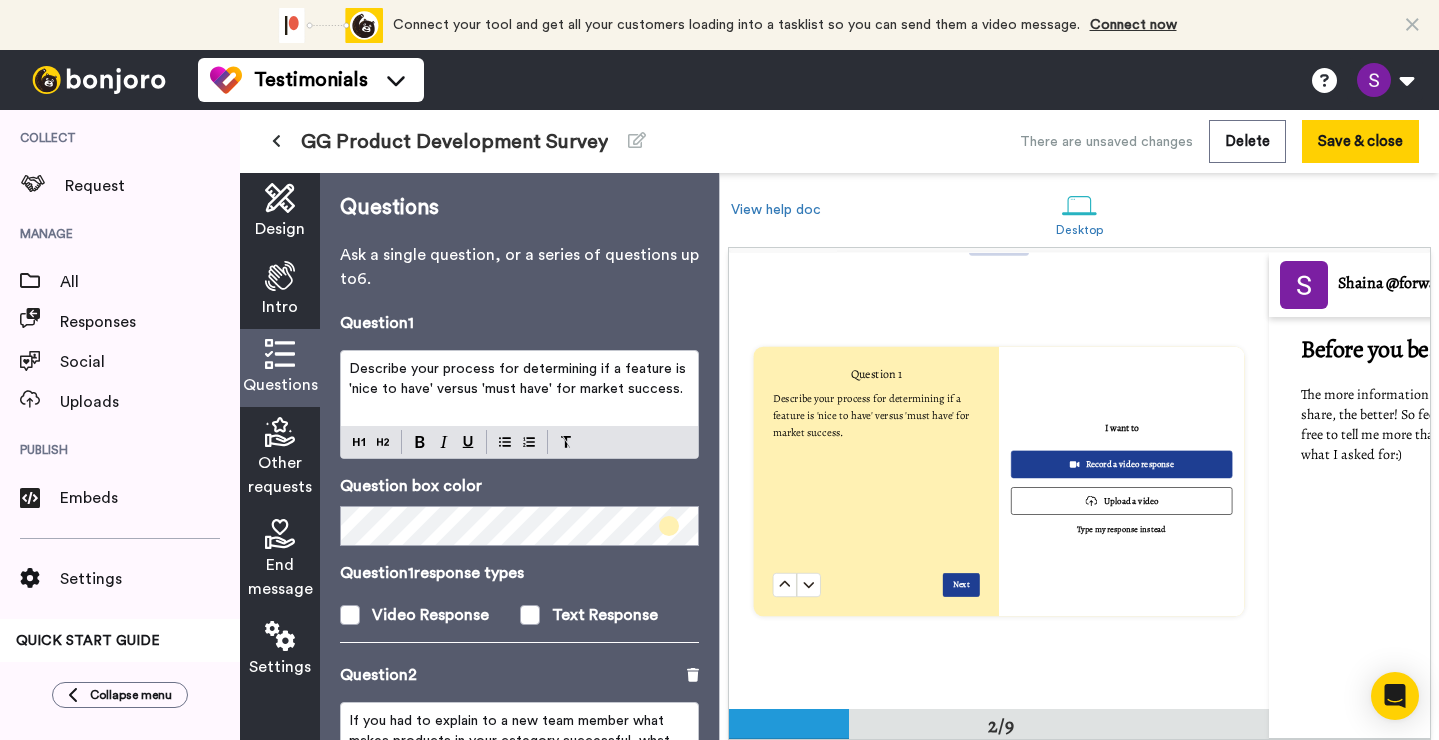 scroll, scrollTop: 473, scrollLeft: 0, axis: vertical 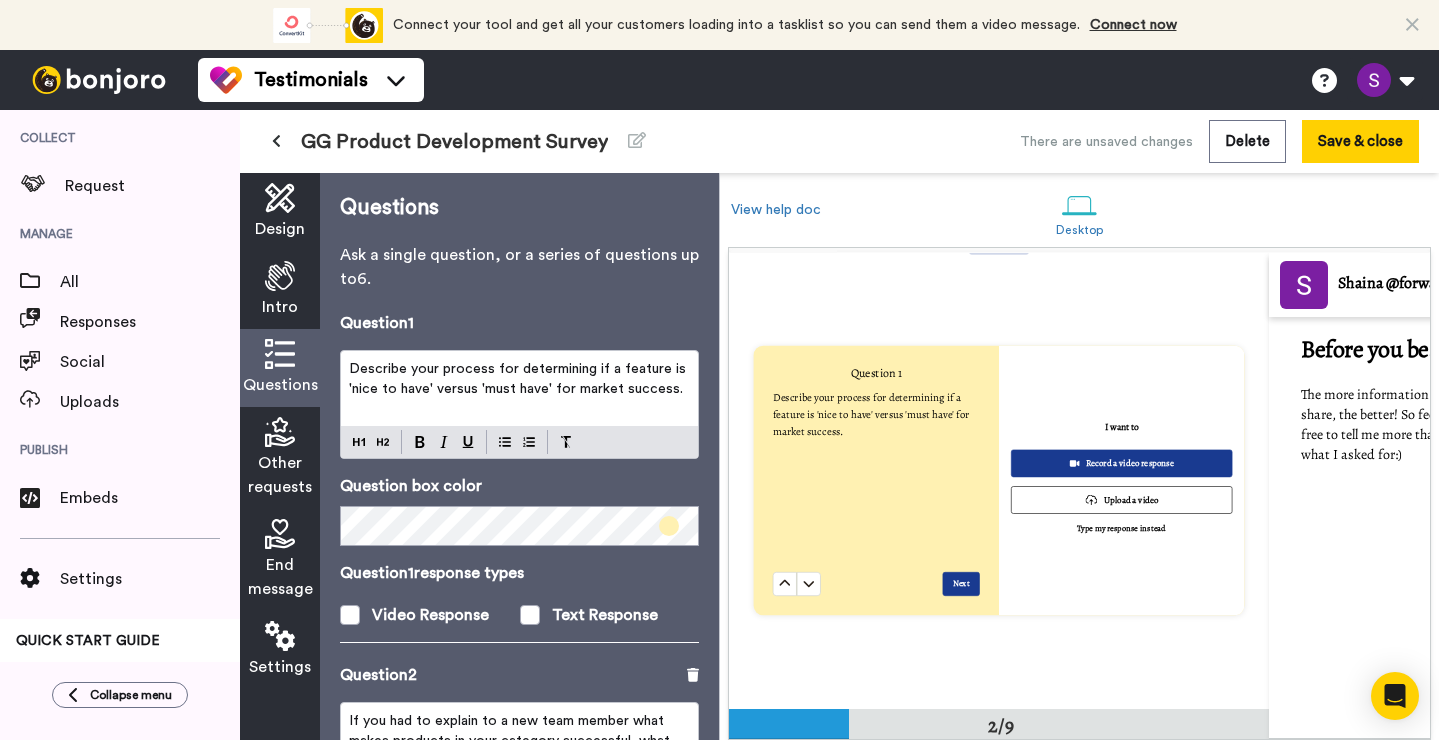 click on "Describe your process for determining if a feature is 'nice to have' versus 'must have' for market success." at bounding box center [519, 379] 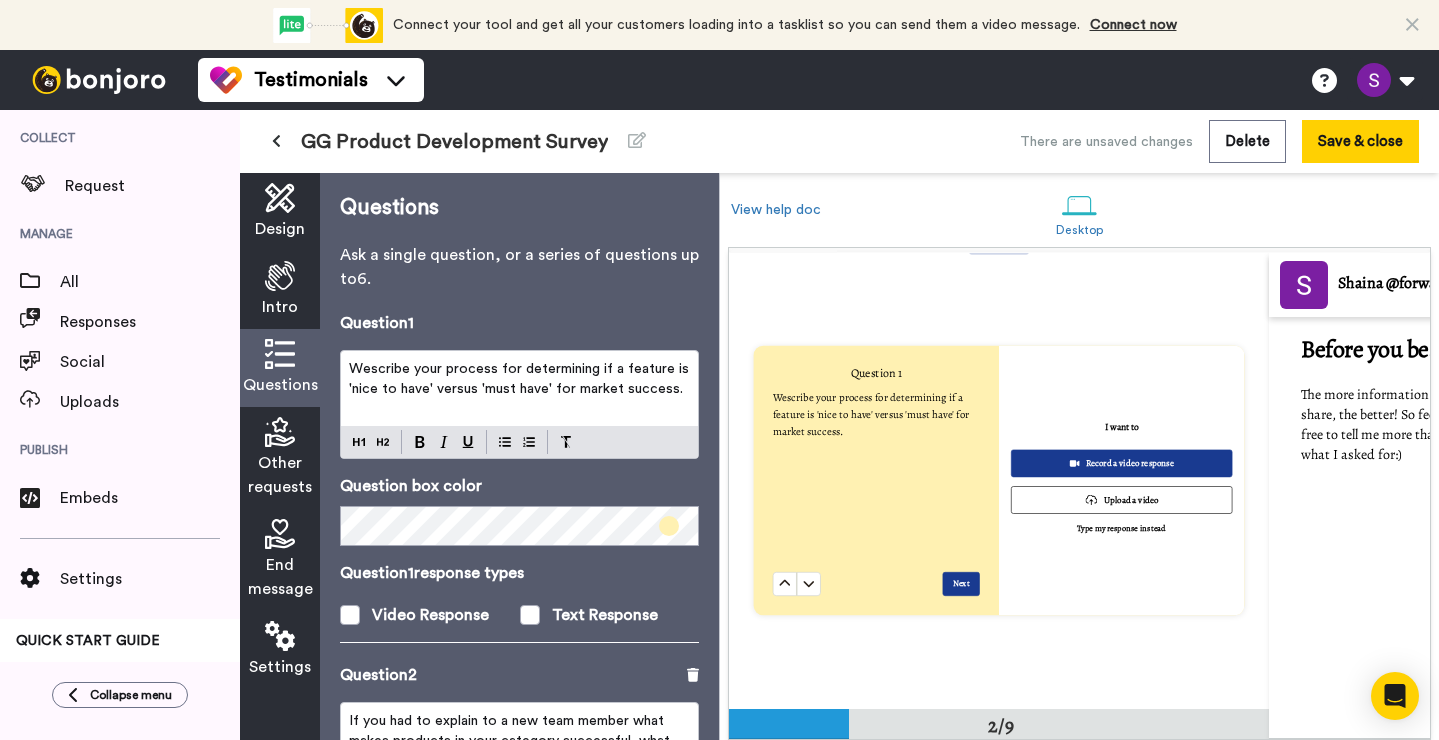 type 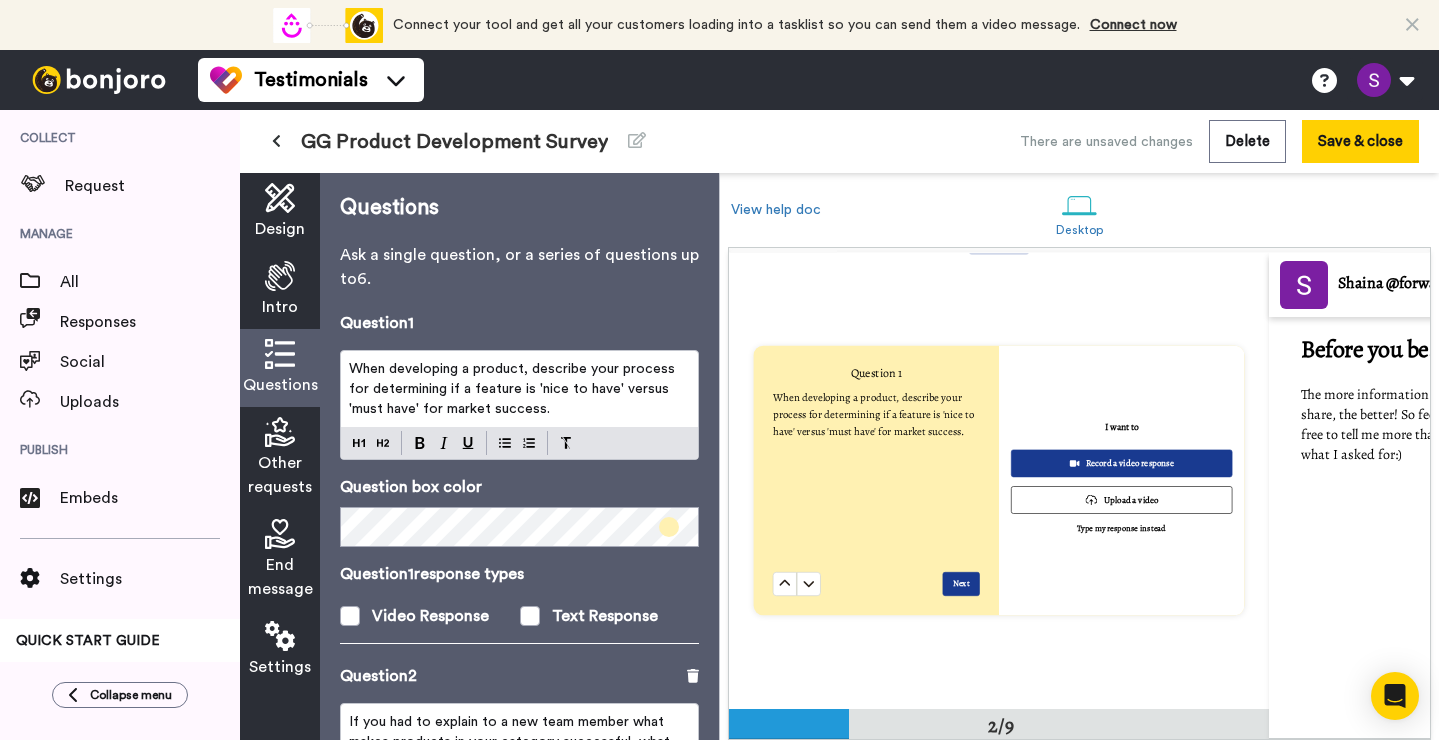 click on "When developing a product, describe your process for determining if a feature is 'nice to have' versus 'must have' for market success." at bounding box center [514, 389] 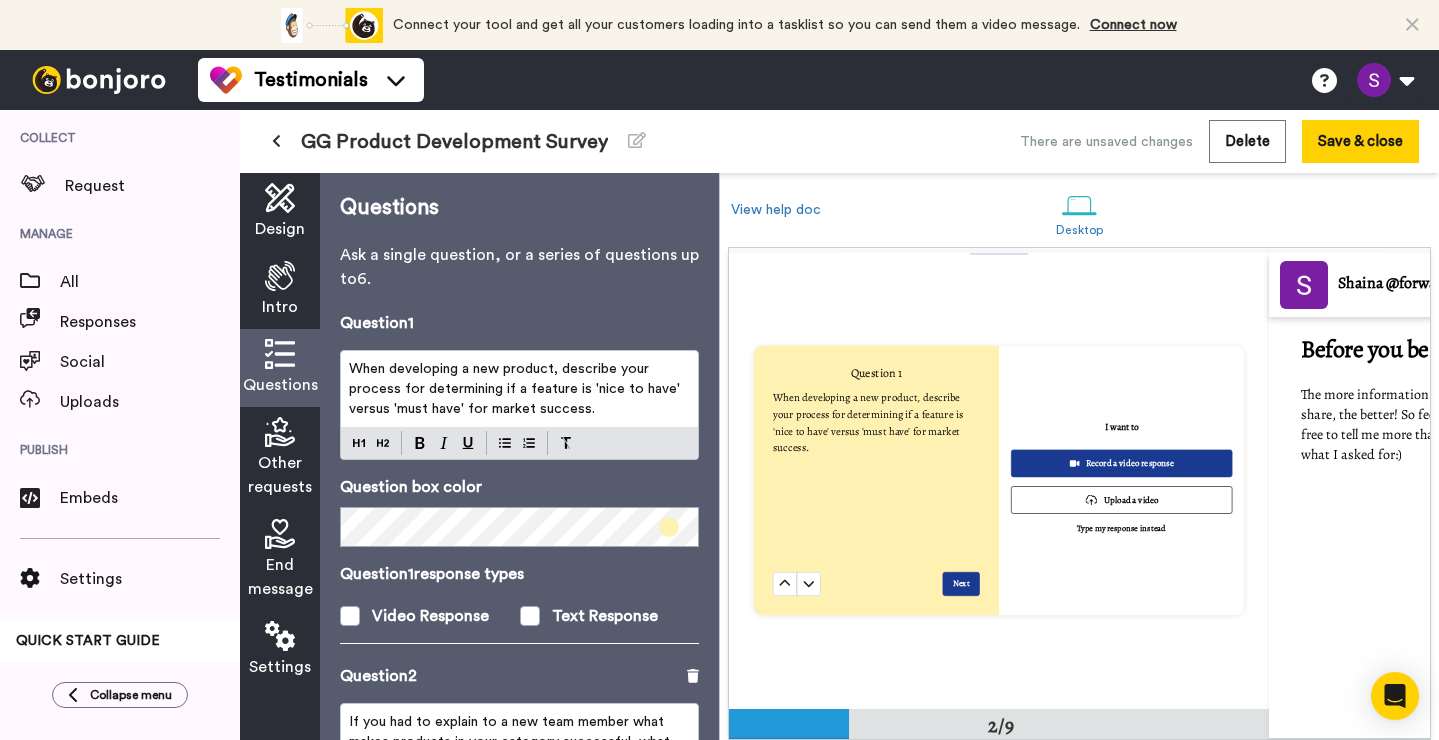 click on "When developing a new product, describe your process for determining if a feature is 'nice to have' versus 'must have' for market success." at bounding box center [519, 389] 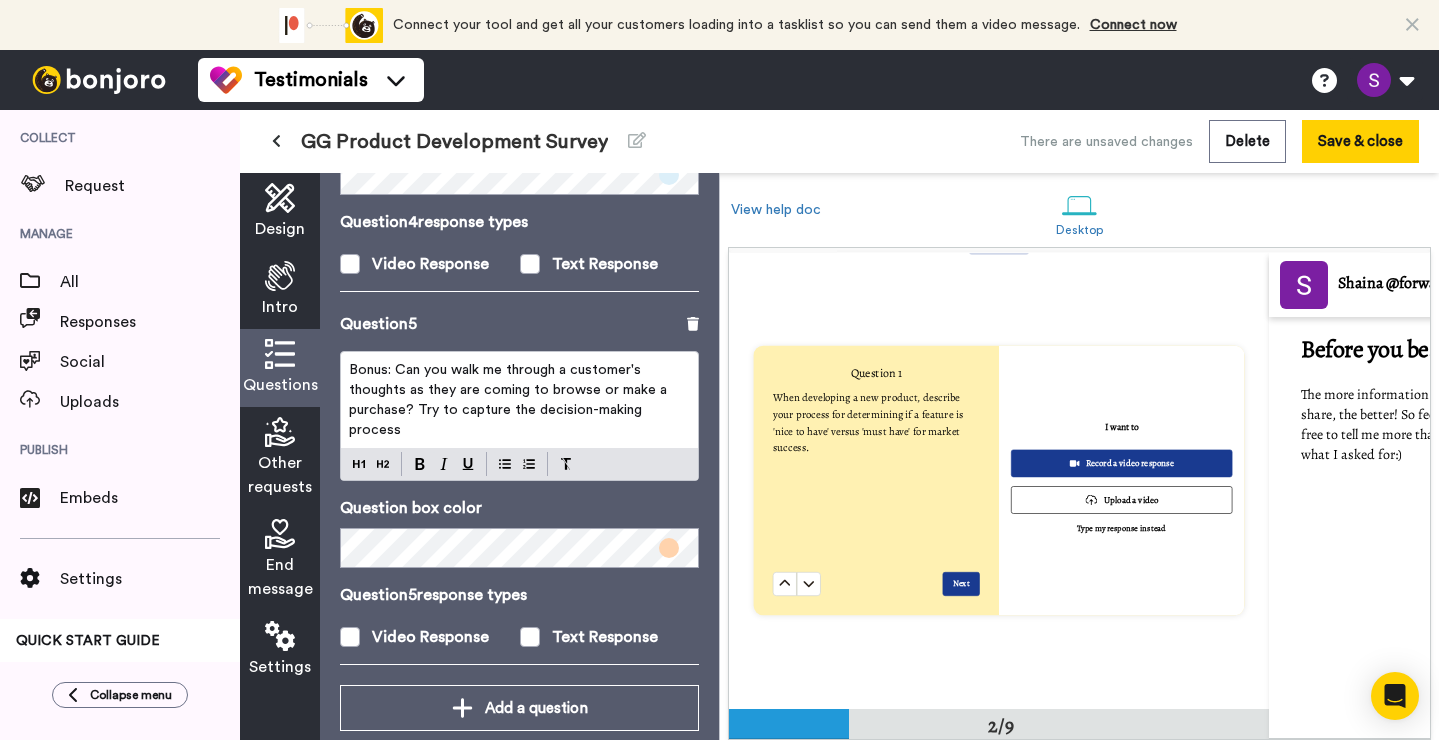 scroll, scrollTop: 1442, scrollLeft: 0, axis: vertical 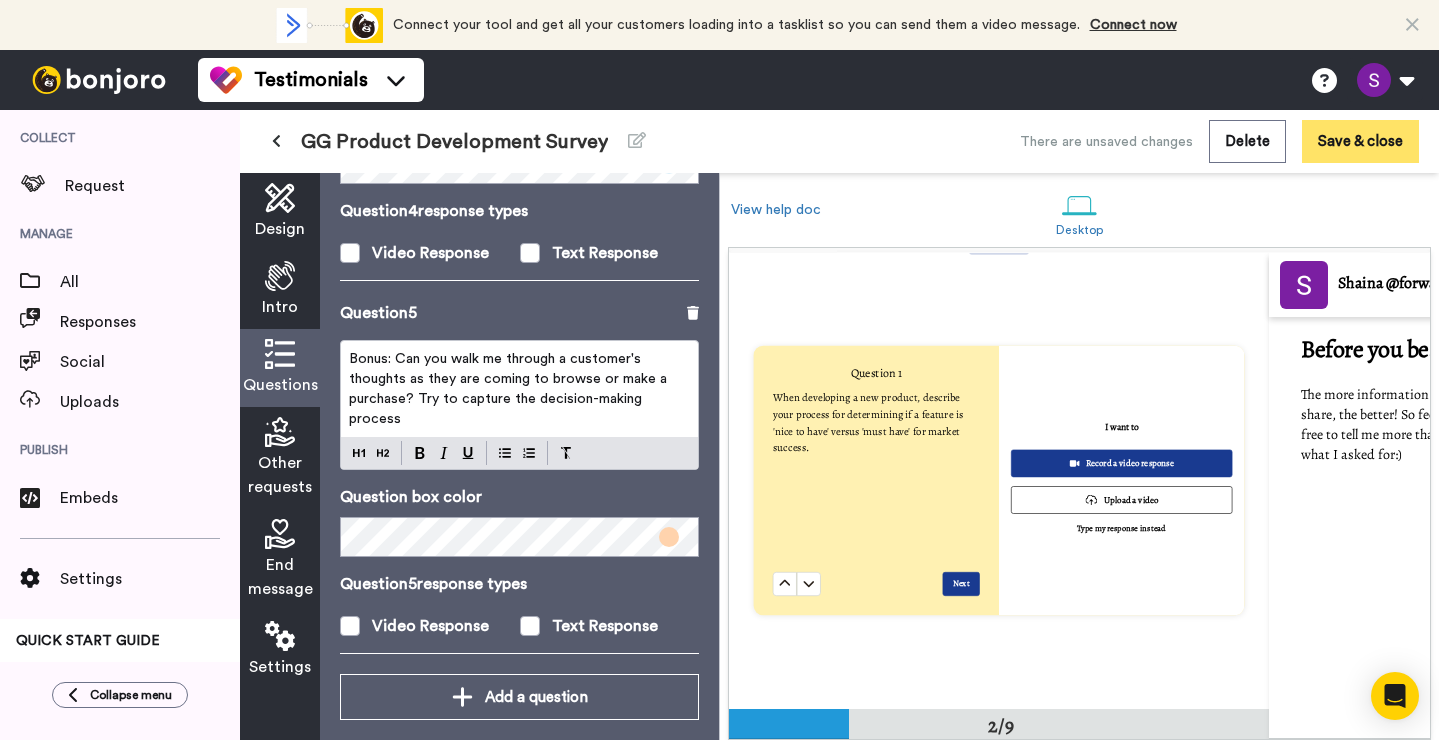click on "Save & close" at bounding box center [1360, 141] 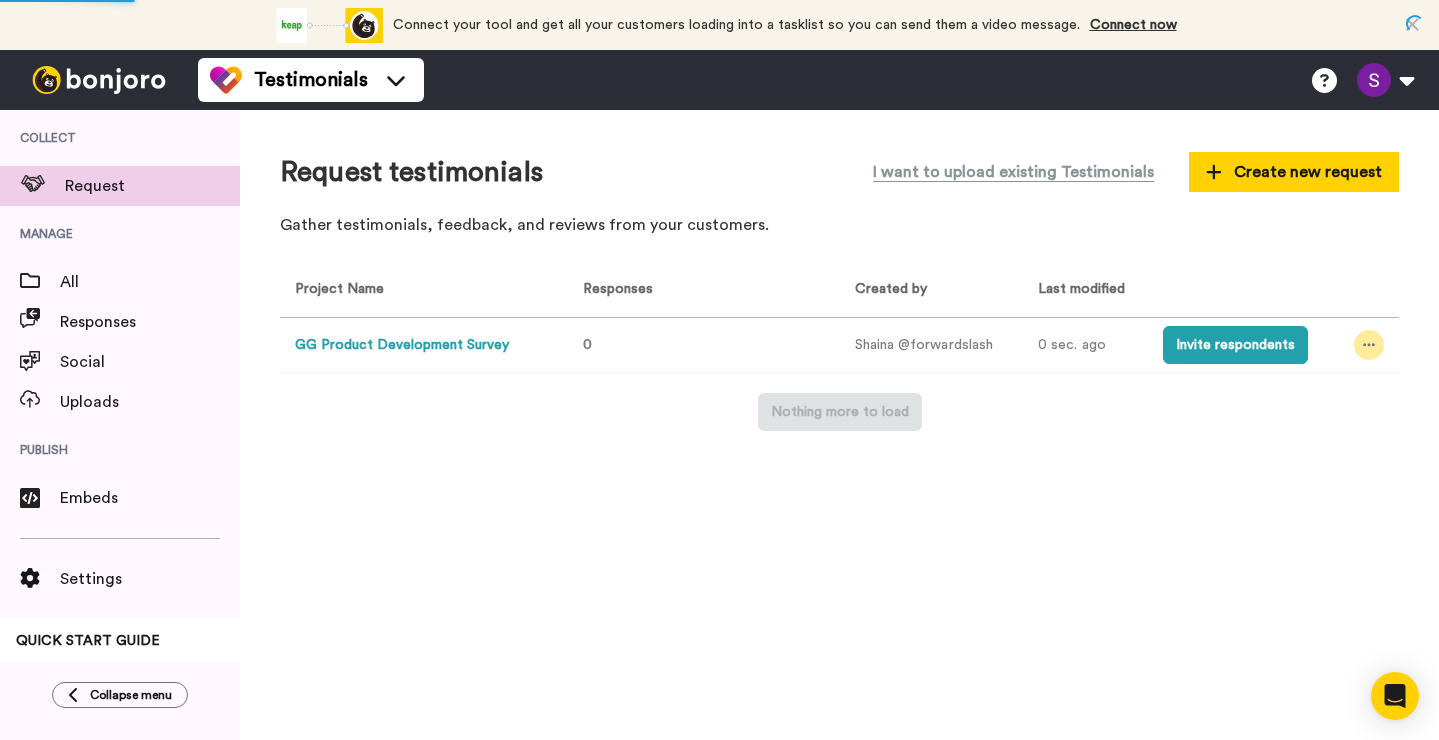 click at bounding box center [1369, 345] 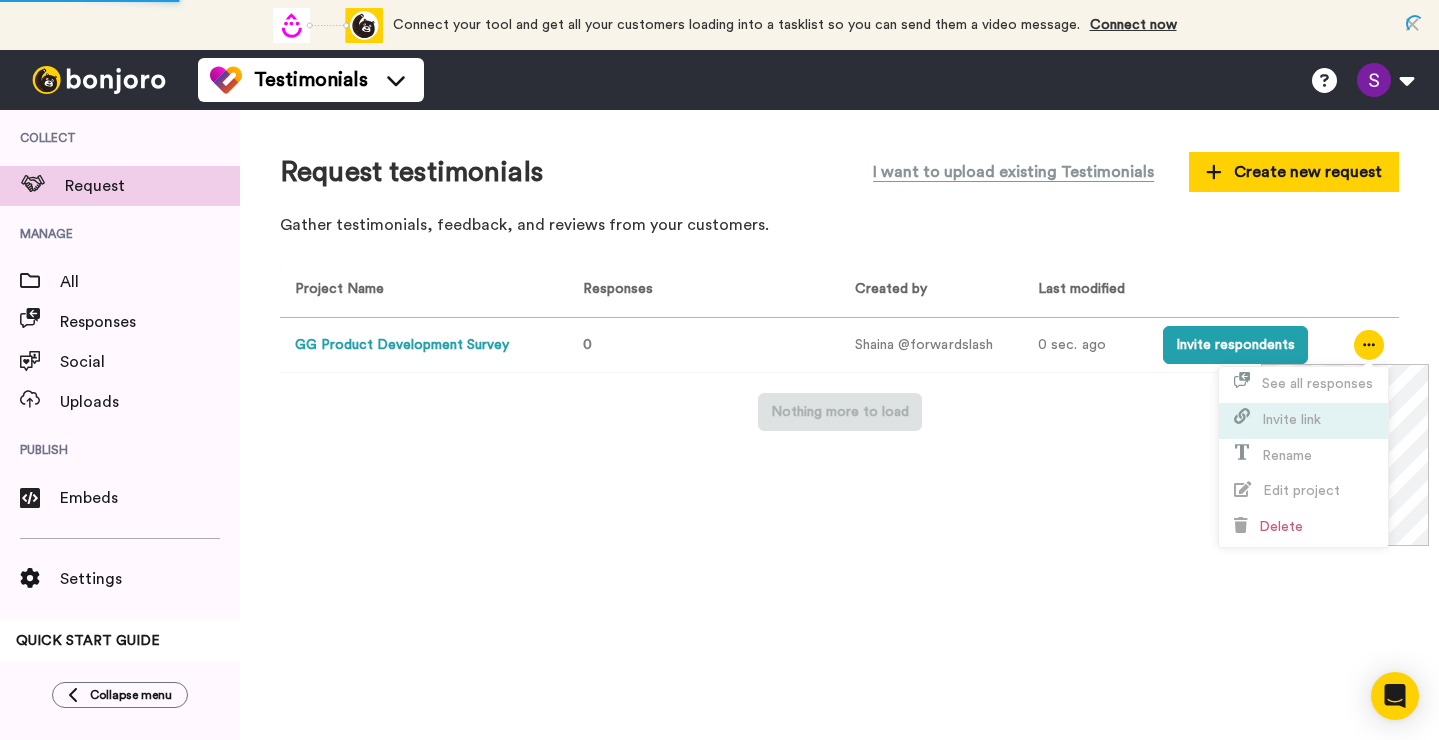 click on "Invite link" at bounding box center [1291, 420] 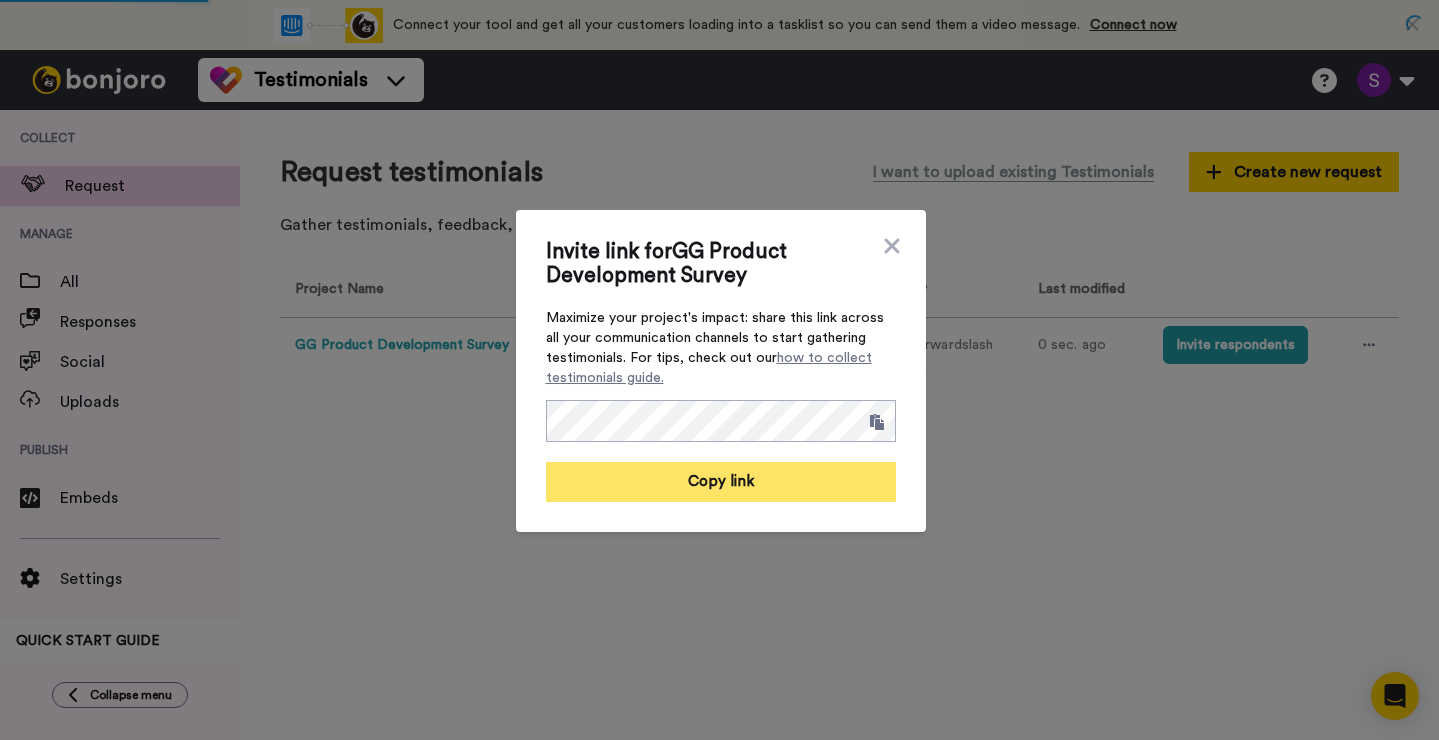 click on "Copy link" at bounding box center (721, 482) 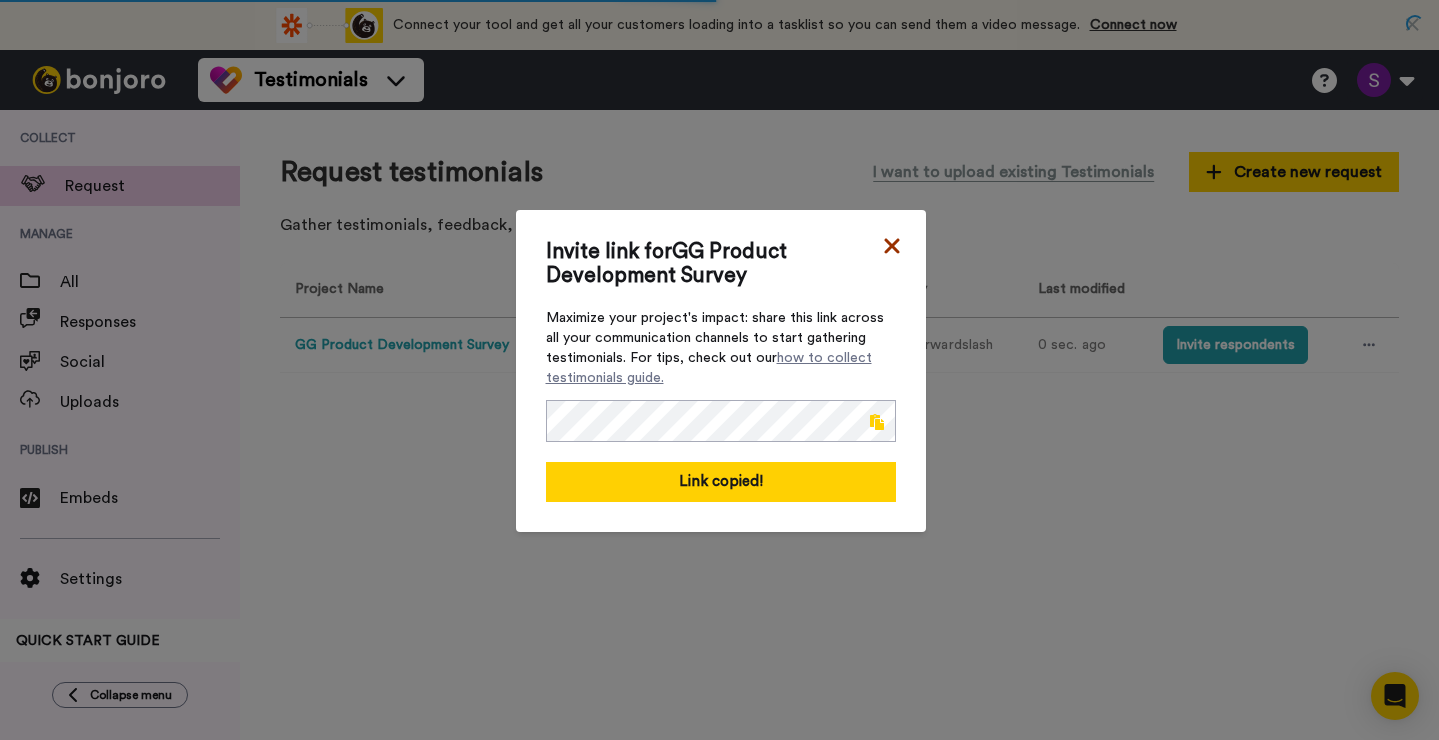 click 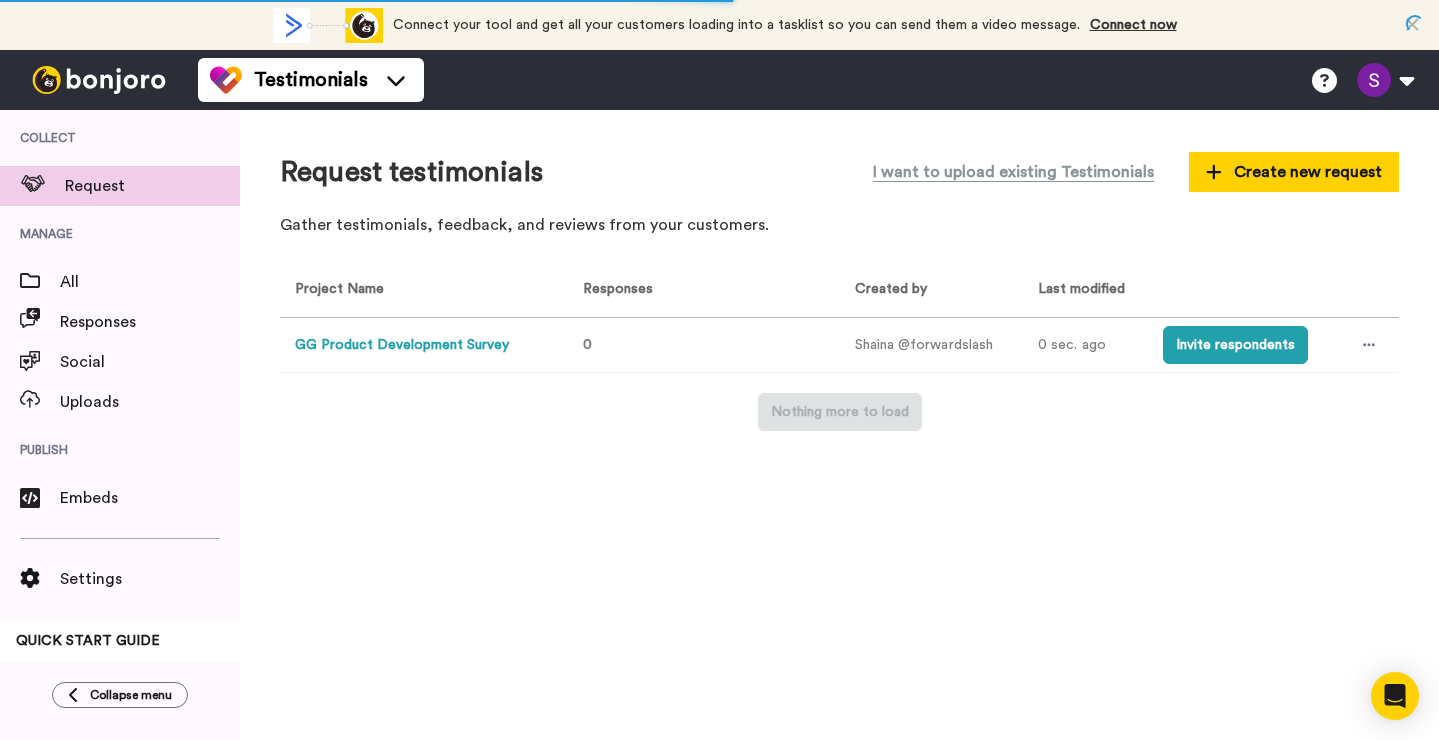 click on "GG Product Development Survey" at bounding box center [402, 345] 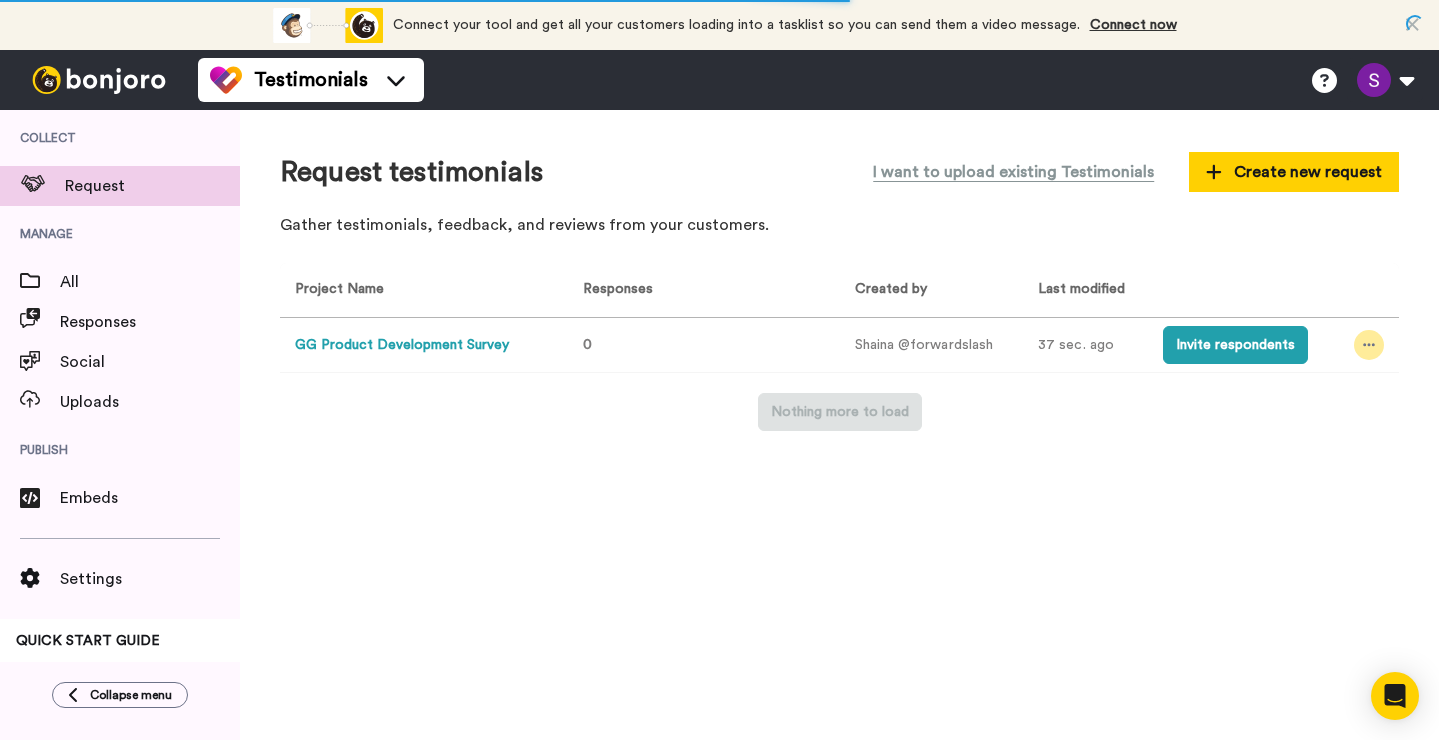 click 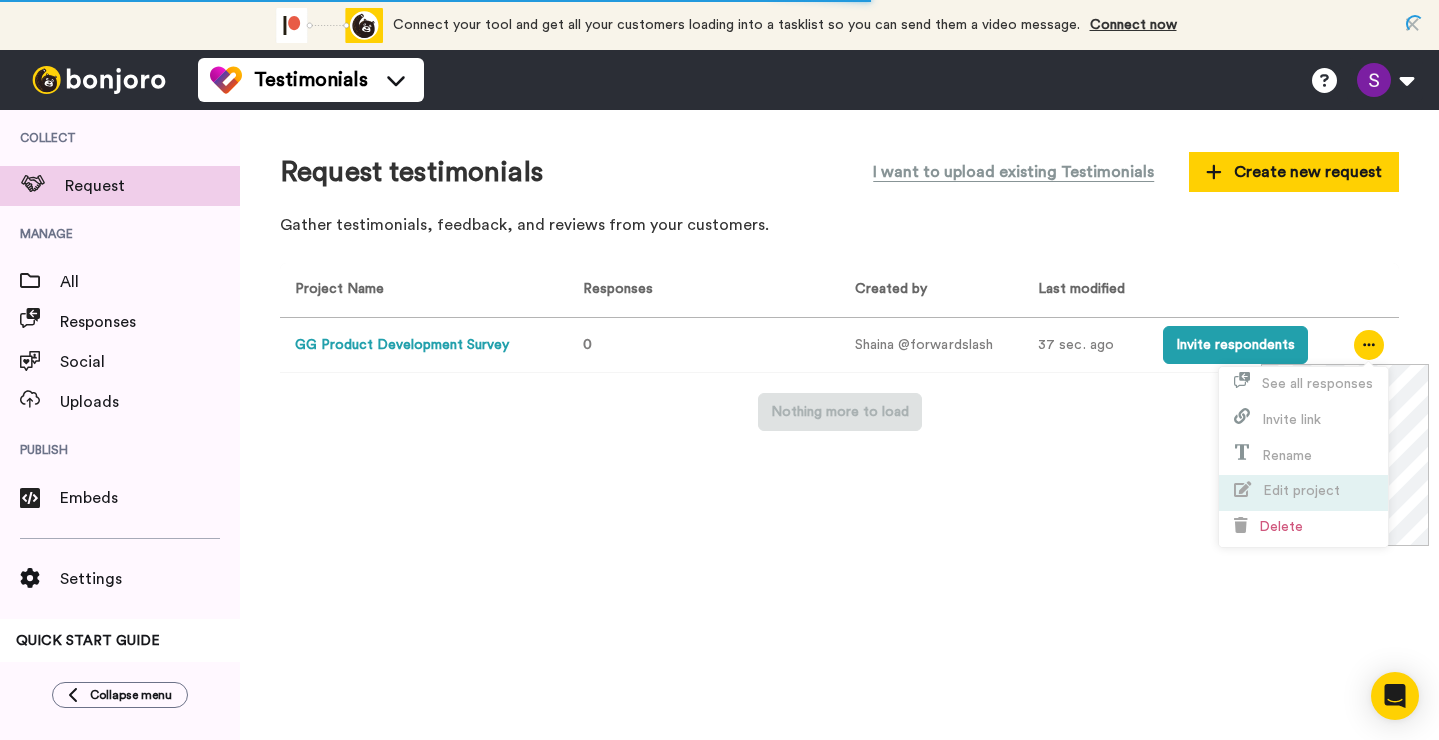 click on "Edit project" at bounding box center [1301, 491] 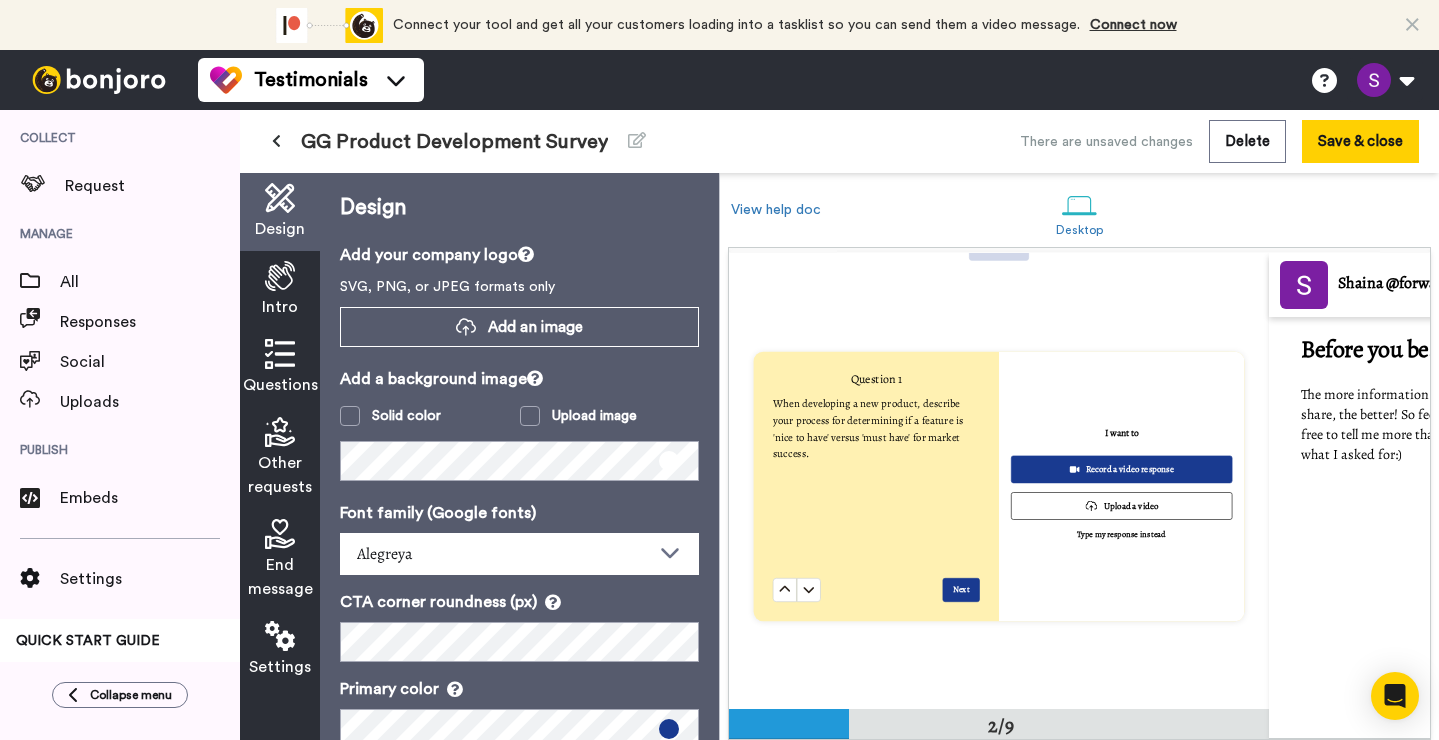 scroll, scrollTop: 475, scrollLeft: 0, axis: vertical 